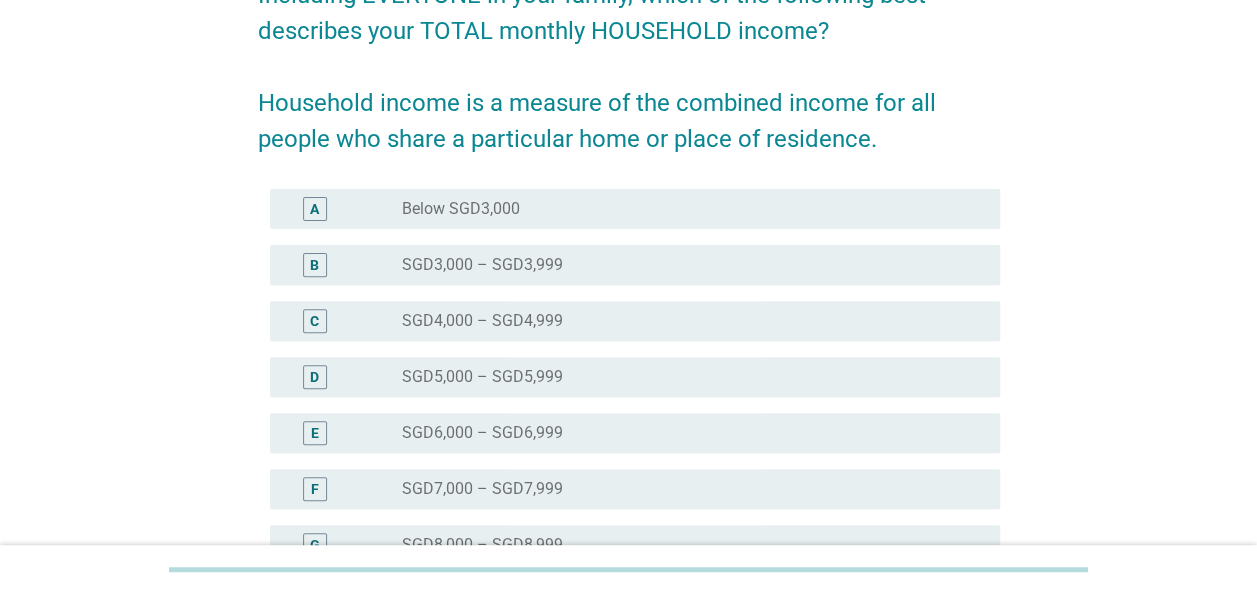 scroll, scrollTop: 500, scrollLeft: 0, axis: vertical 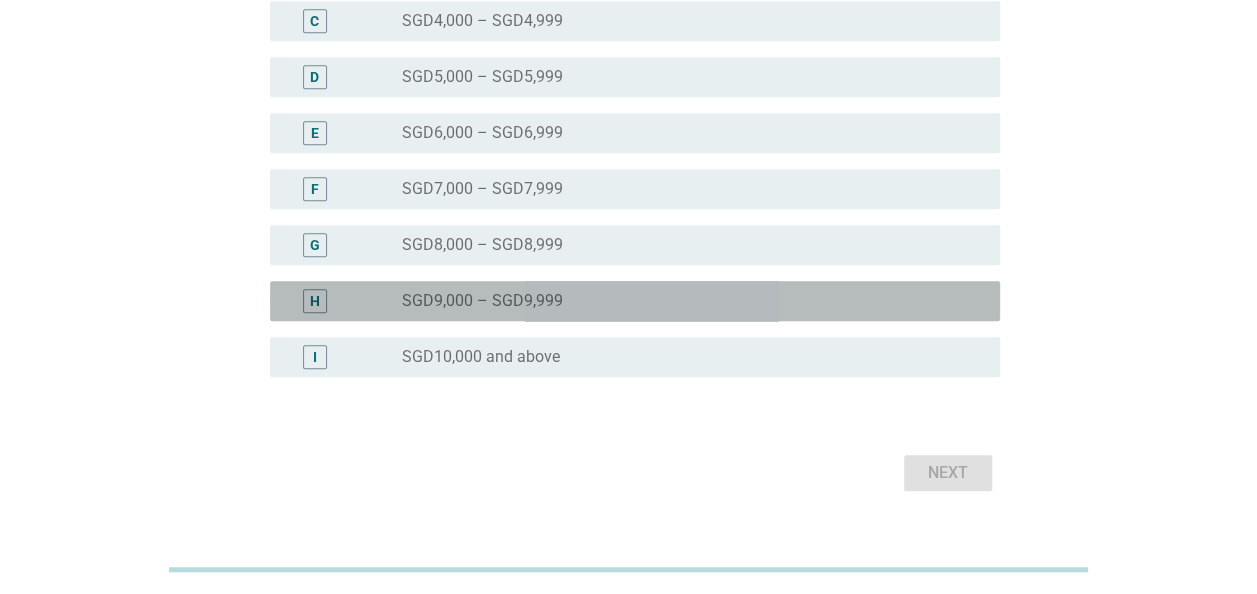 click on "radio_button_unchecked SGD9,000 – SGD9,999" at bounding box center (685, 301) 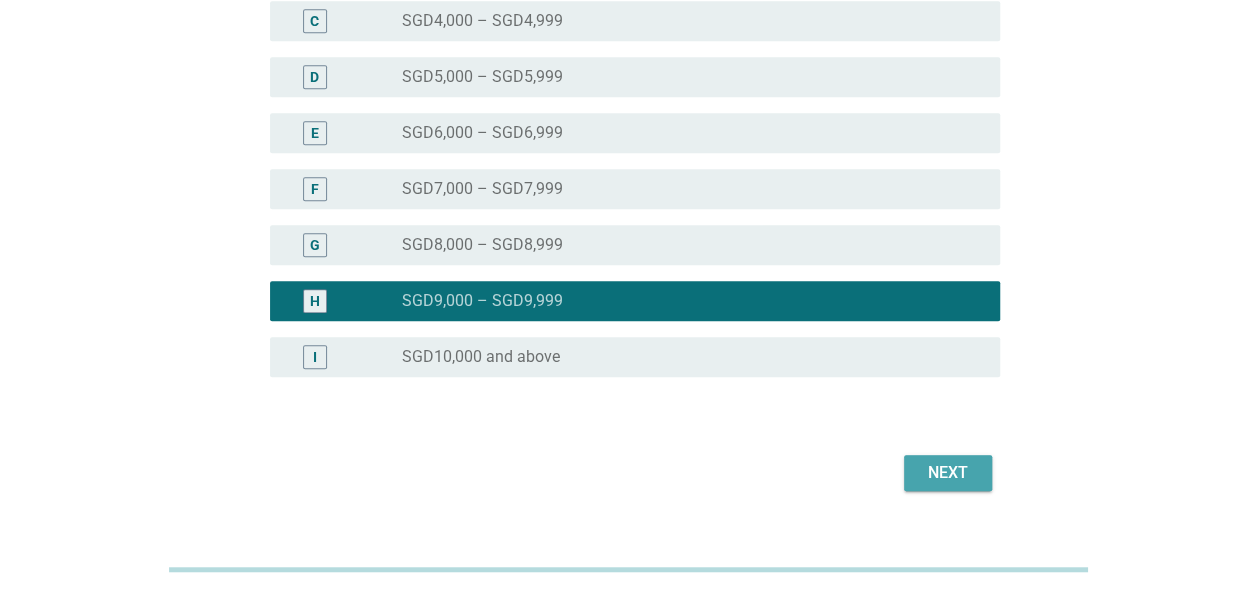 click on "Next" at bounding box center (948, 473) 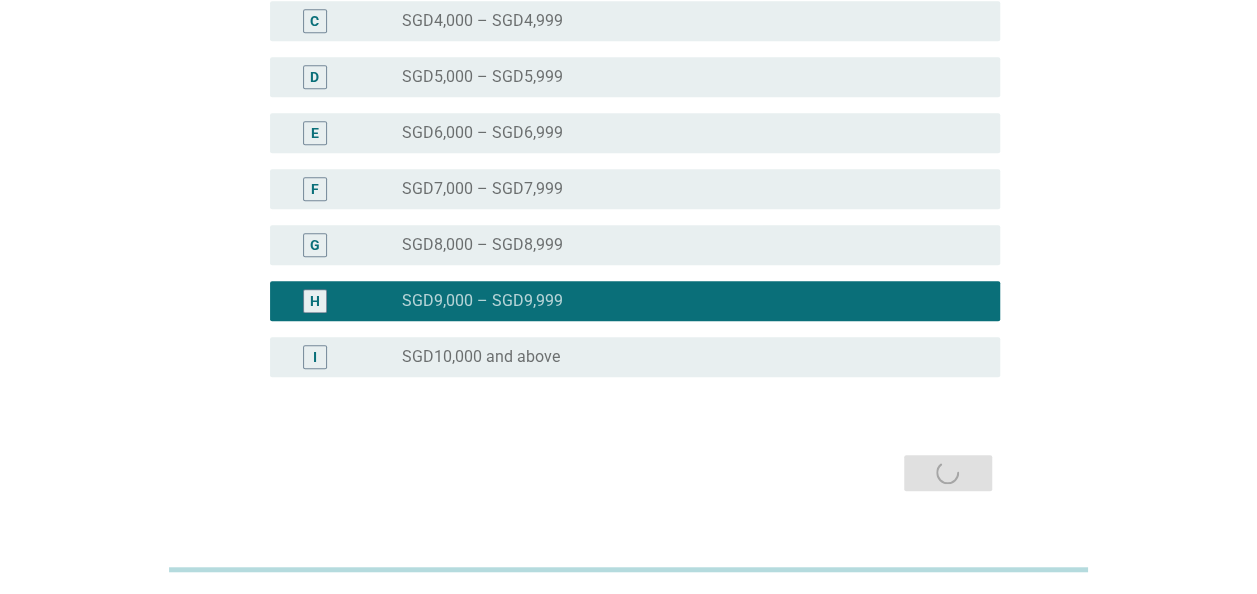 scroll, scrollTop: 0, scrollLeft: 0, axis: both 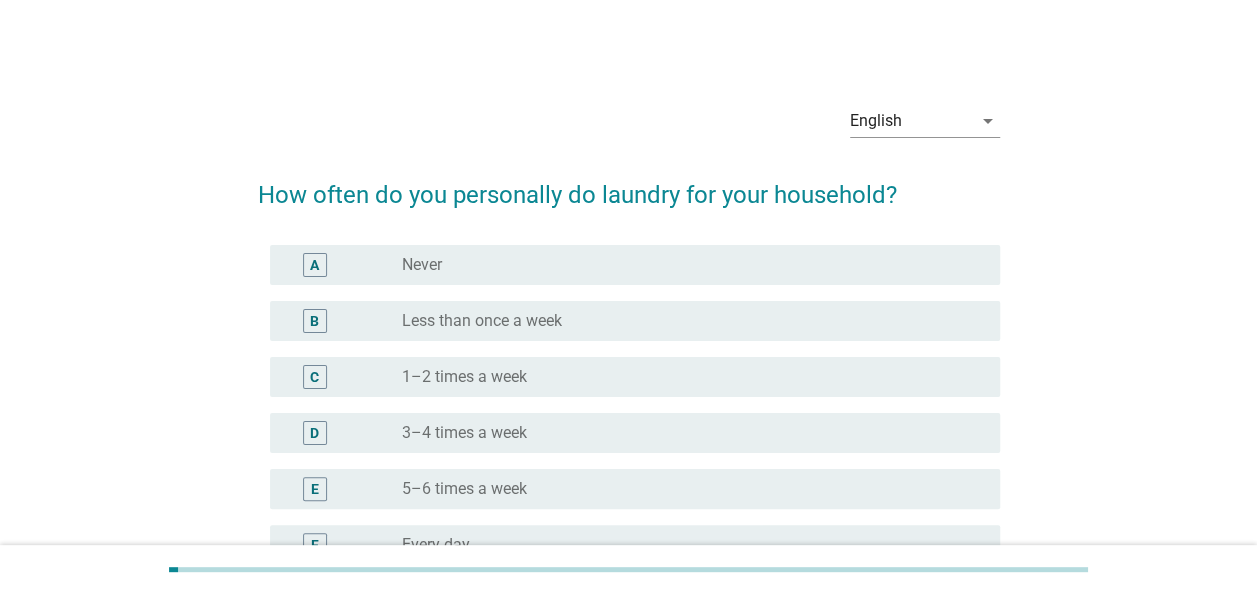 click on "D     radio_button_unchecked 3–4 times a week" at bounding box center [635, 433] 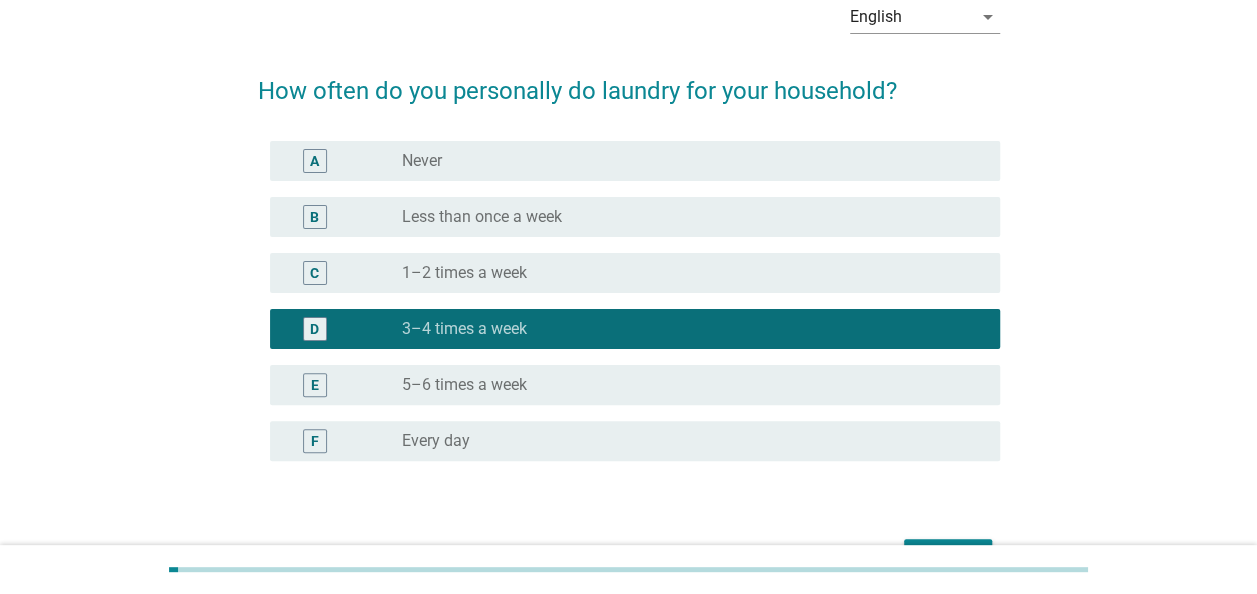 scroll, scrollTop: 228, scrollLeft: 0, axis: vertical 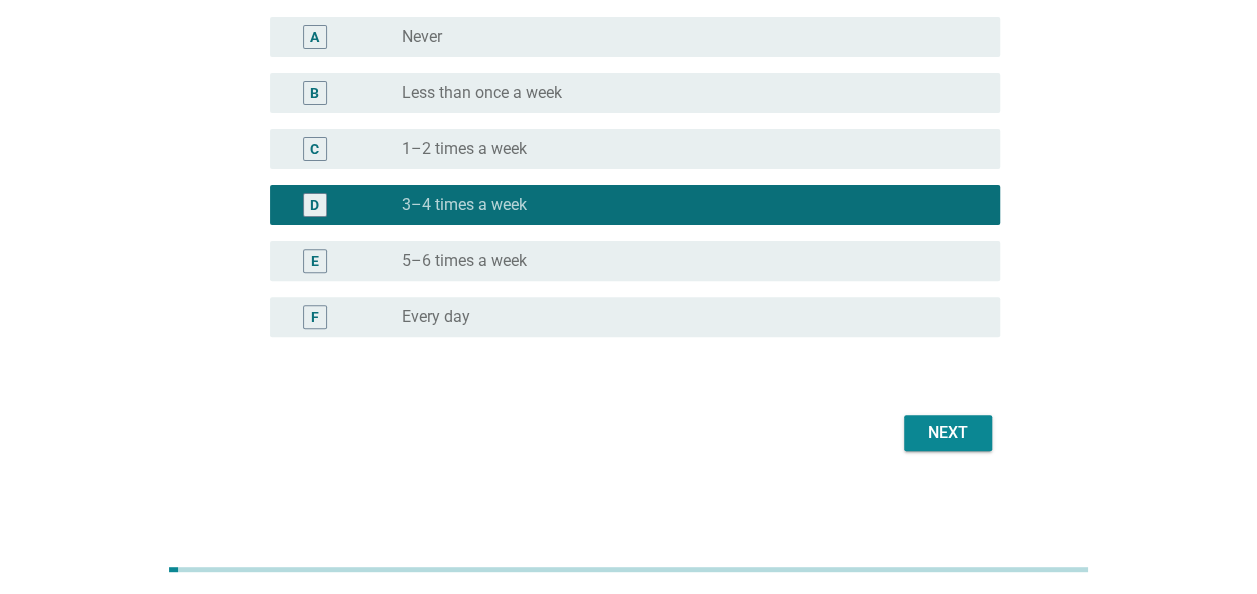 click on "[LANGUAGE] arrow_drop_down   How often do you personally do laundry for your household?     A     radio_button_unchecked Never   B     radio_button_unchecked Less than once a week   C     radio_button_unchecked 1–2 times a week   D     radio_button_checked 3–4 times a week   E     radio_button_unchecked 5–6 times a week   F     radio_button_unchecked Every day      Next" at bounding box center (629, 159) 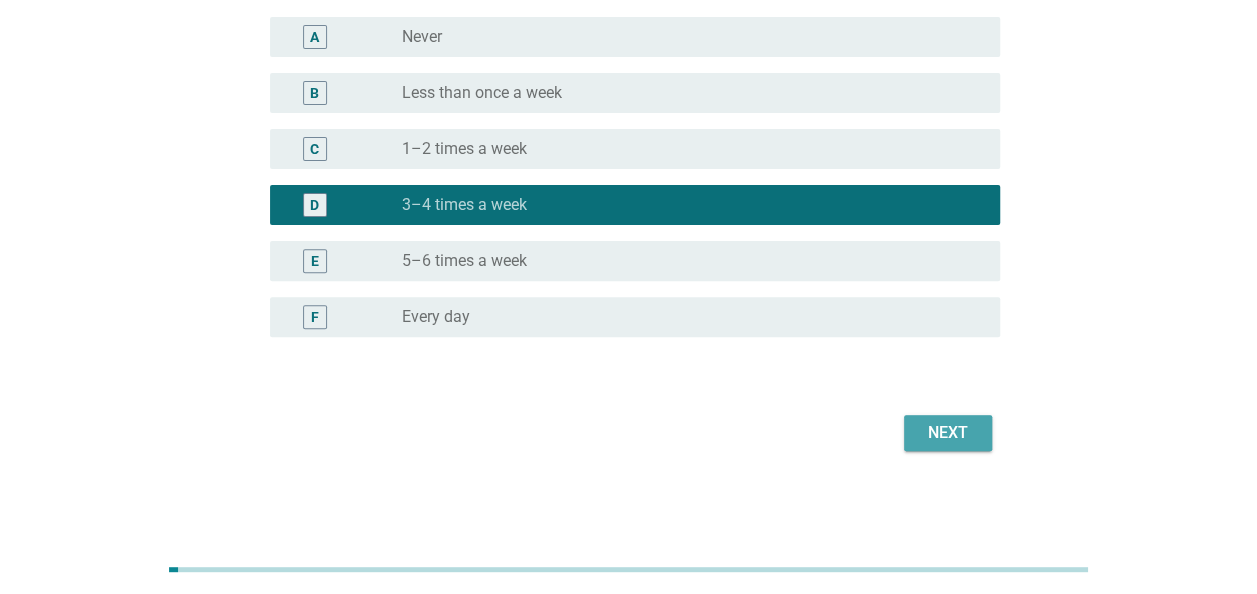 click on "Next" at bounding box center [948, 433] 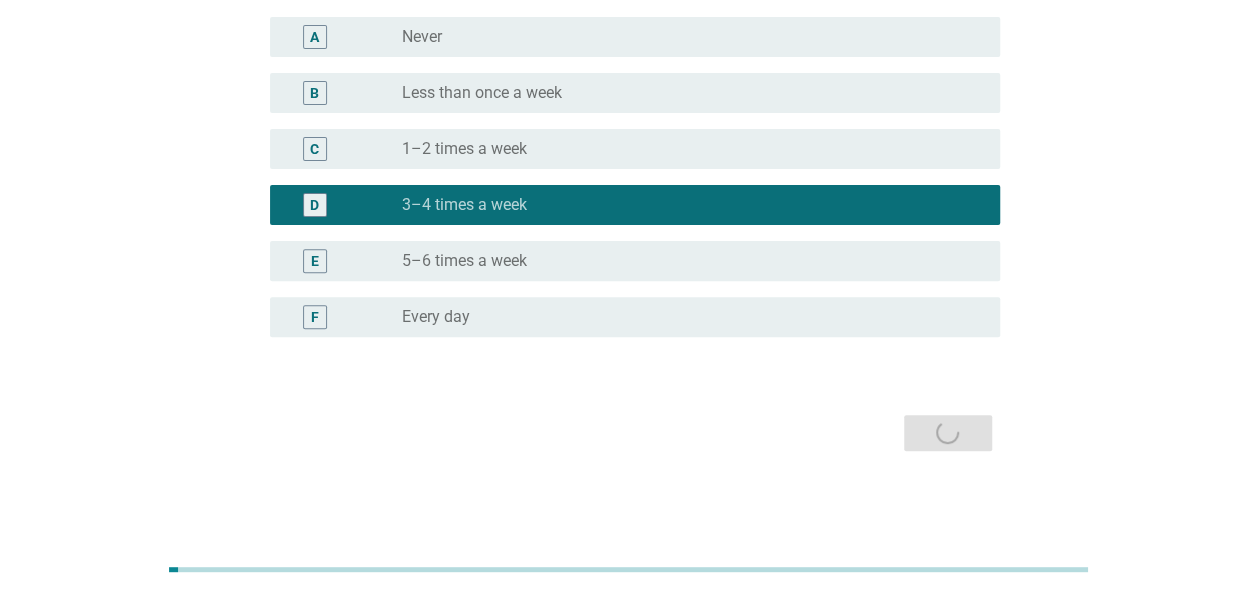 scroll, scrollTop: 0, scrollLeft: 0, axis: both 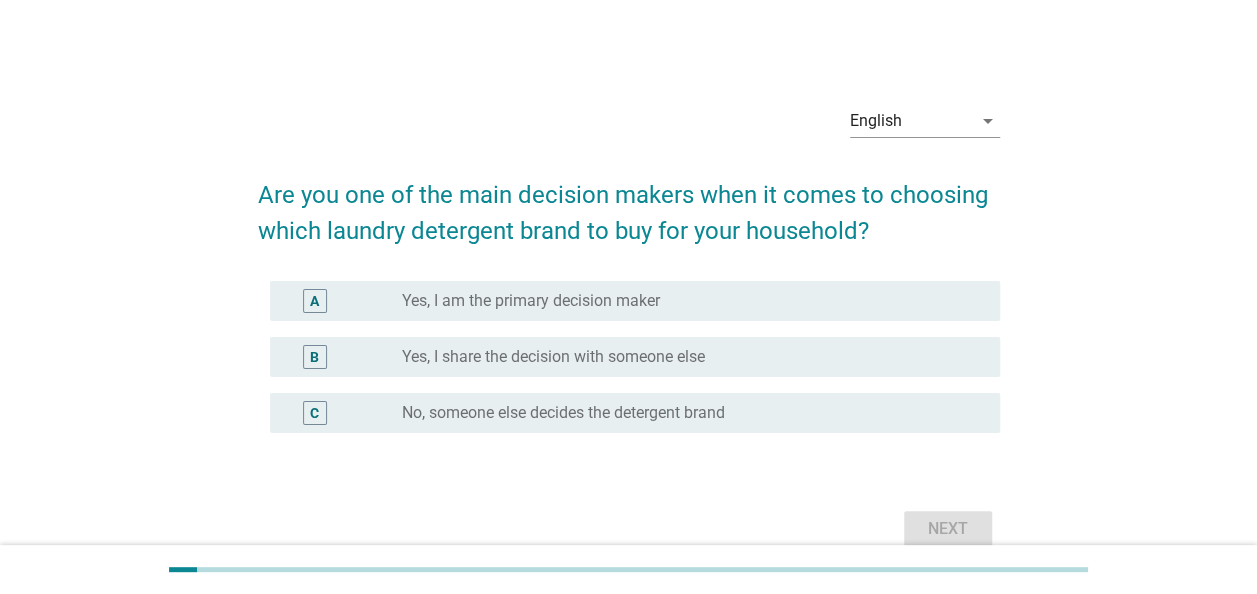 click on "radio_button_unchecked Yes, I am the primary decision maker" at bounding box center [685, 301] 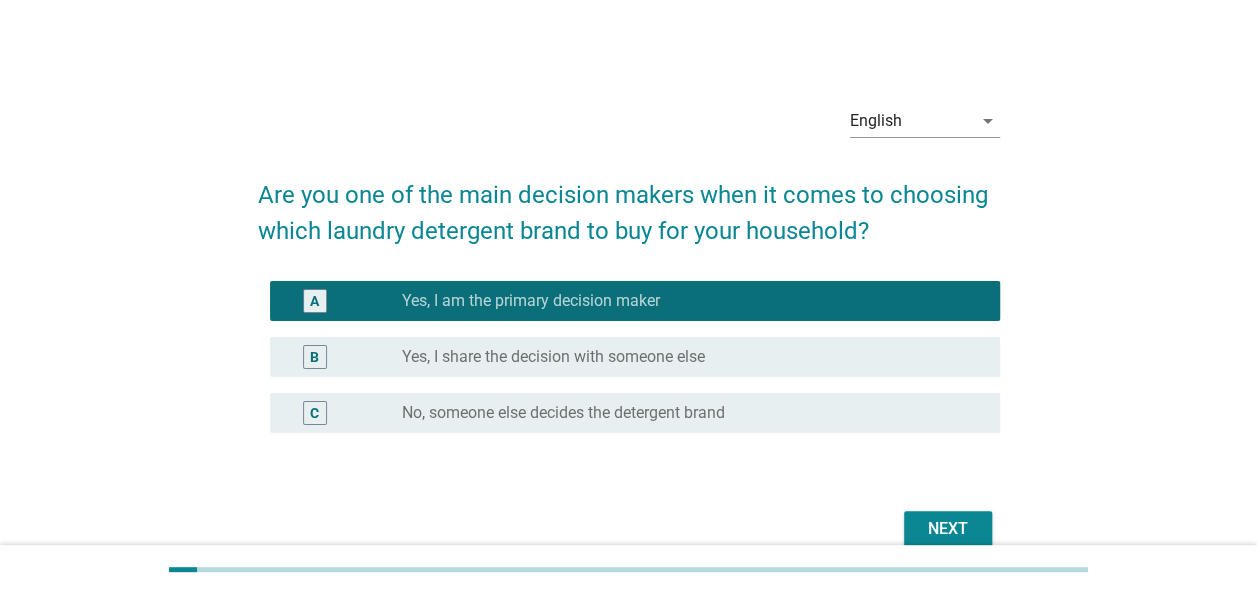 click on "Next" at bounding box center [948, 529] 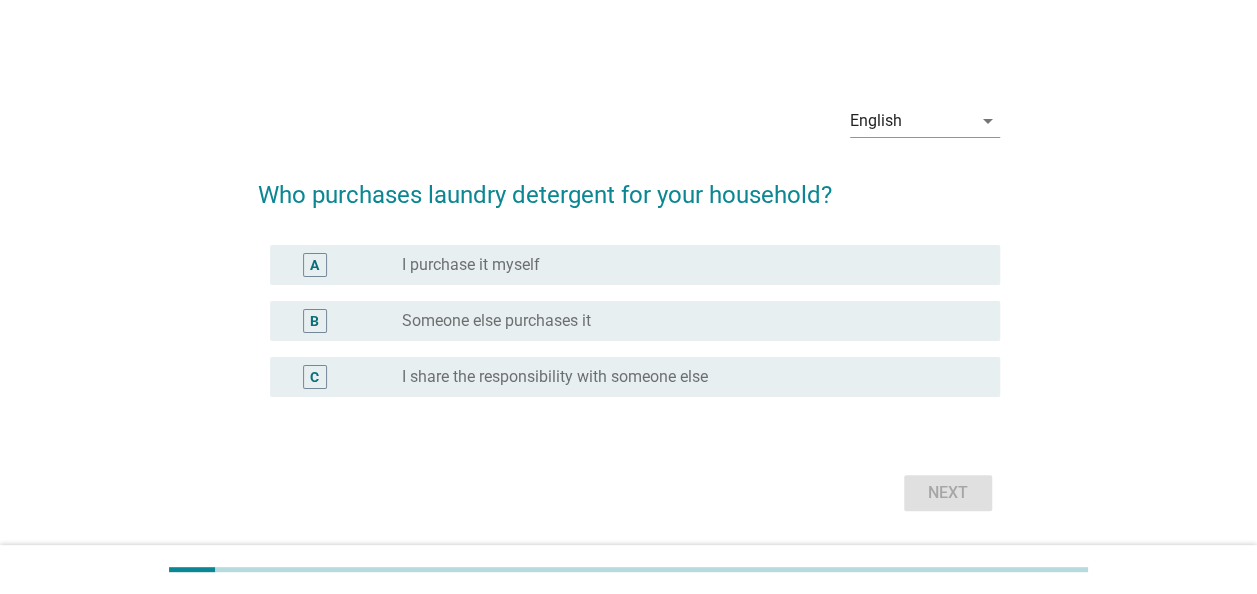 click on "radio_button_unchecked I purchase it myself" at bounding box center (685, 265) 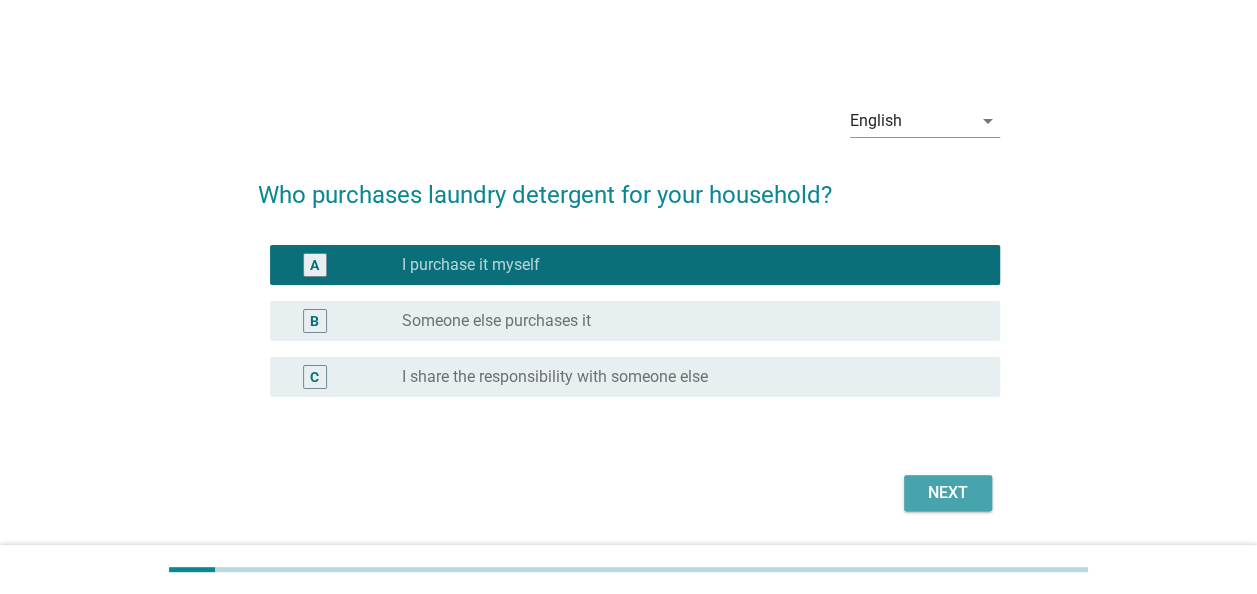 click on "Next" at bounding box center (948, 493) 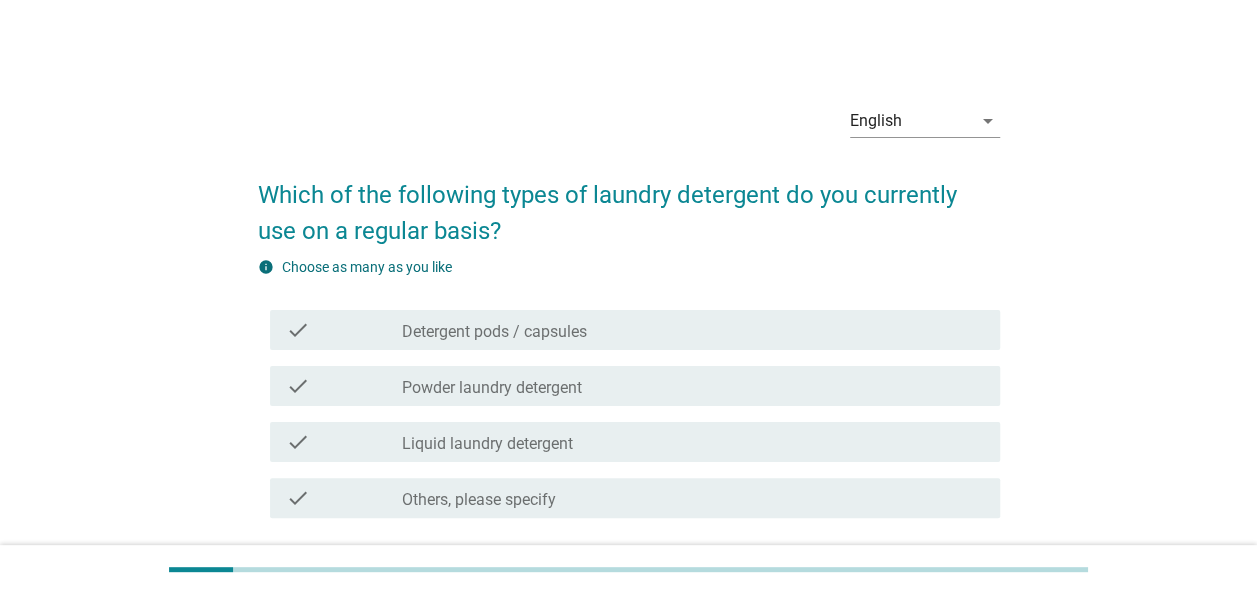 click on "check_box_outline_blank Detergent pods / capsules" at bounding box center (693, 330) 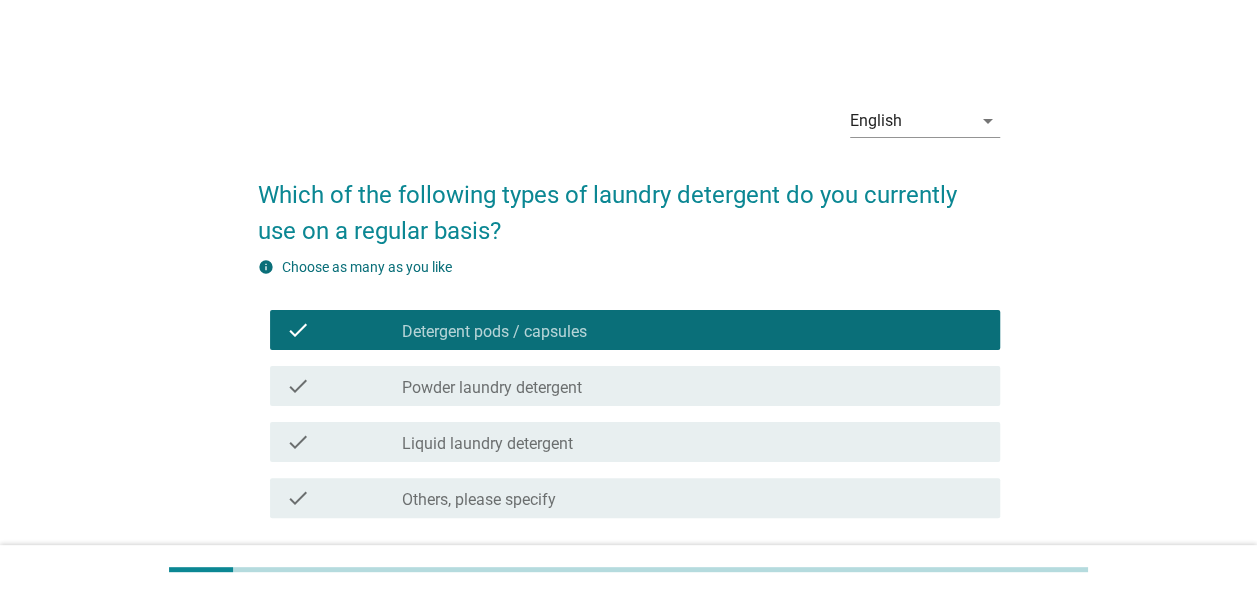 click on "check_box_outline_blank Liquid laundry detergent" at bounding box center (693, 442) 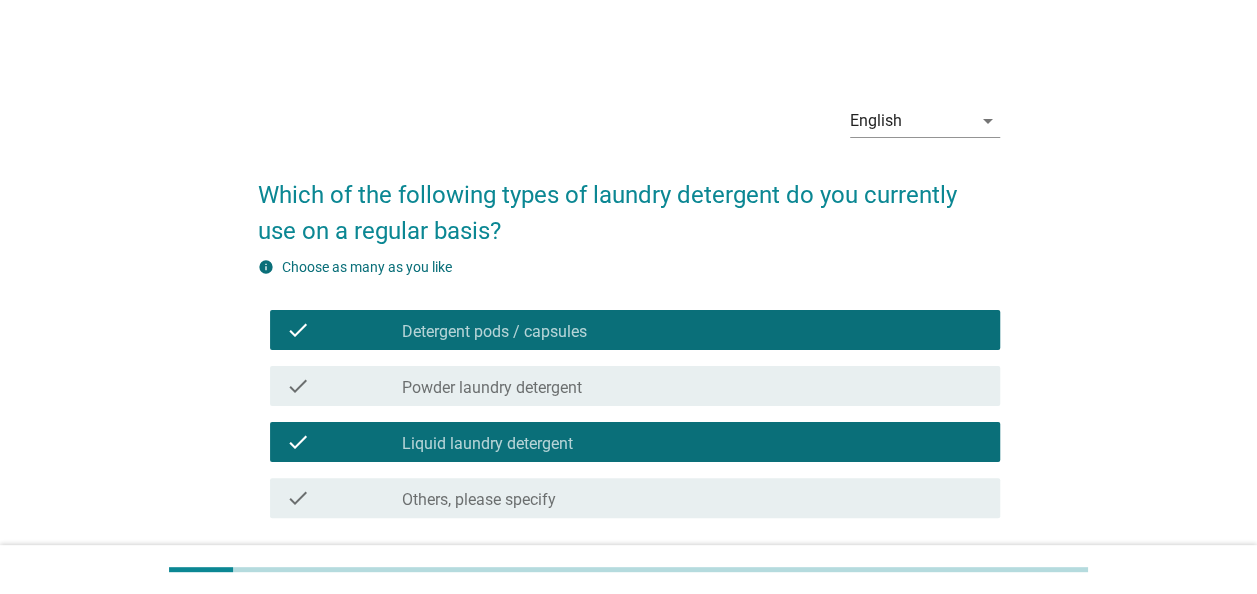 click on "check_box_outline_blank Powder laundry detergent" at bounding box center [693, 386] 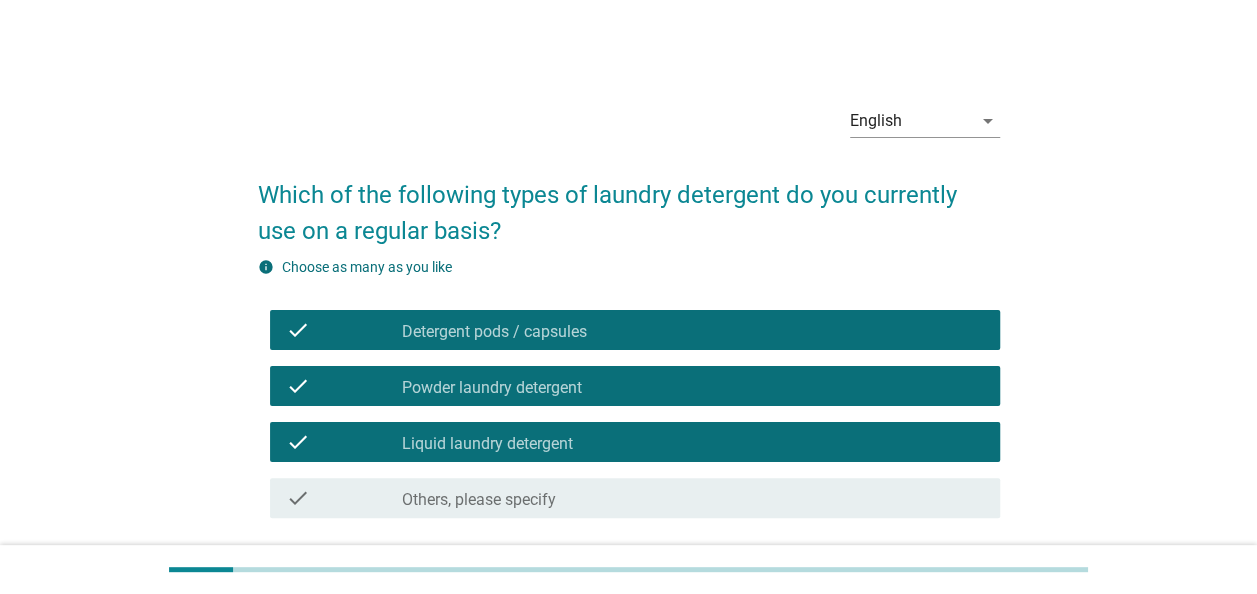 scroll, scrollTop: 157, scrollLeft: 0, axis: vertical 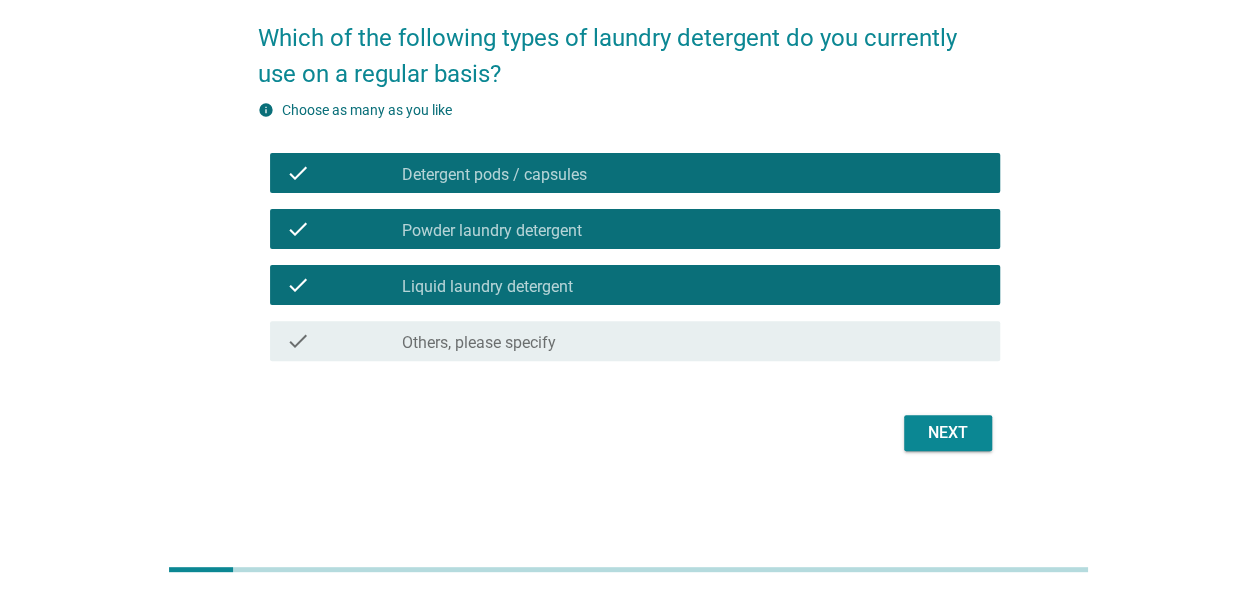 click on "Next" at bounding box center [948, 433] 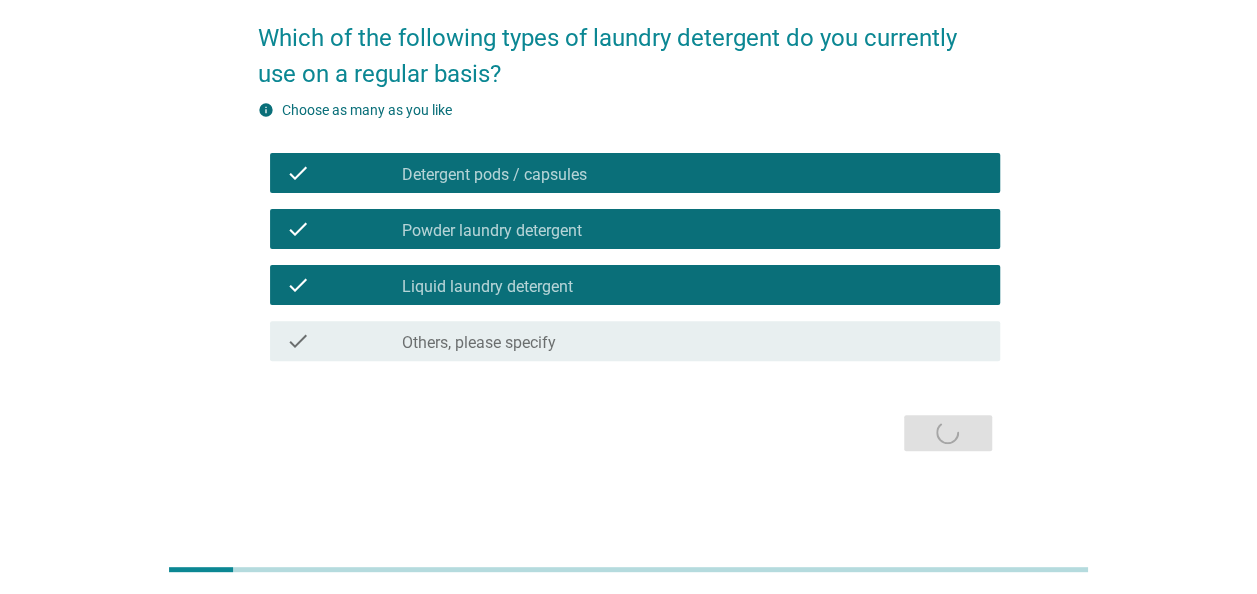 scroll, scrollTop: 0, scrollLeft: 0, axis: both 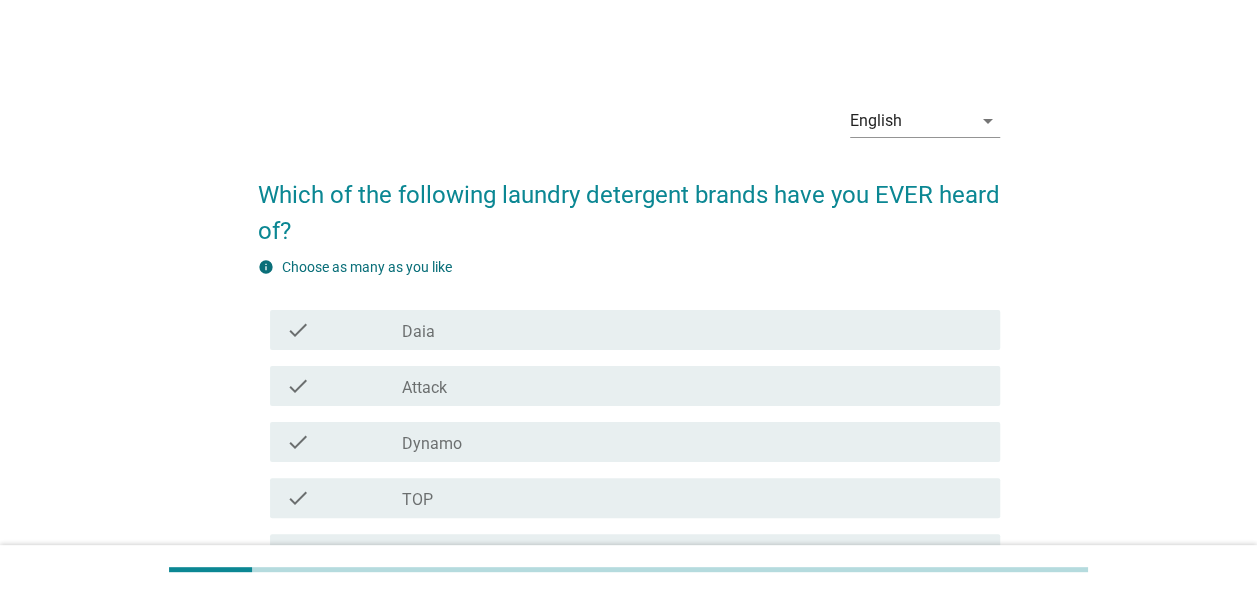 click on "check_box_outline_blank Attack" at bounding box center [693, 386] 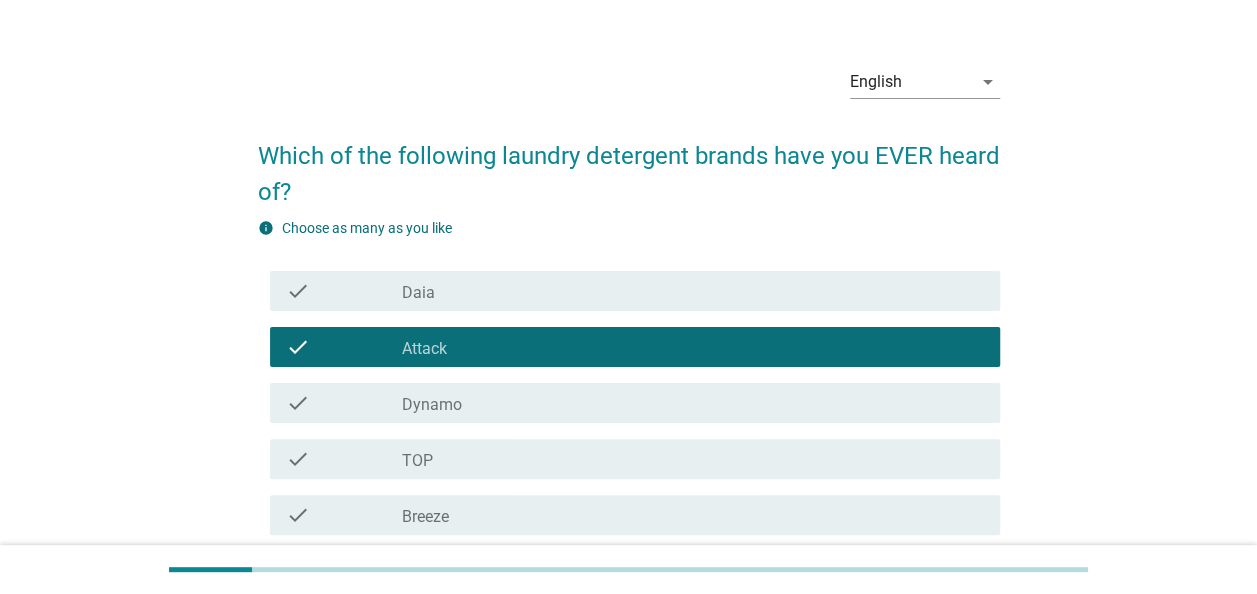 scroll, scrollTop: 100, scrollLeft: 0, axis: vertical 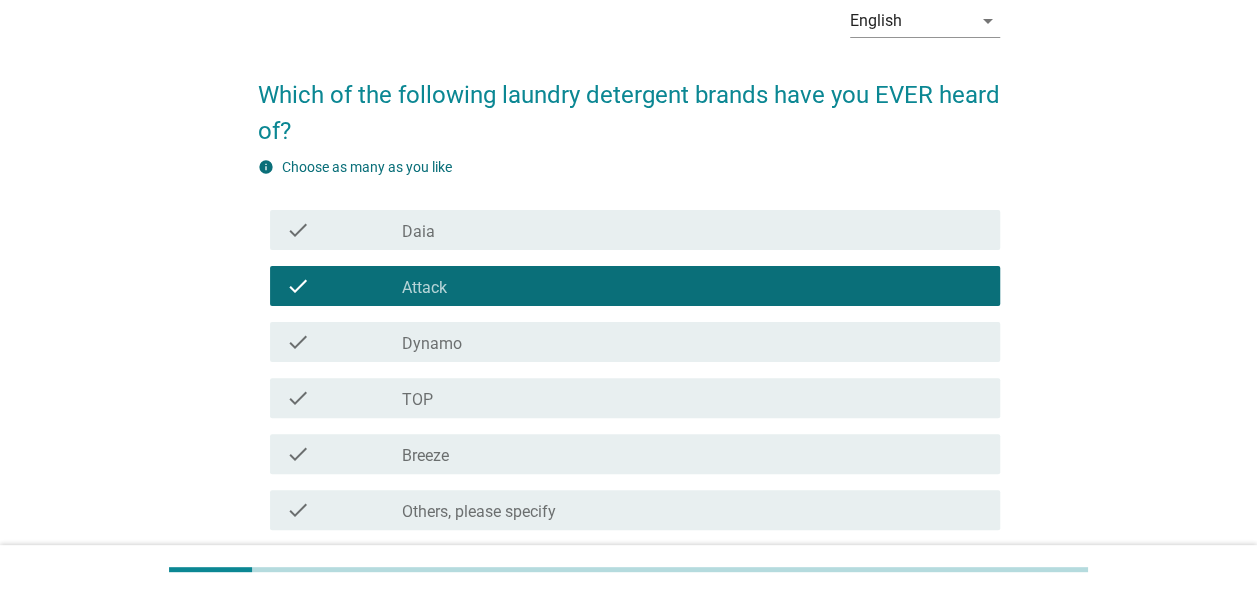 click on "check     check_box_outline_blank Breeze" at bounding box center [635, 454] 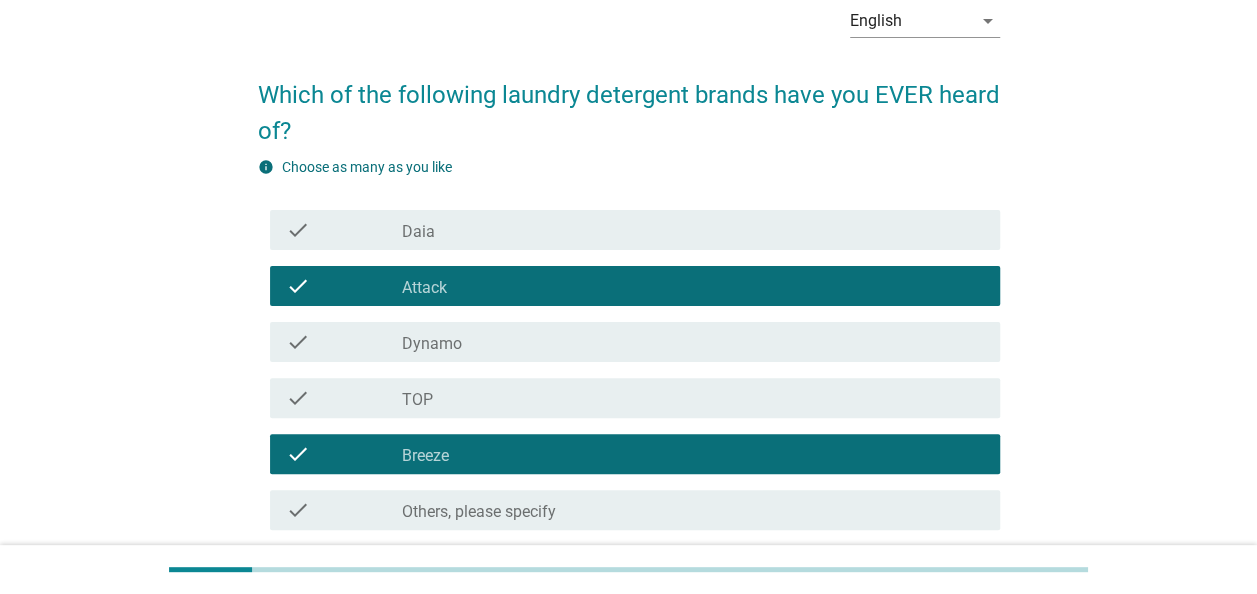 drag, startPoint x: 774, startPoint y: 337, endPoint x: 779, endPoint y: 356, distance: 19.646883 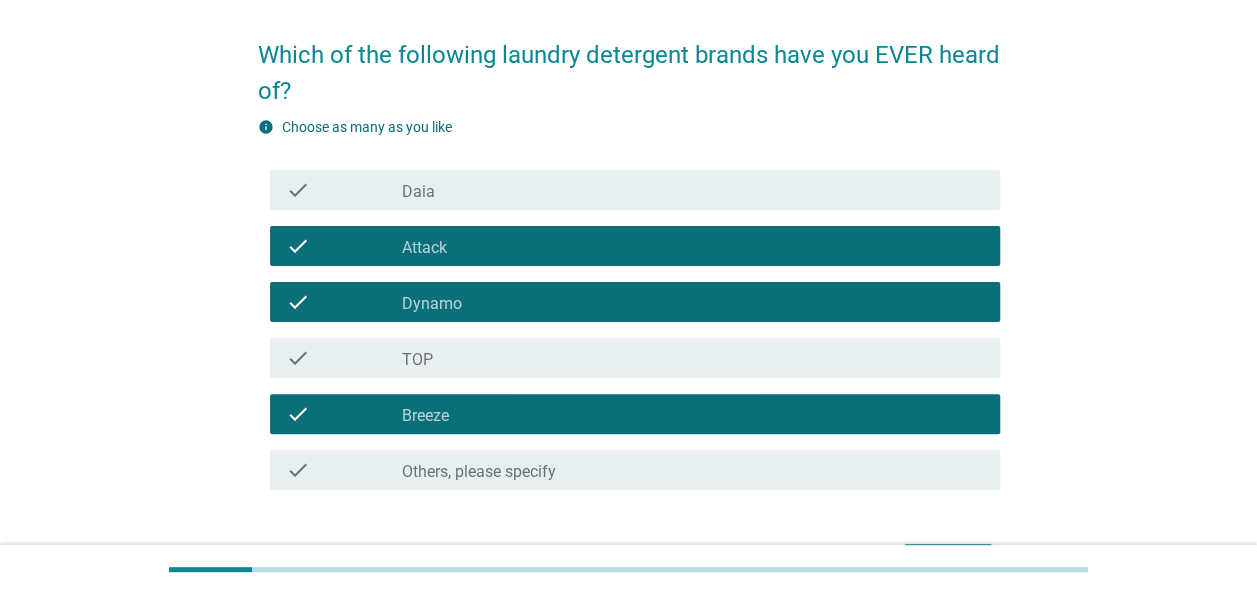 scroll, scrollTop: 269, scrollLeft: 0, axis: vertical 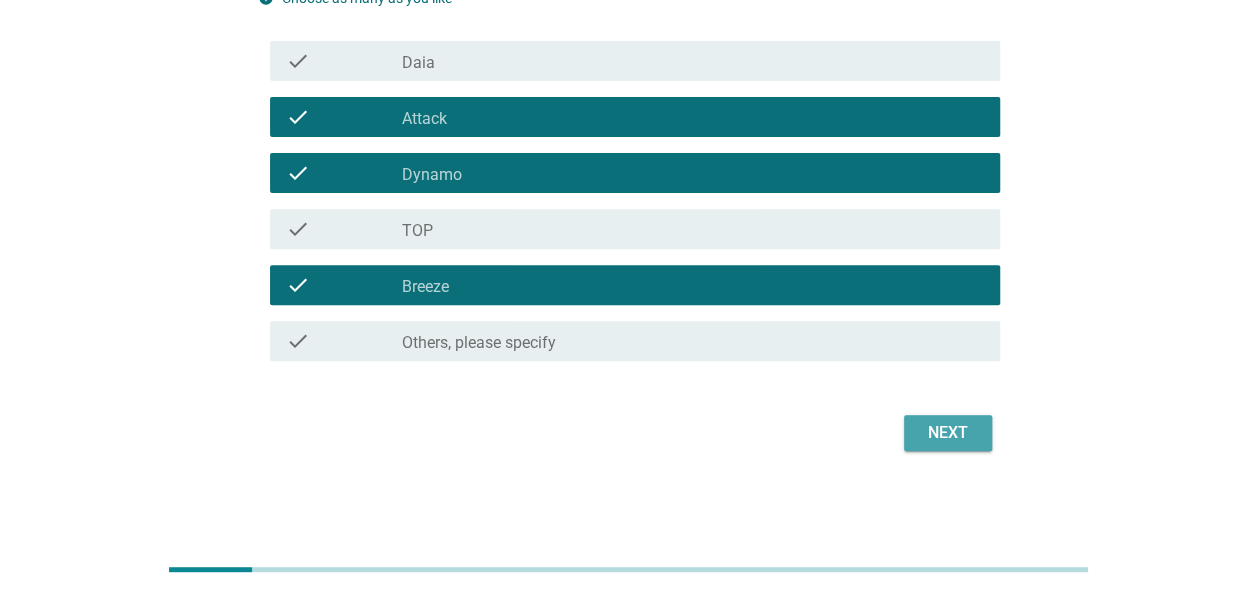 click on "Next" at bounding box center [948, 433] 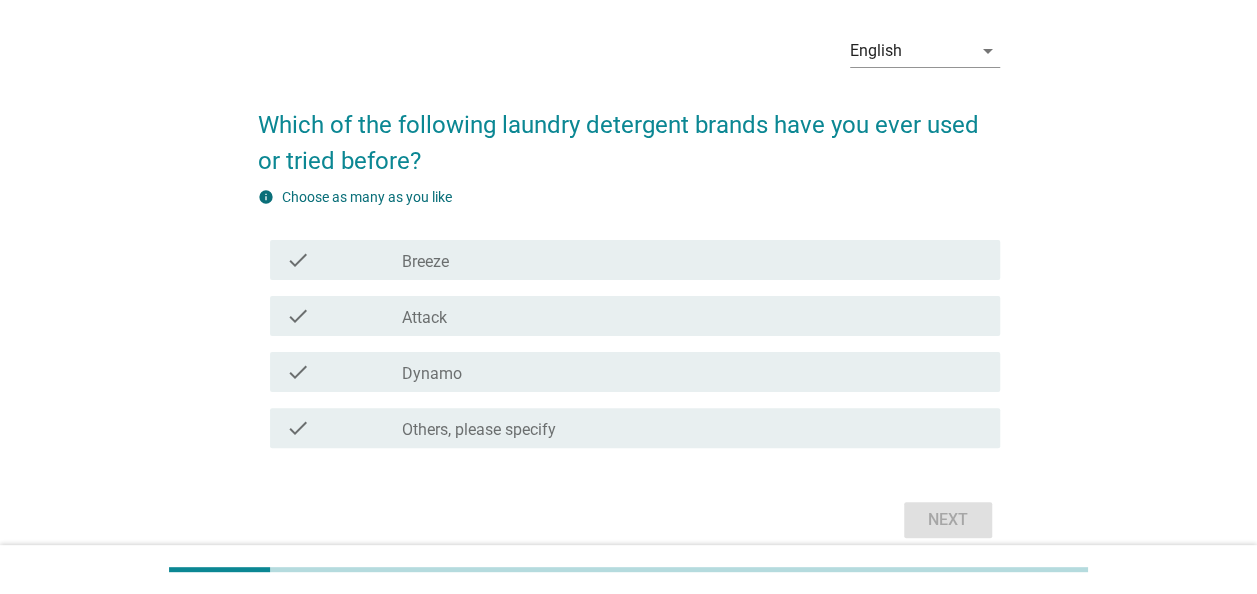 scroll, scrollTop: 100, scrollLeft: 0, axis: vertical 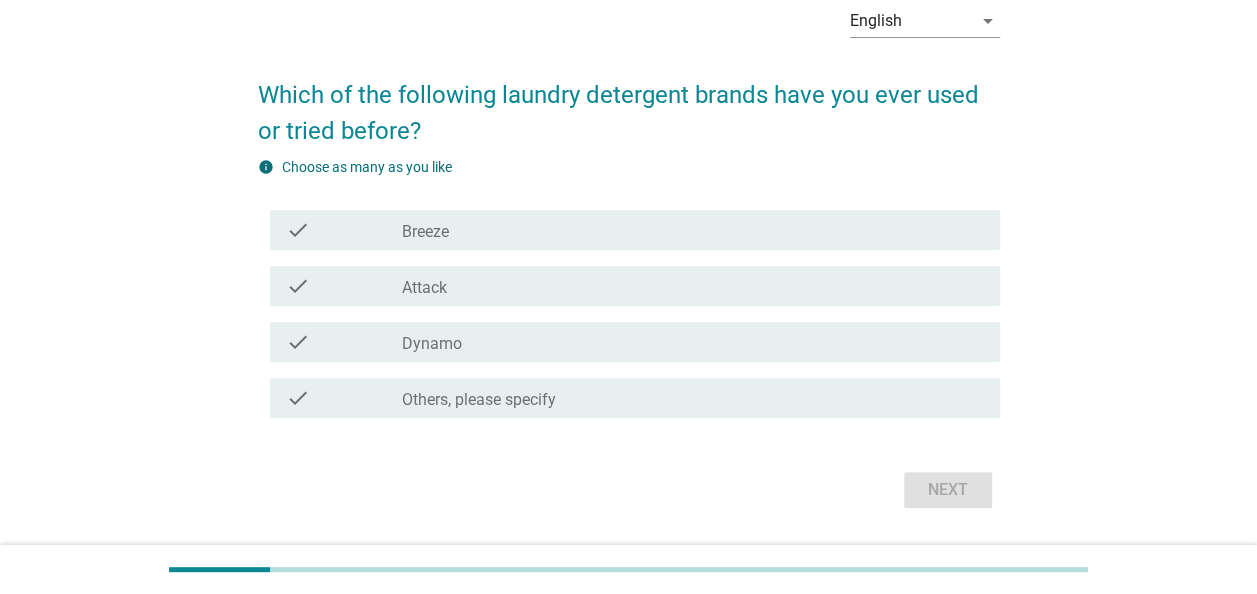 click on "check     check_box_outline_blank Attack" at bounding box center [629, 286] 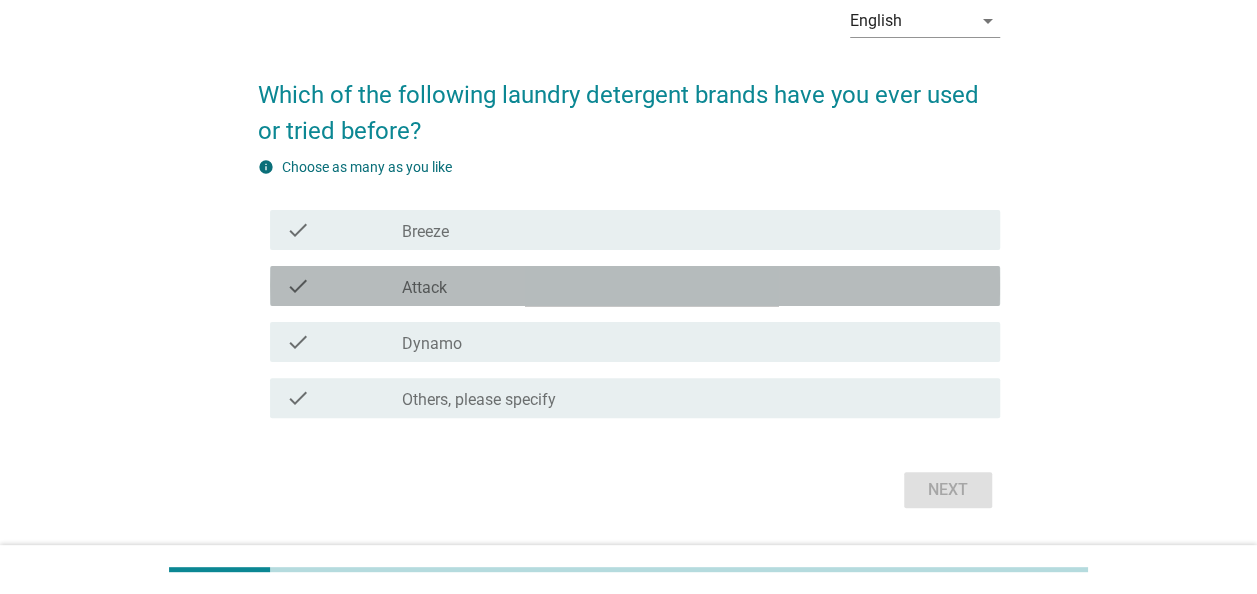 click on "check_box_outline_blank Attack" at bounding box center (693, 286) 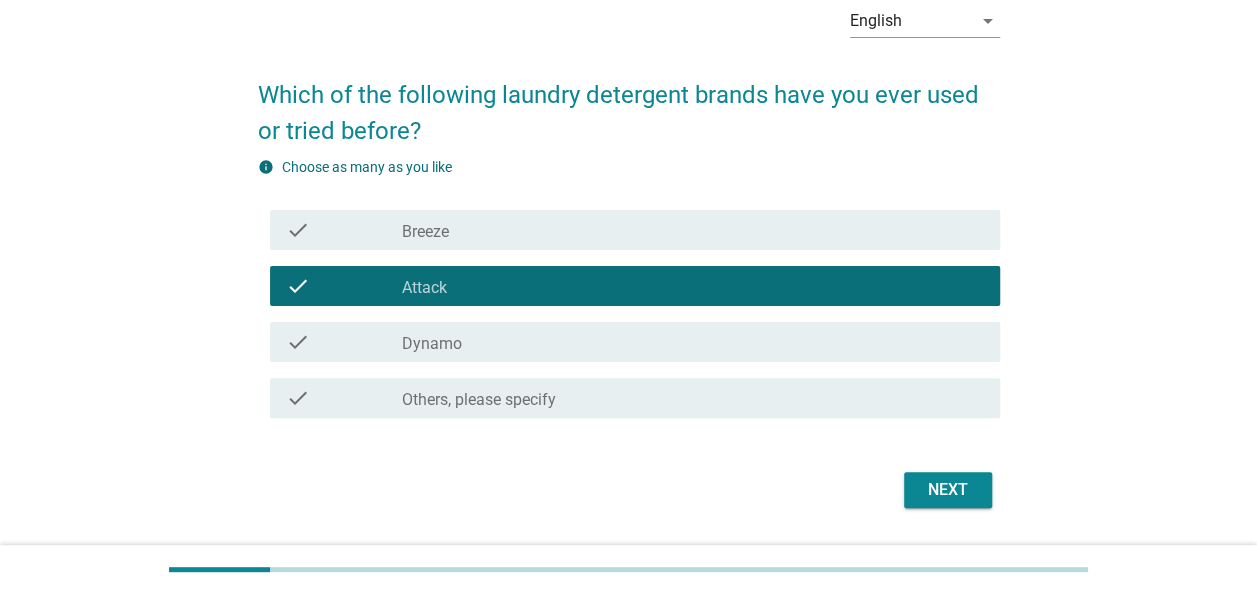 drag, startPoint x: 792, startPoint y: 352, endPoint x: 794, endPoint y: 330, distance: 22.090721 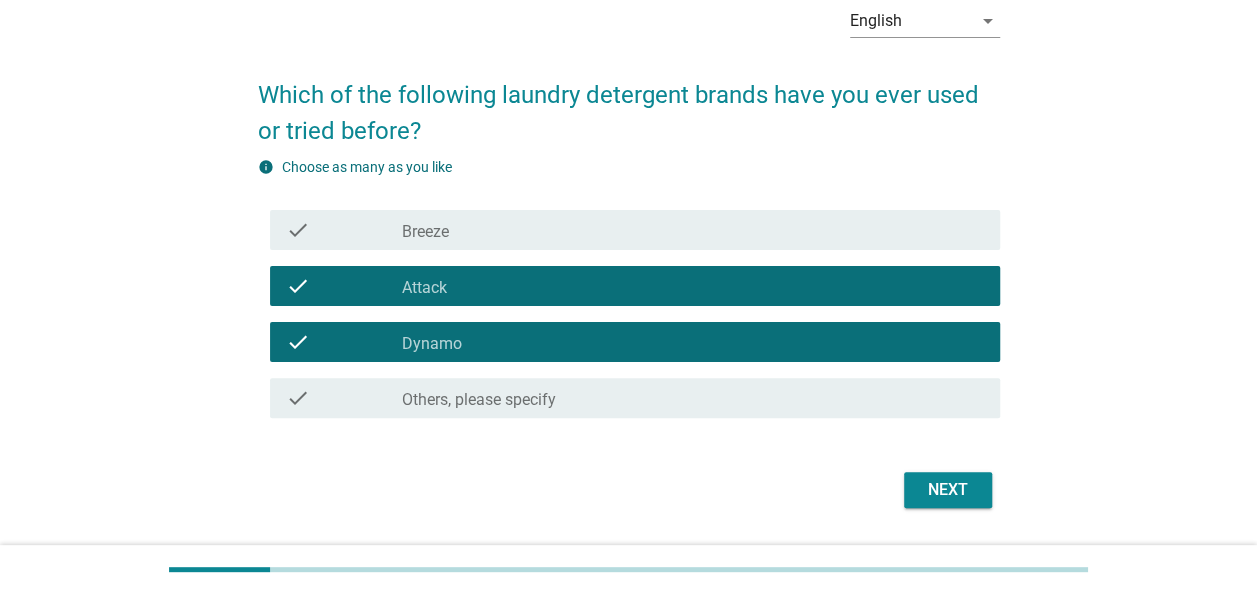 click on "check     check_box_outline_blank Breeze" at bounding box center (635, 230) 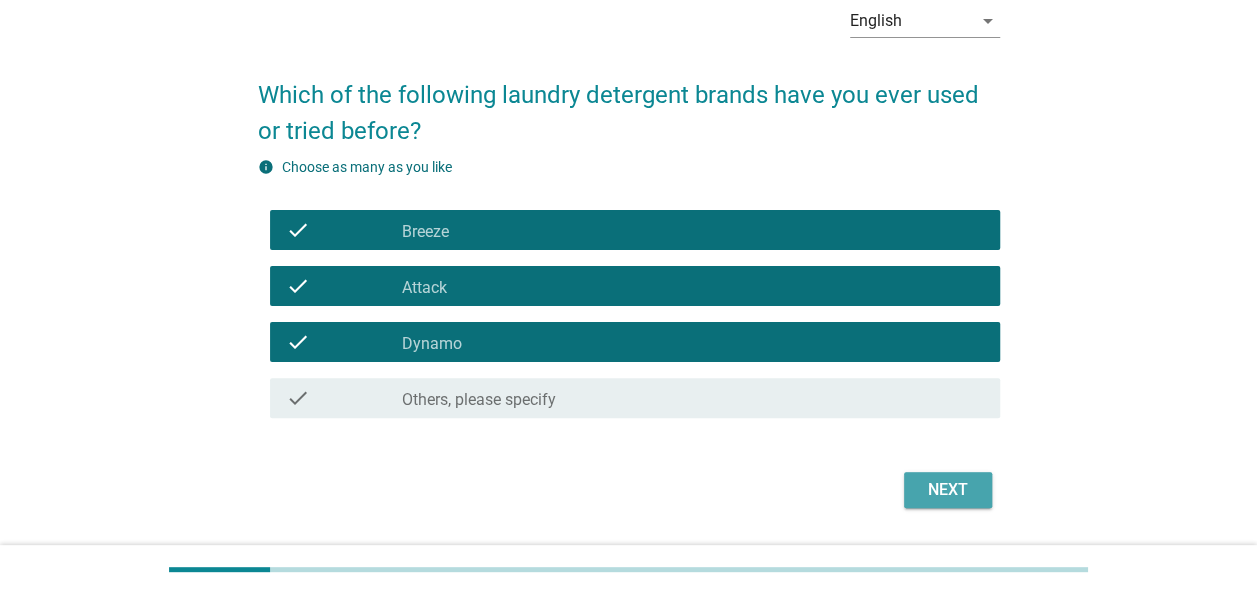 click on "Next" at bounding box center [948, 490] 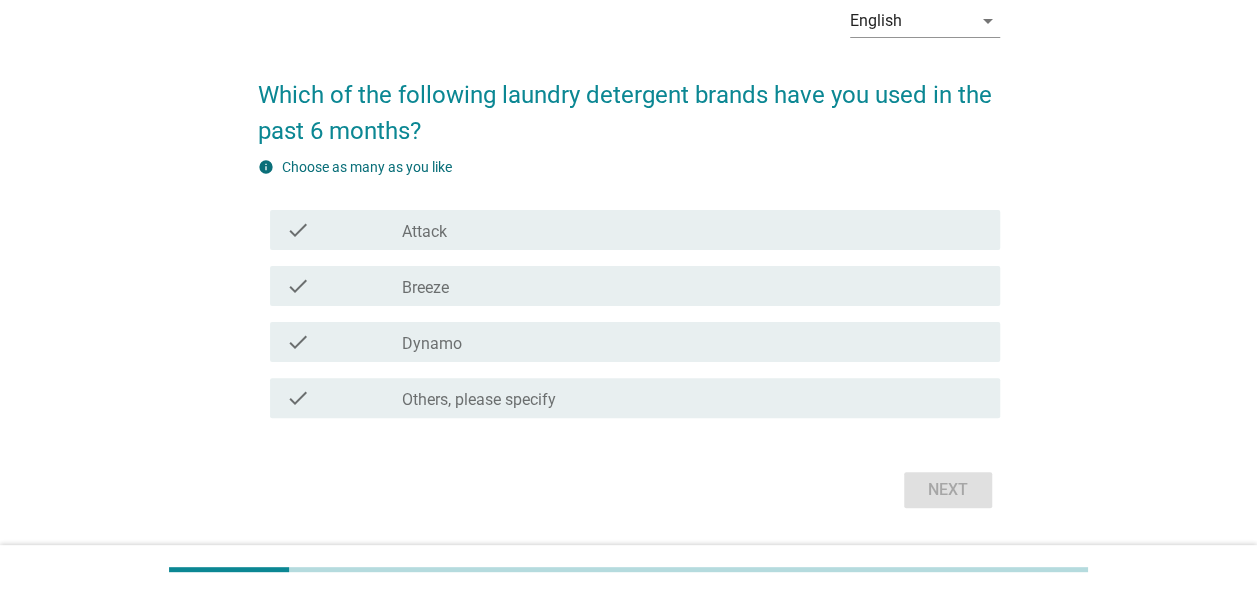 scroll, scrollTop: 0, scrollLeft: 0, axis: both 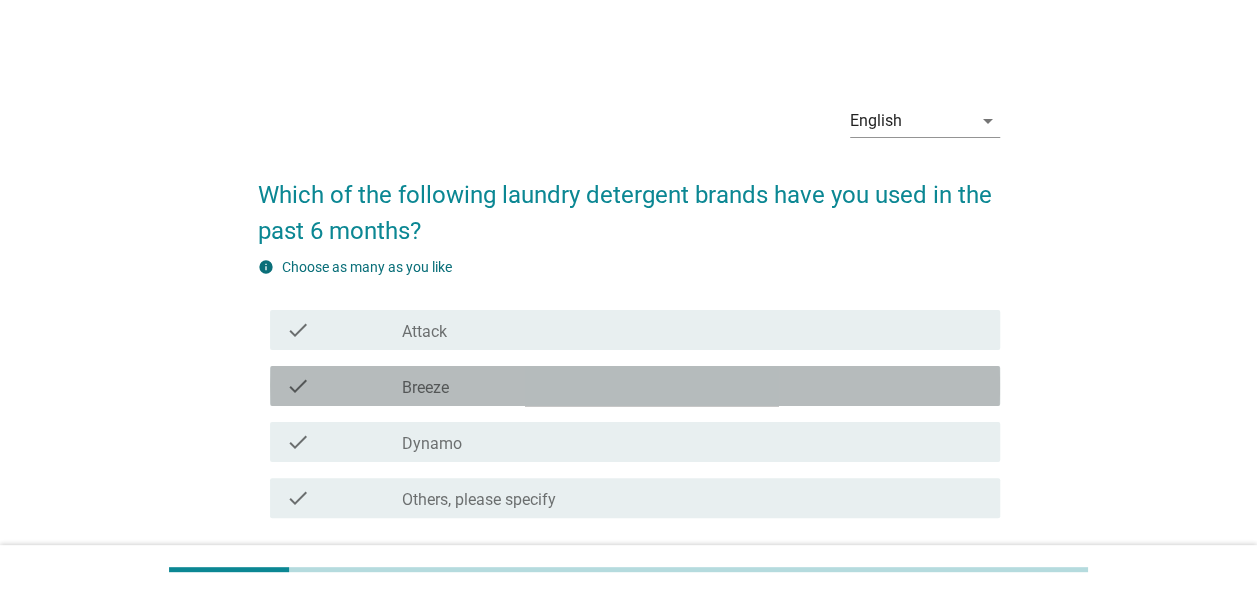 click on "check_box Breeze" at bounding box center [693, 386] 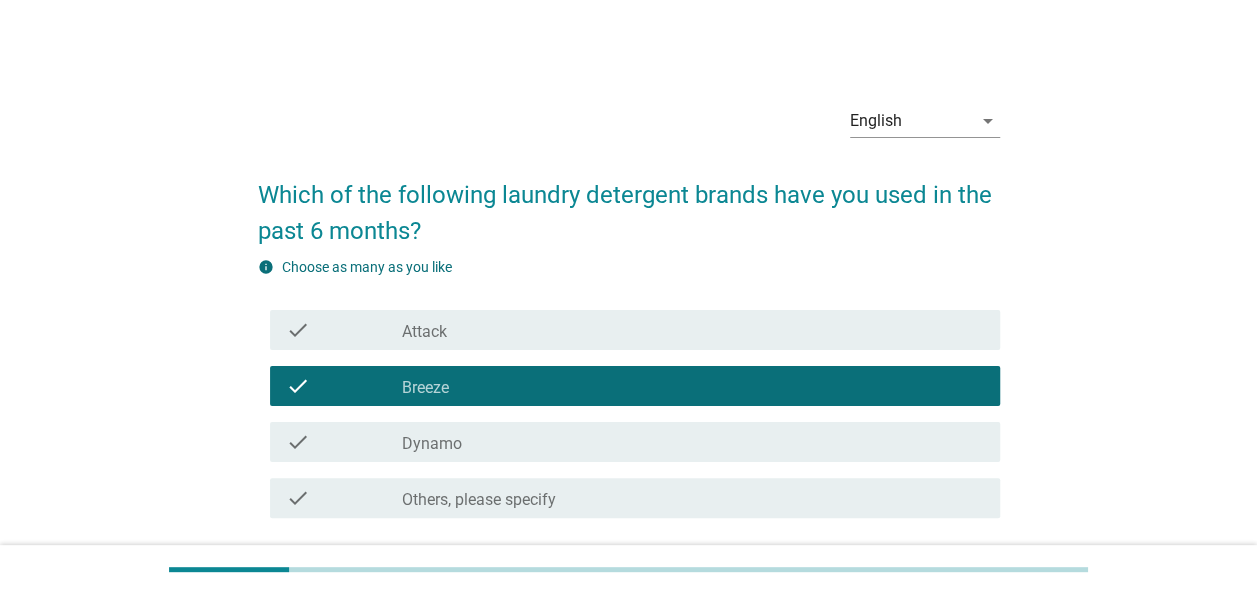 click on "check_box_outline_blank Dynamo" at bounding box center [693, 442] 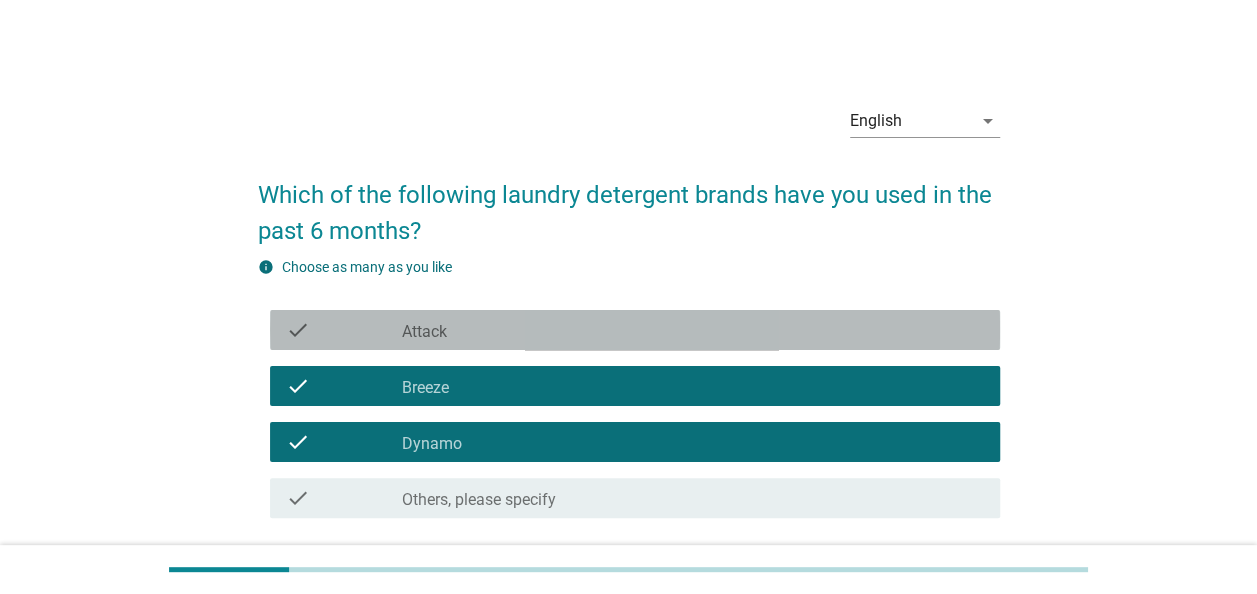 click on "check_box Attack" at bounding box center (693, 330) 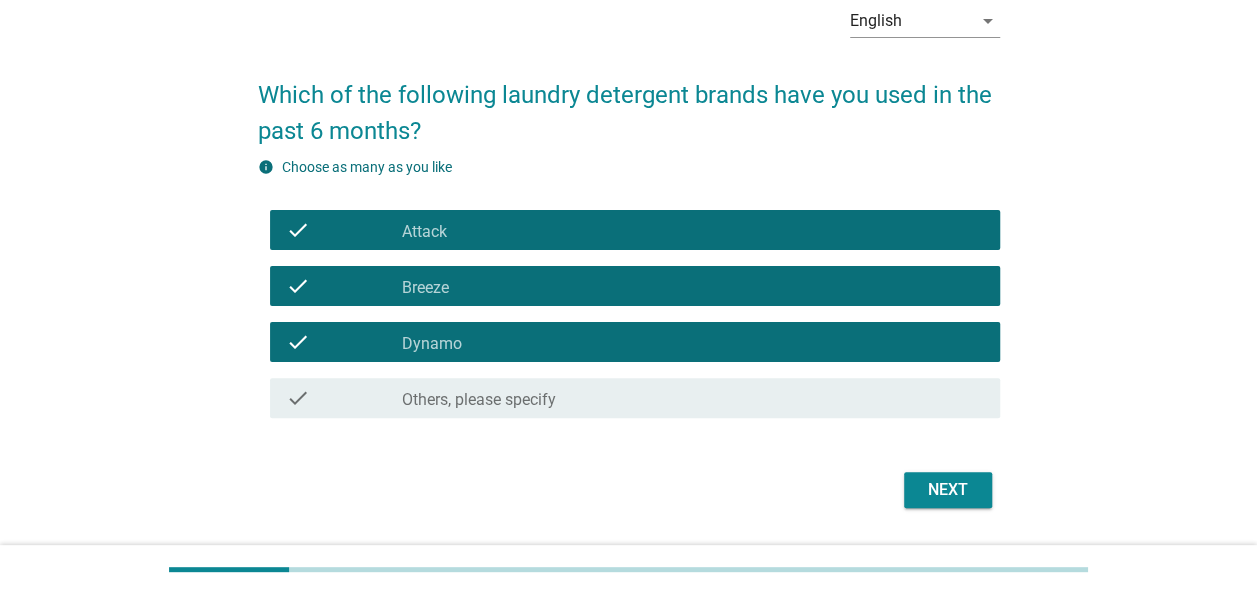 scroll, scrollTop: 157, scrollLeft: 0, axis: vertical 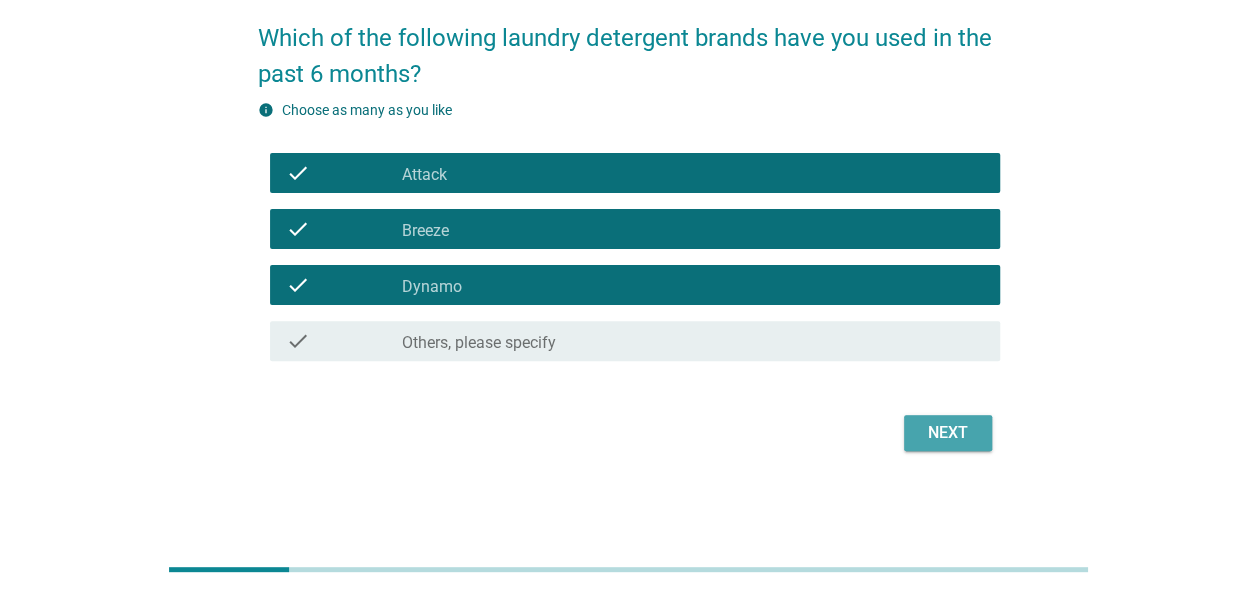 click on "Next" at bounding box center (948, 433) 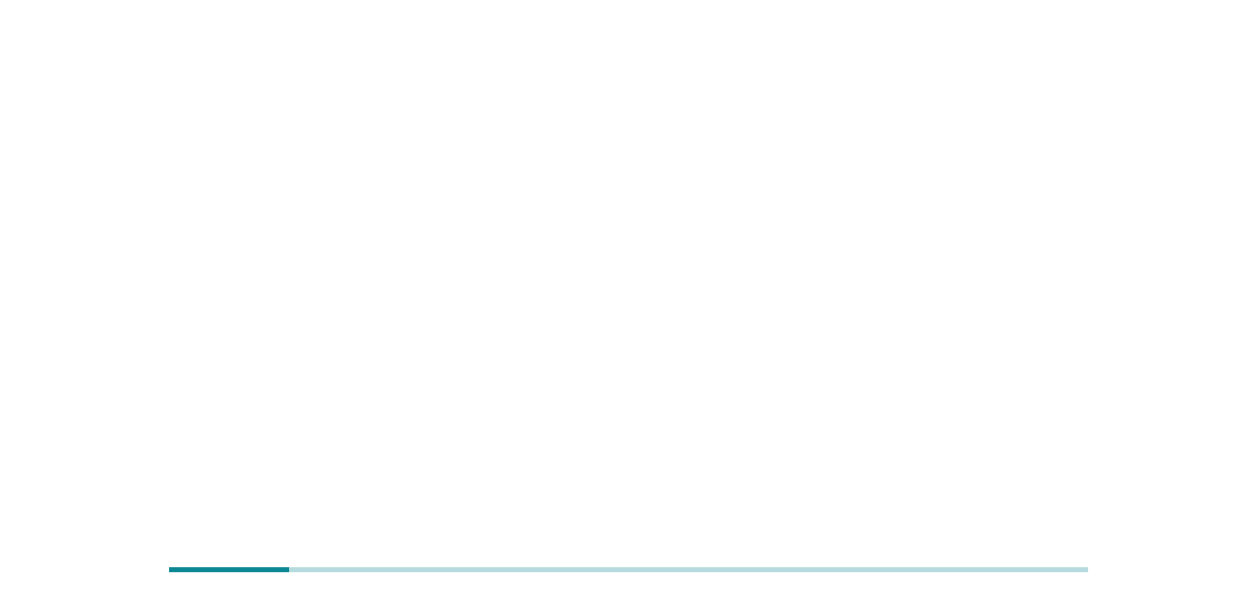 scroll, scrollTop: 0, scrollLeft: 0, axis: both 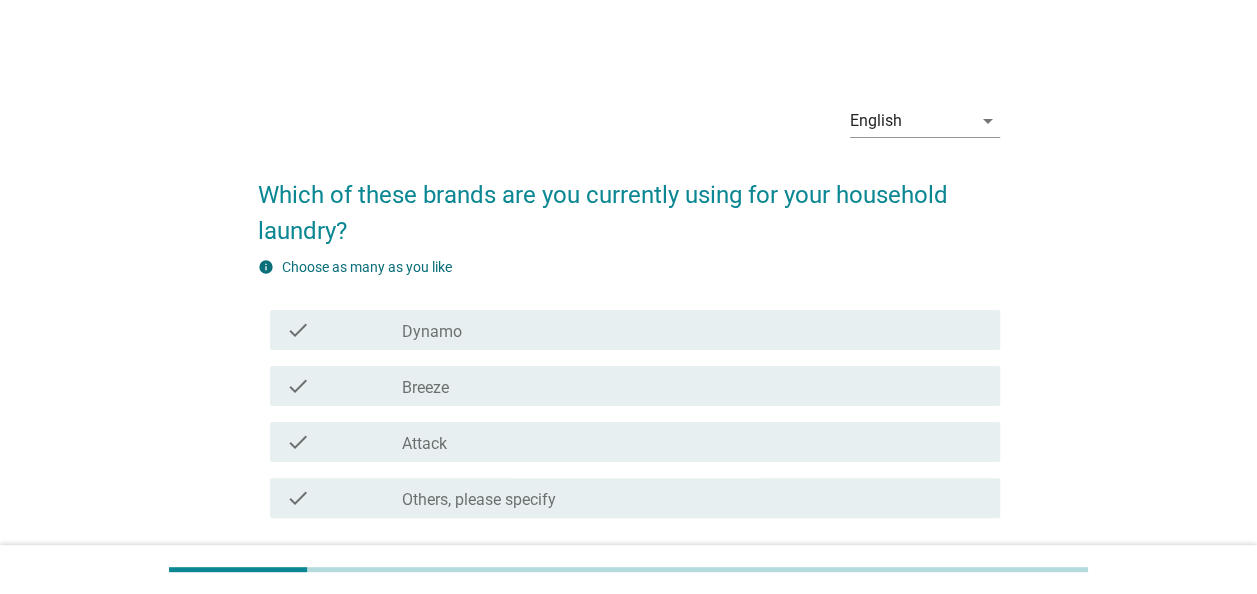drag, startPoint x: 841, startPoint y: 464, endPoint x: 835, endPoint y: 450, distance: 15.231546 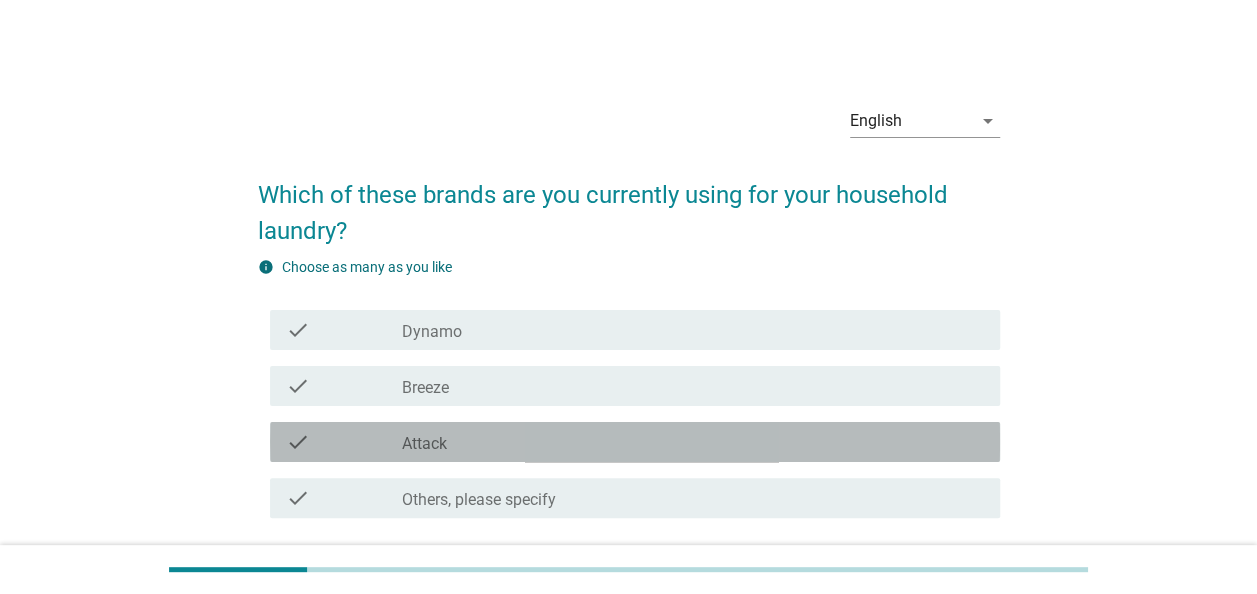 drag, startPoint x: 807, startPoint y: 456, endPoint x: 816, endPoint y: 423, distance: 34.20526 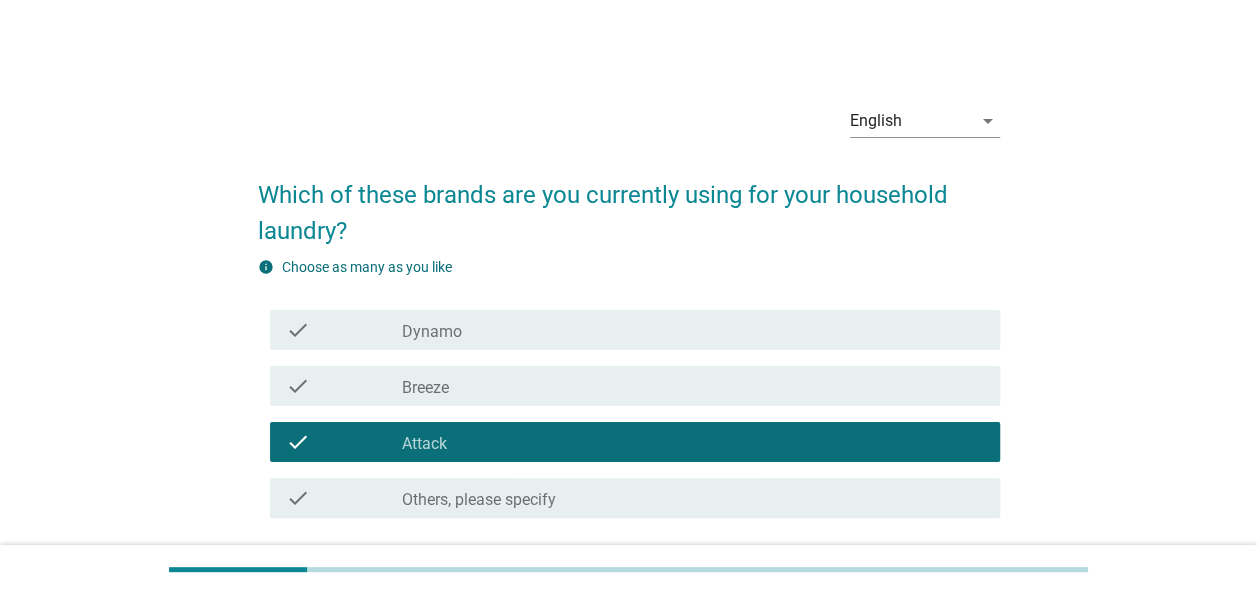 click on "check_box Breeze" at bounding box center (693, 386) 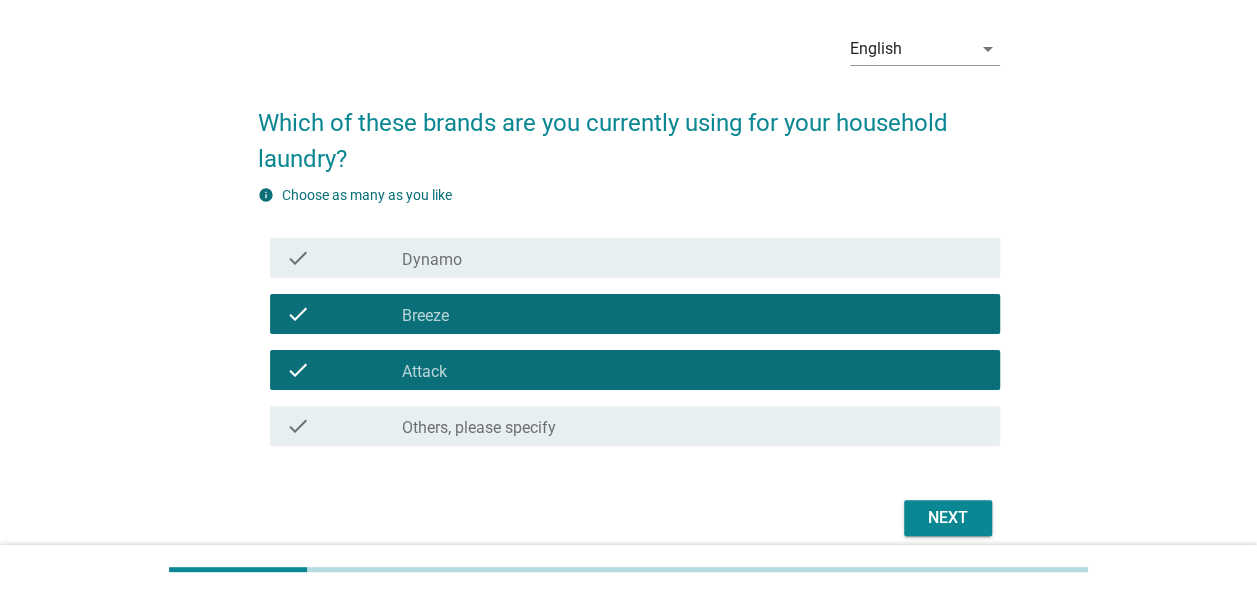 scroll, scrollTop: 157, scrollLeft: 0, axis: vertical 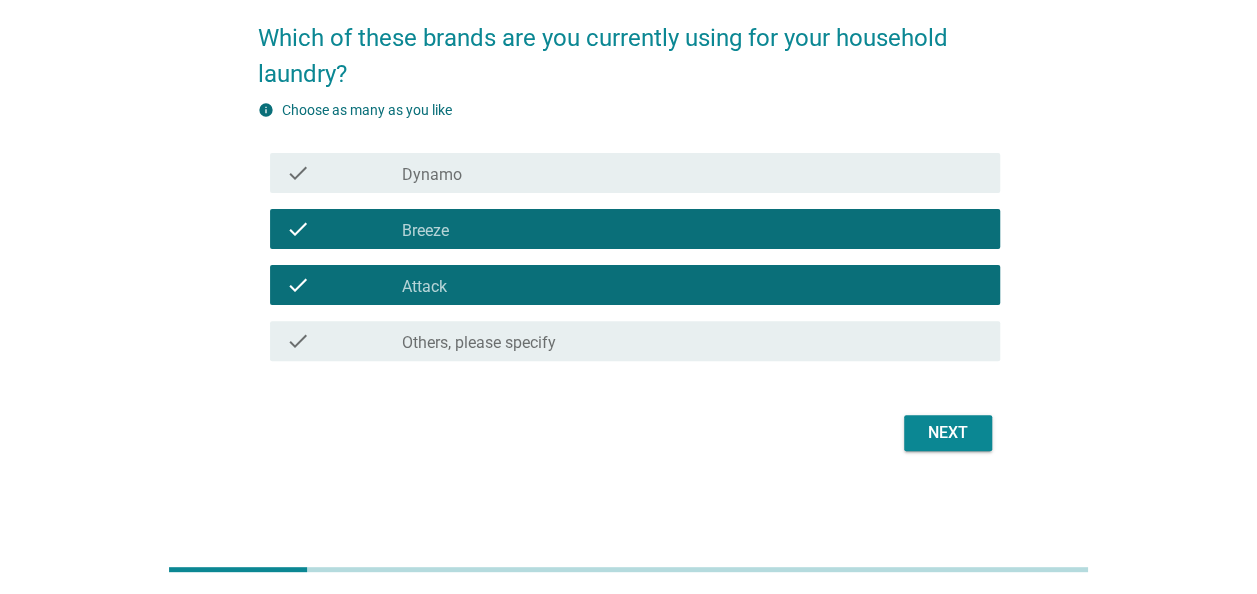 click on "Next" at bounding box center [948, 433] 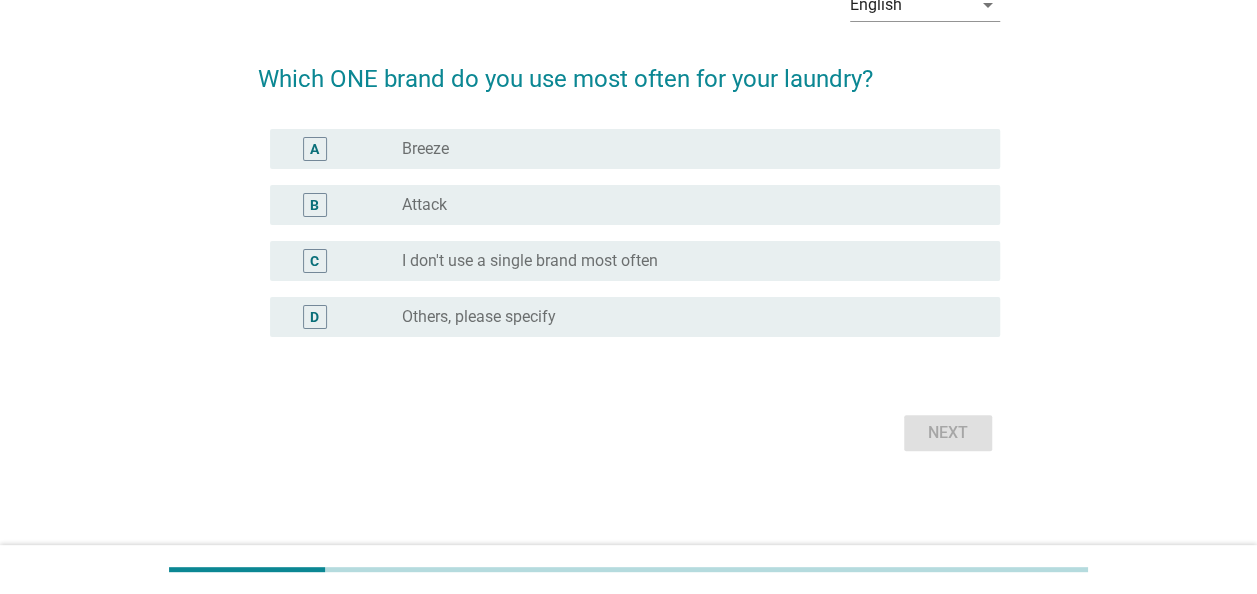 scroll, scrollTop: 0, scrollLeft: 0, axis: both 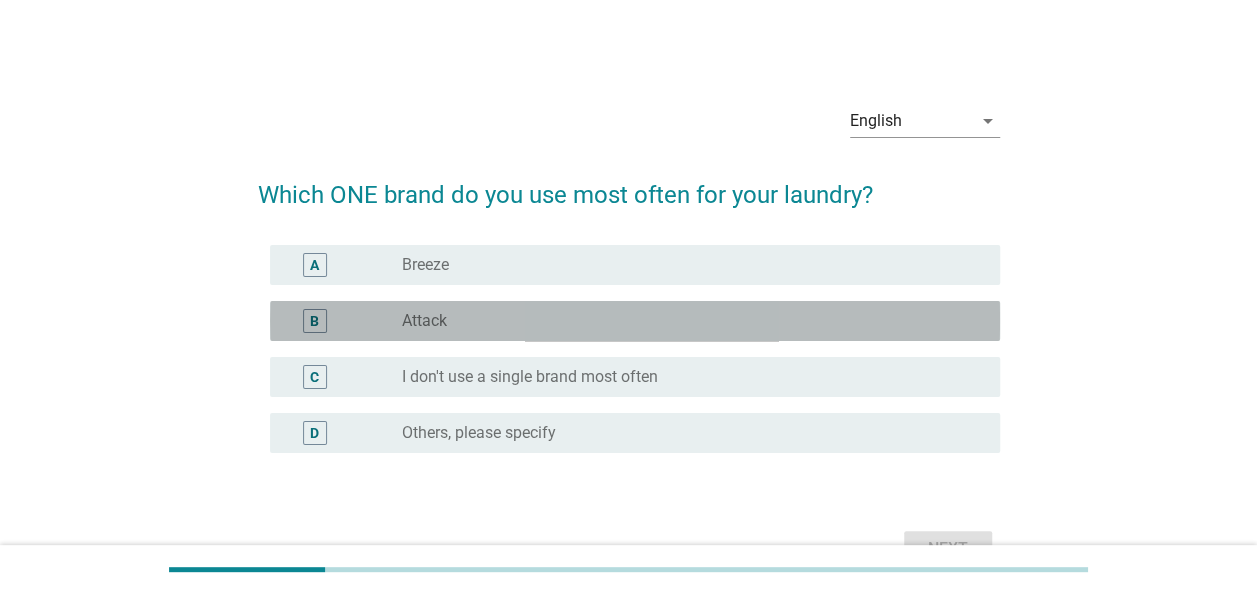 click on "B     radio_button_unchecked Attack" at bounding box center (635, 321) 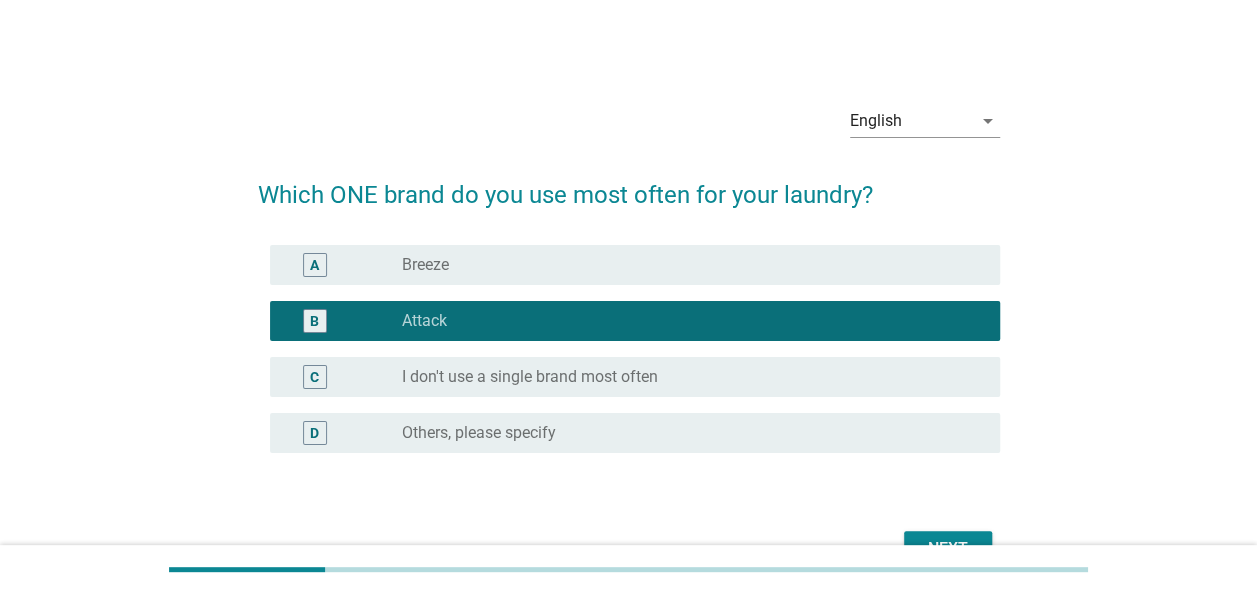 click on "A     radio_button_unchecked Breeze" at bounding box center [629, 265] 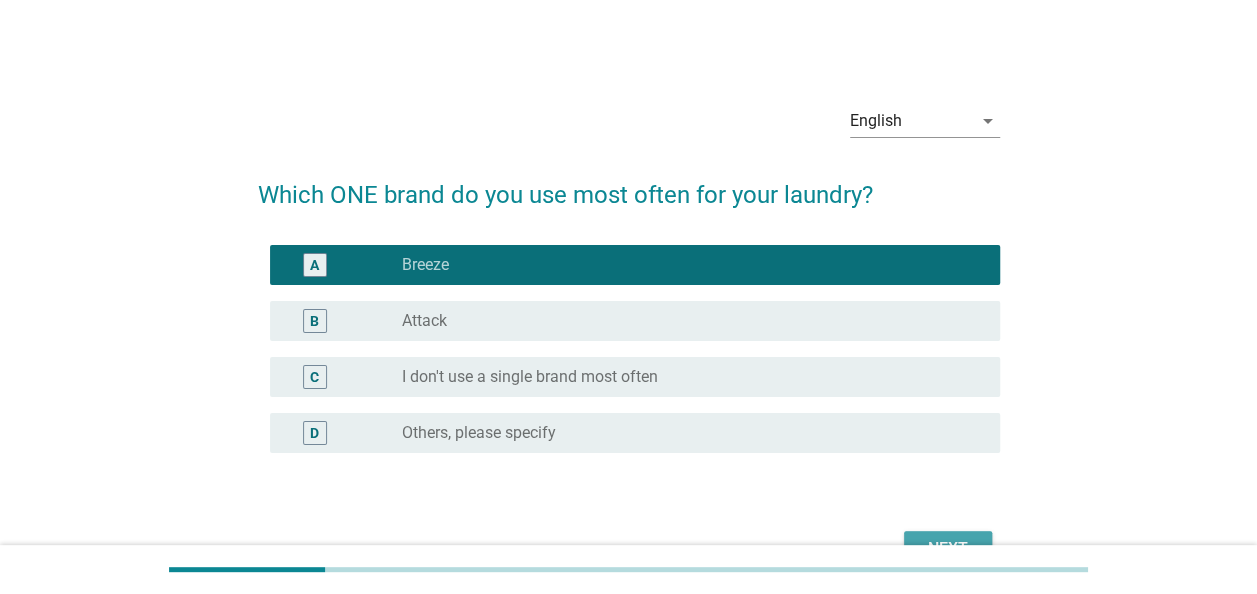 click on "Next" at bounding box center (948, 549) 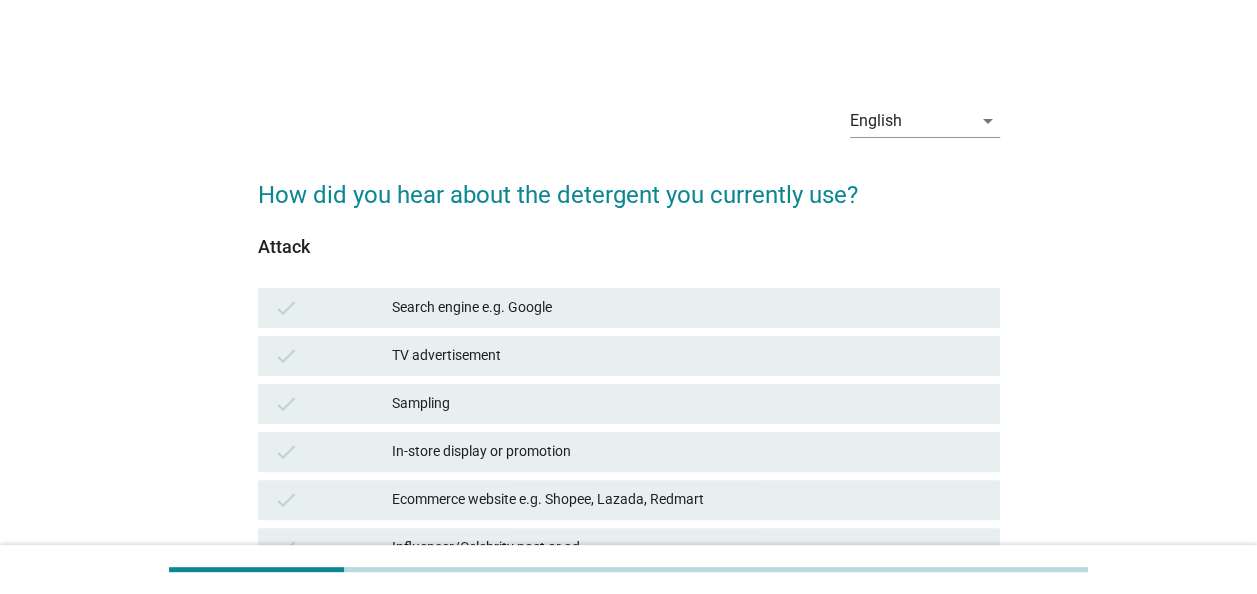 click on "Sampling" at bounding box center [688, 404] 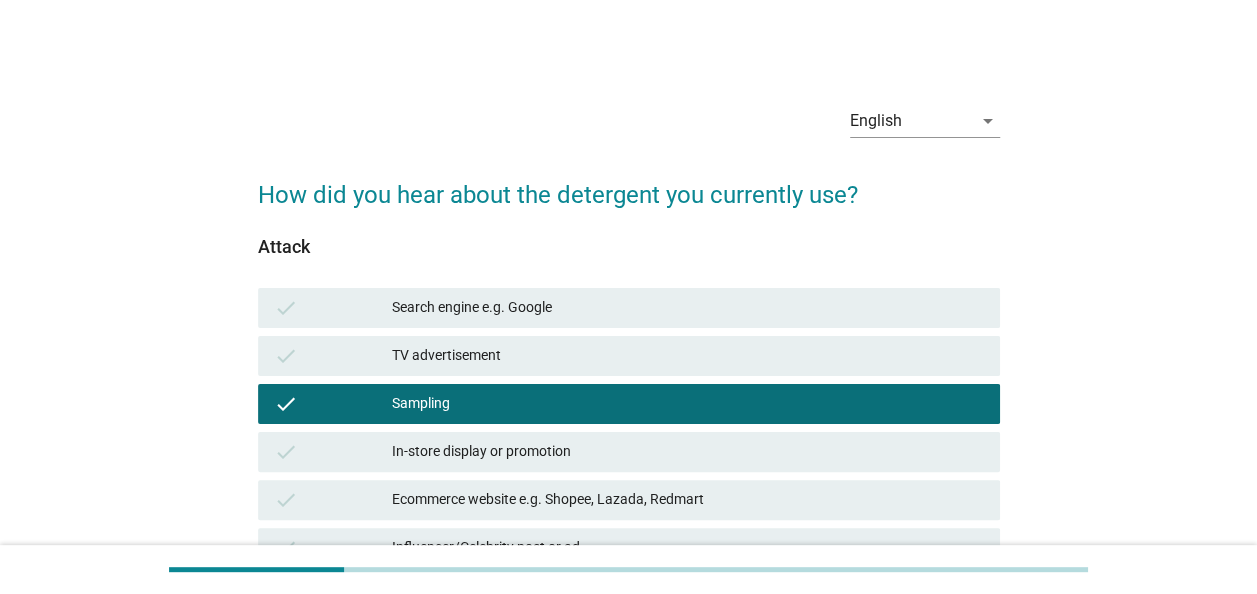 click on "check   In-store display or promotion" at bounding box center (629, 452) 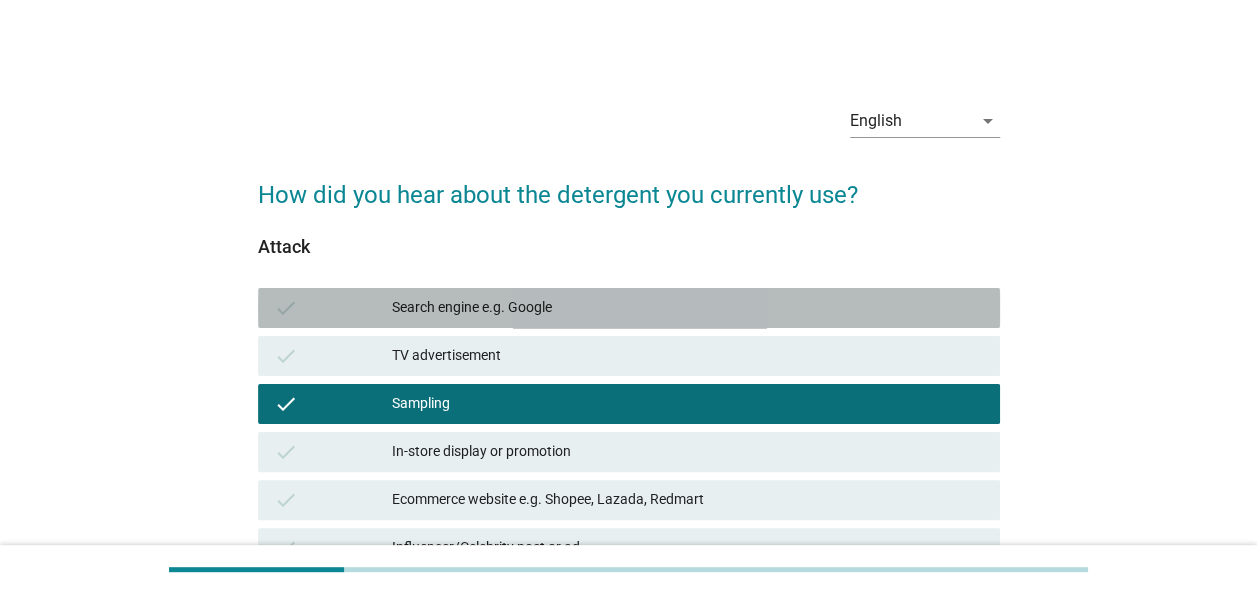 click on "Search engine e.g. Google" at bounding box center [688, 308] 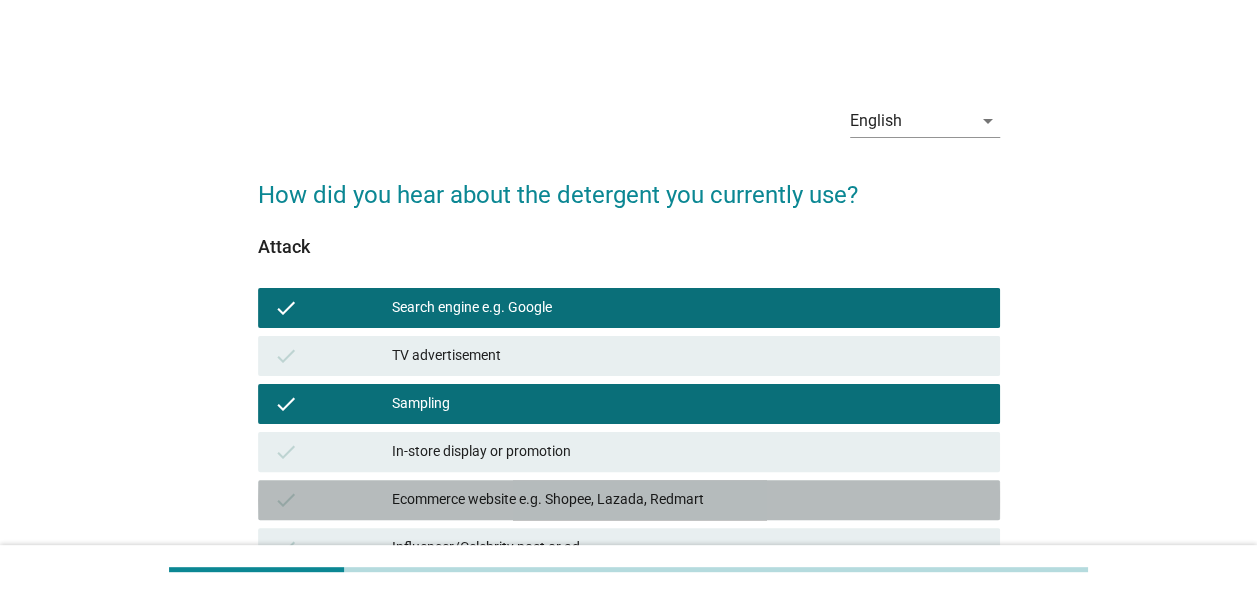 click on "Ecommerce website e.g. Shopee, Lazada, Redmart" at bounding box center [688, 500] 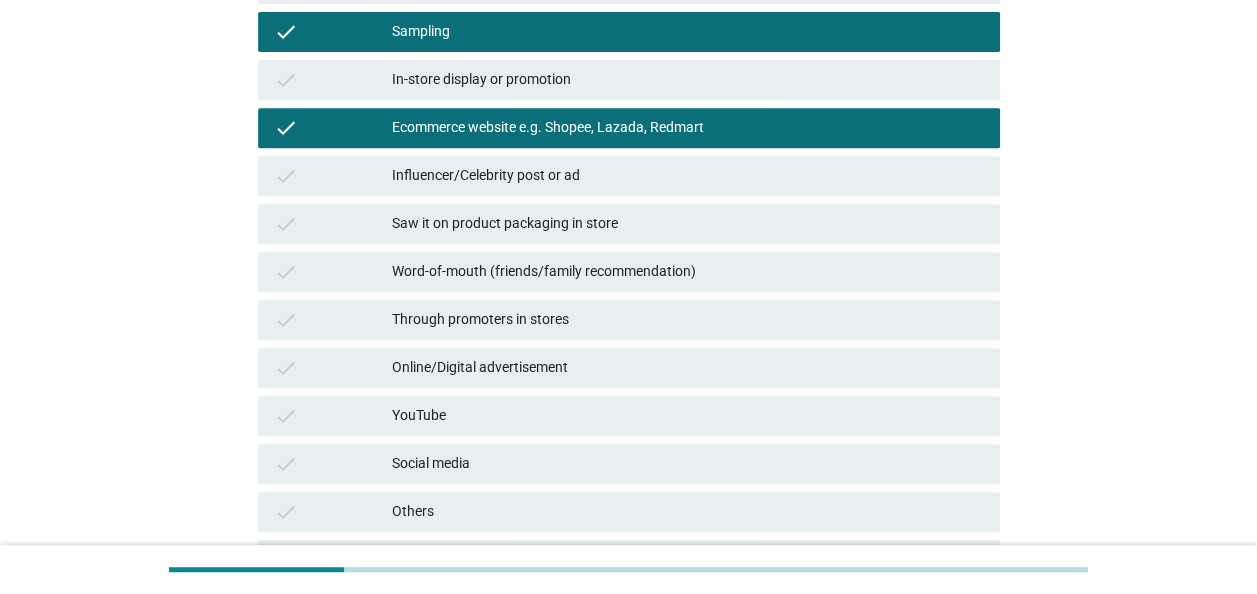 scroll, scrollTop: 500, scrollLeft: 0, axis: vertical 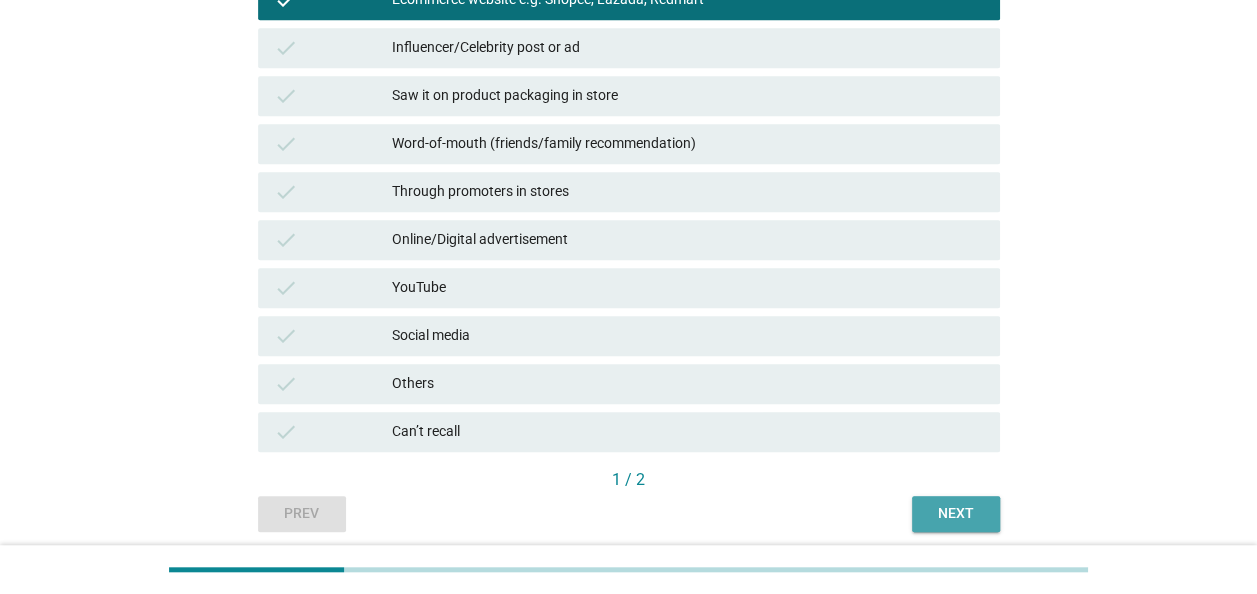click on "Next" at bounding box center (956, 513) 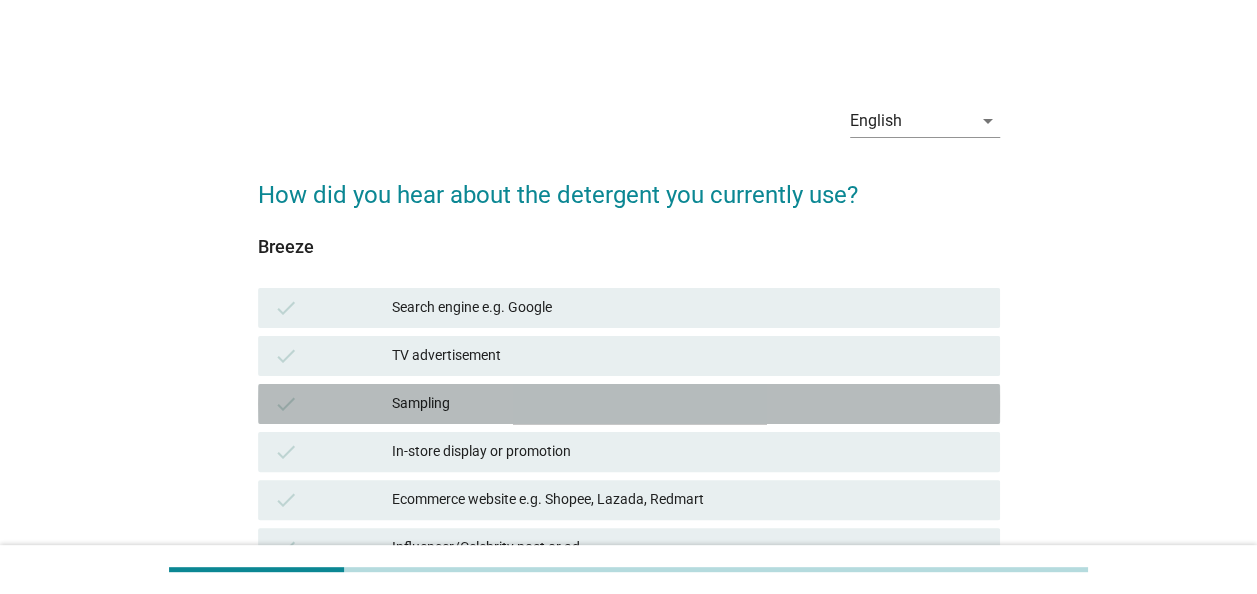 drag, startPoint x: 840, startPoint y: 402, endPoint x: 830, endPoint y: 374, distance: 29.732138 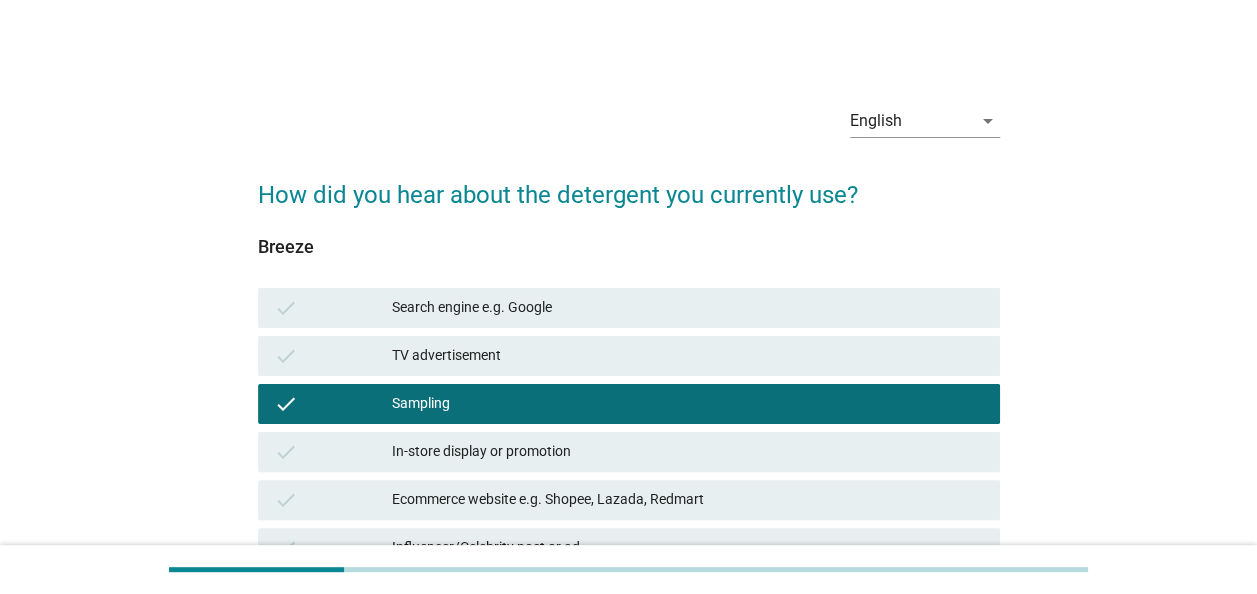 click on "TV advertisement" at bounding box center [688, 356] 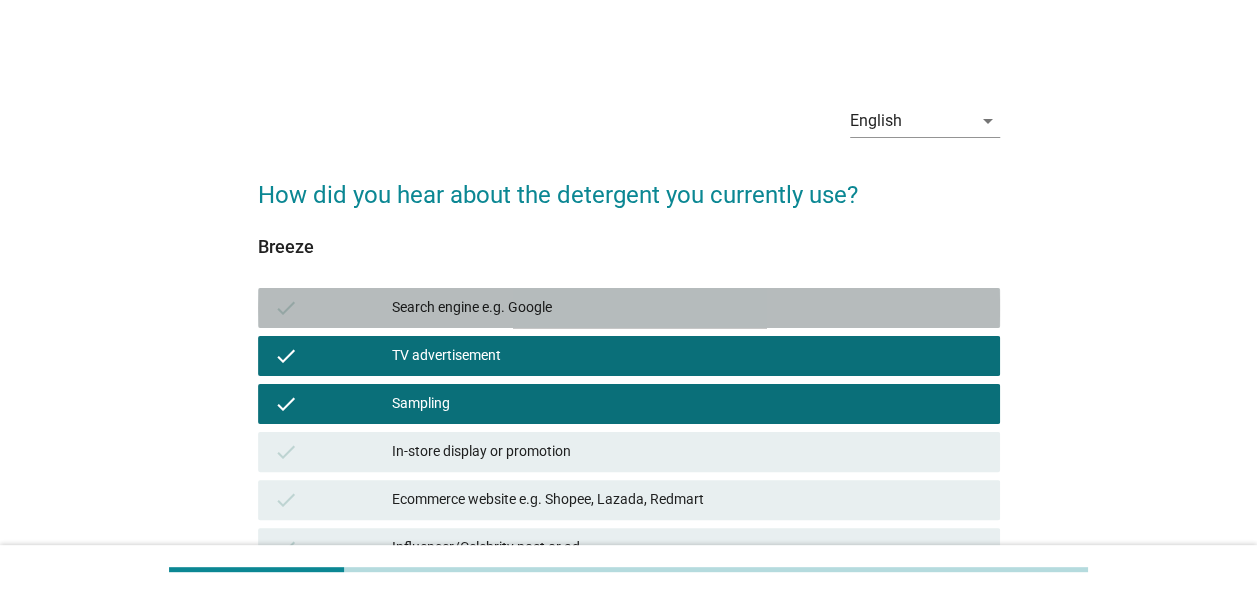 click on "Search engine e.g. Google" at bounding box center (688, 308) 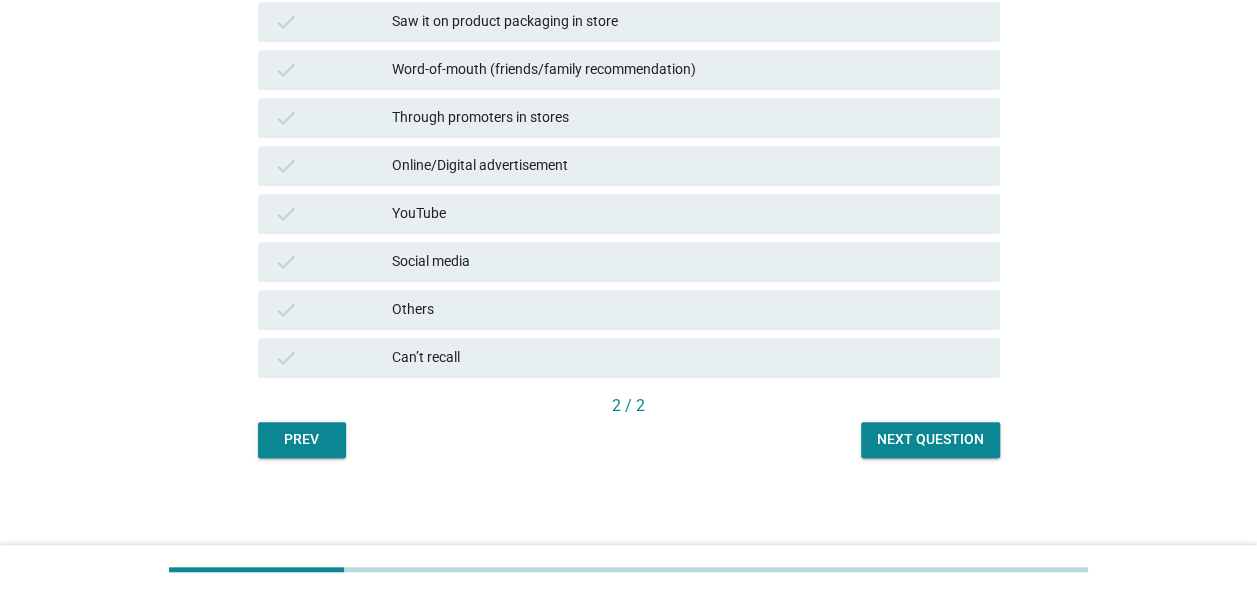 scroll, scrollTop: 575, scrollLeft: 0, axis: vertical 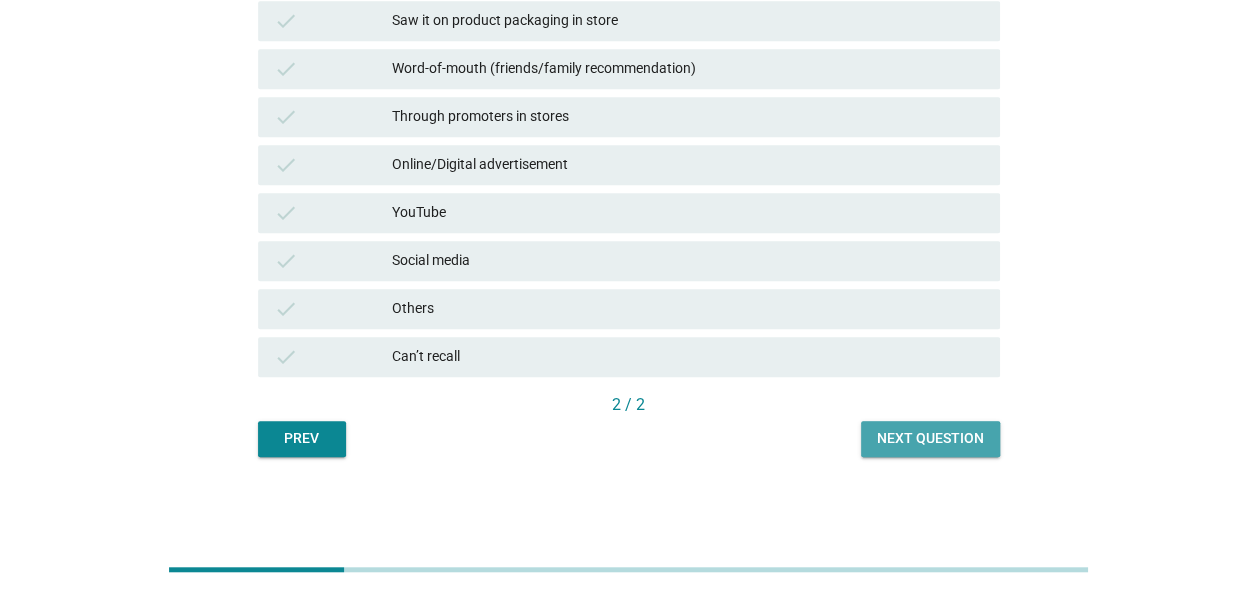 click on "Next question" at bounding box center (930, 438) 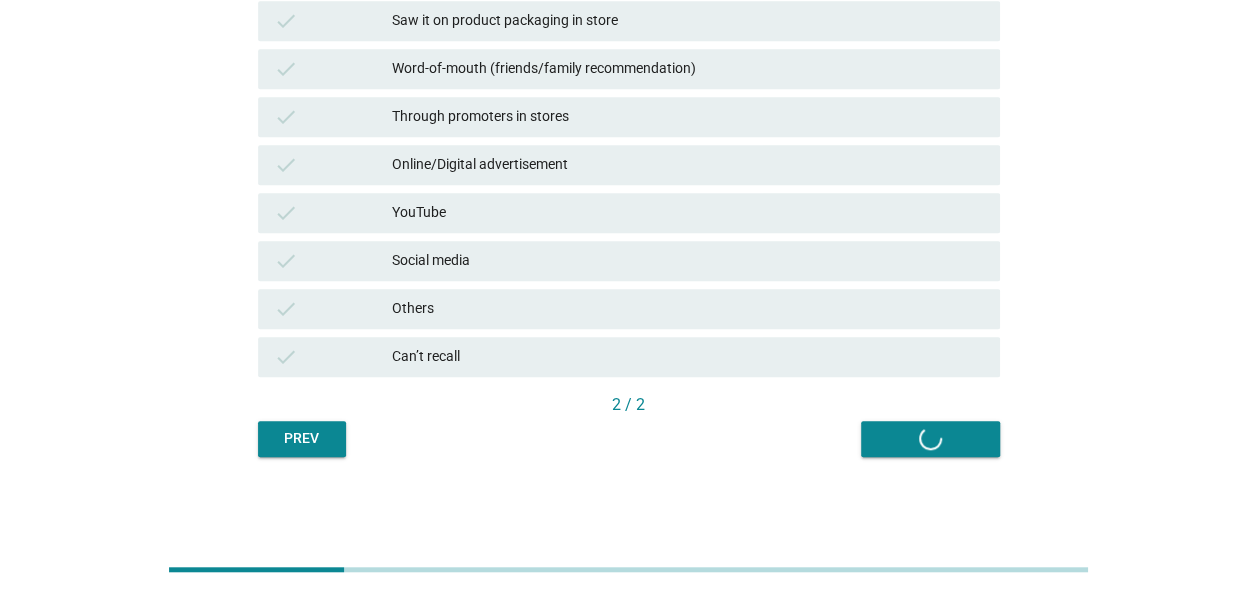 scroll, scrollTop: 0, scrollLeft: 0, axis: both 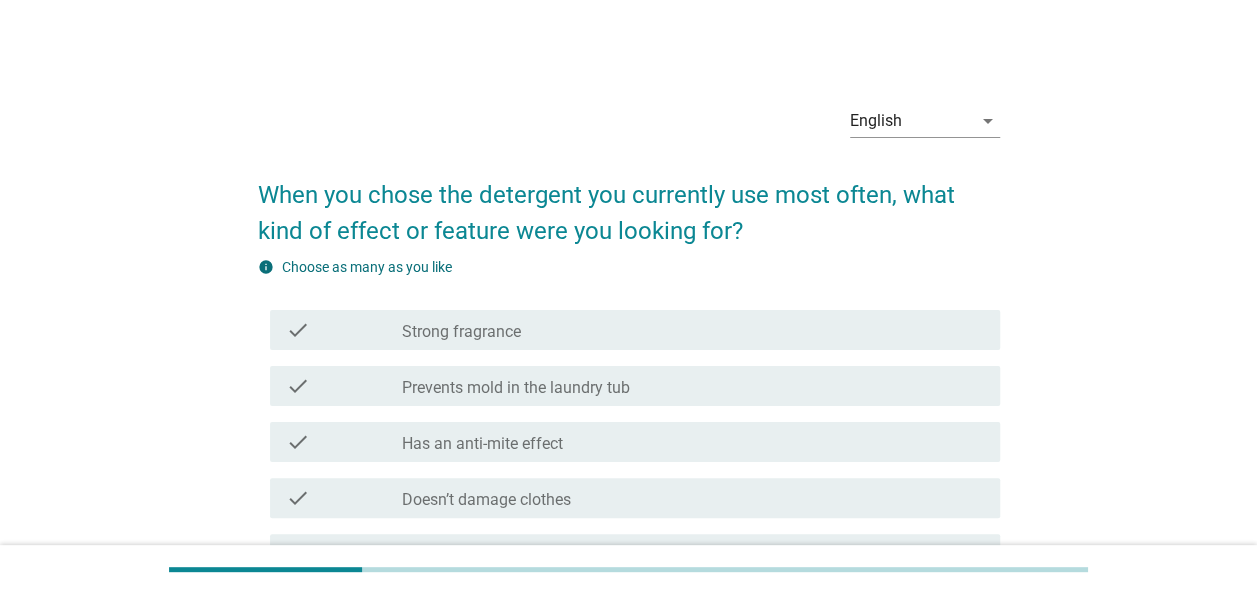 click on "check_box_outline_blank Has an anti-mite effect" at bounding box center [693, 442] 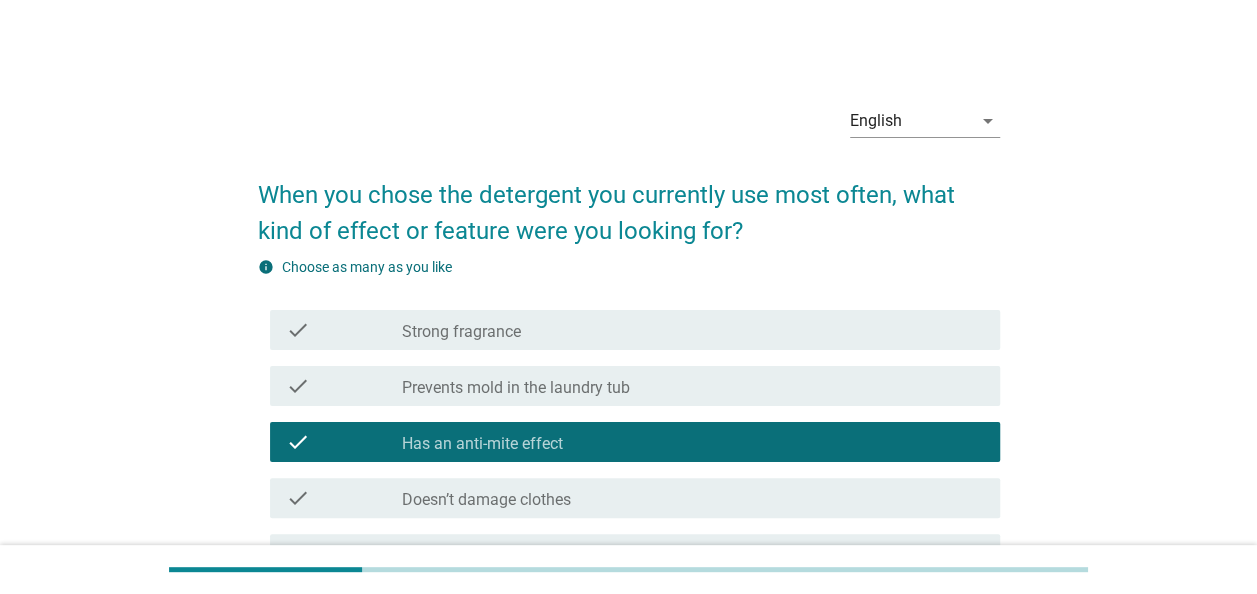 click on "check_box_outline_blank Doesn’t damage clothes" at bounding box center (693, 498) 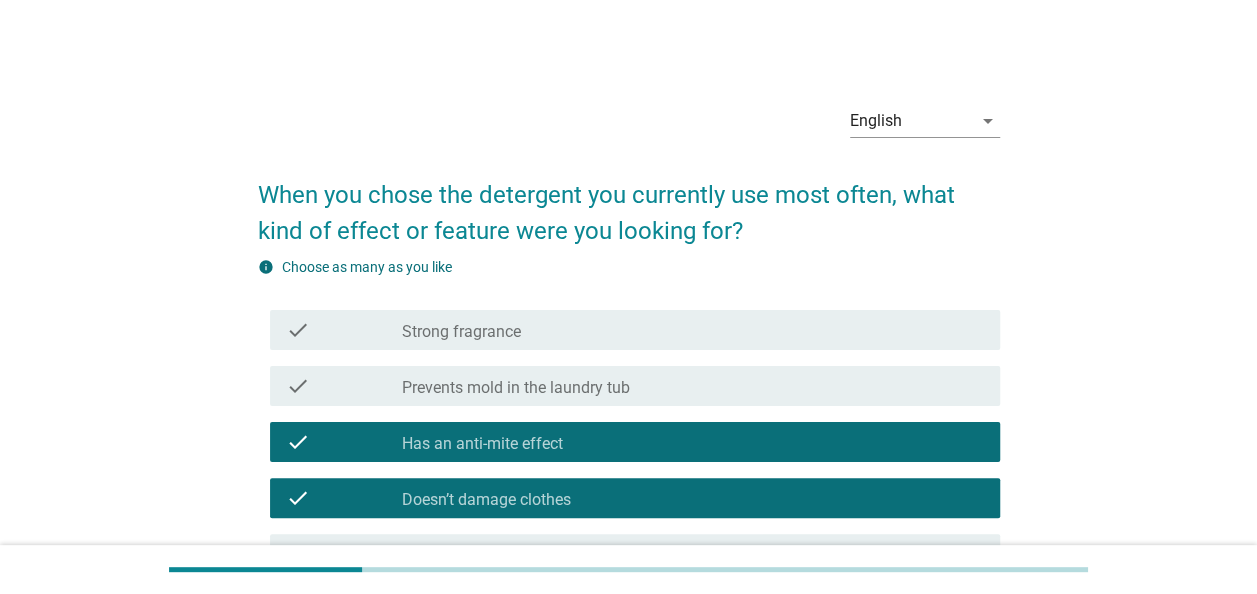click on "check_box_outline_blank Has an anti-mite effect" at bounding box center [693, 442] 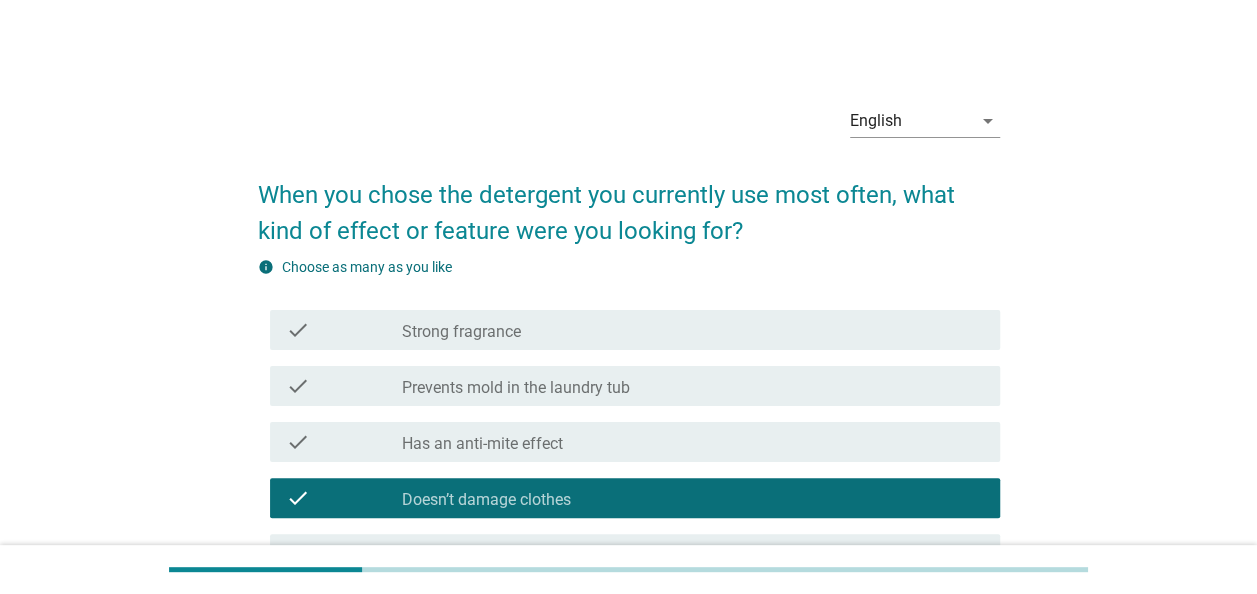 click on "check_box_outline_blank Prevents mold in the laundry tub" at bounding box center (693, 386) 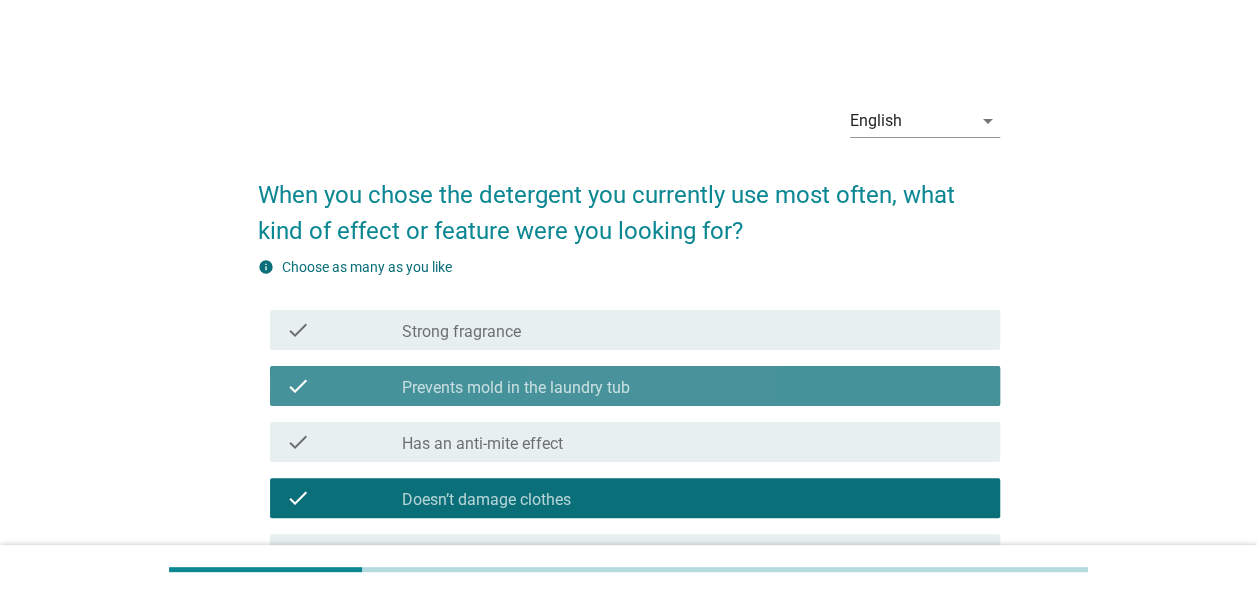 click on "check_box_outline_blank Strong fragrance" at bounding box center [693, 330] 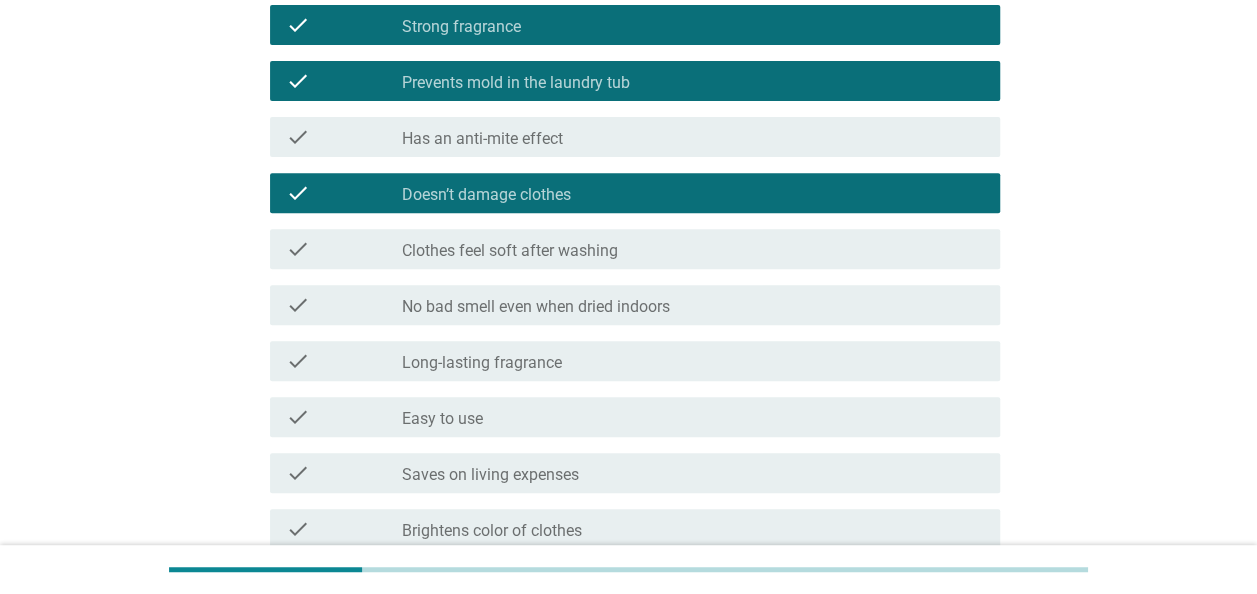 scroll, scrollTop: 400, scrollLeft: 0, axis: vertical 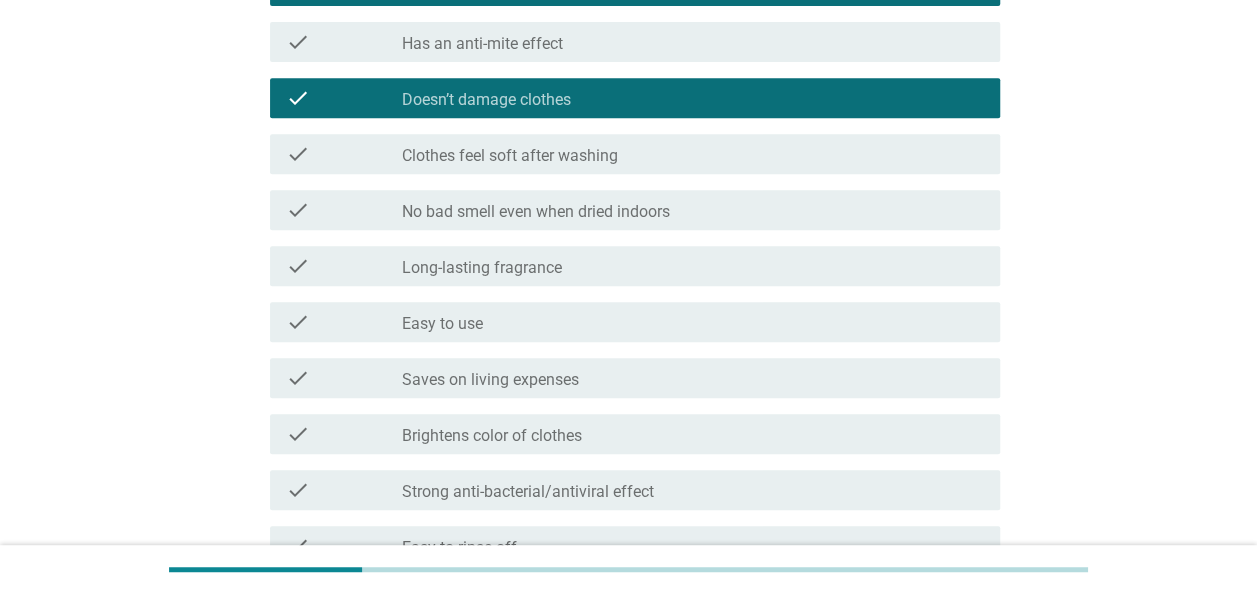 click on "check_box_outline_blank Saves on living expenses" at bounding box center (693, 378) 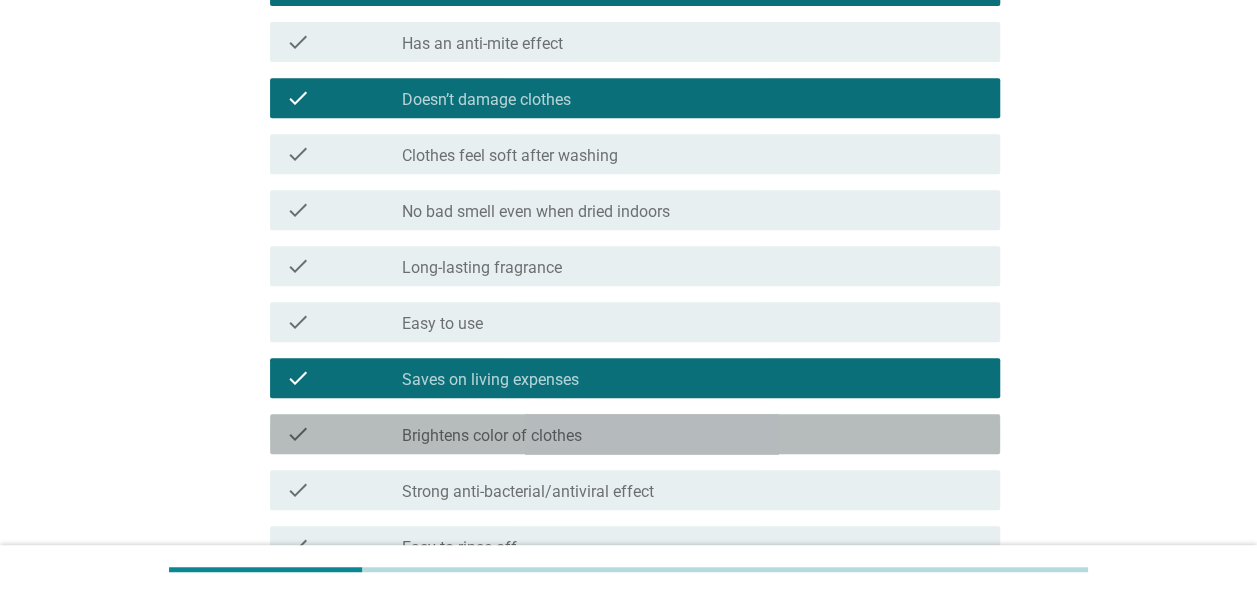 click on "check     check_box_outline_blank Brightens color of clothes" at bounding box center [635, 434] 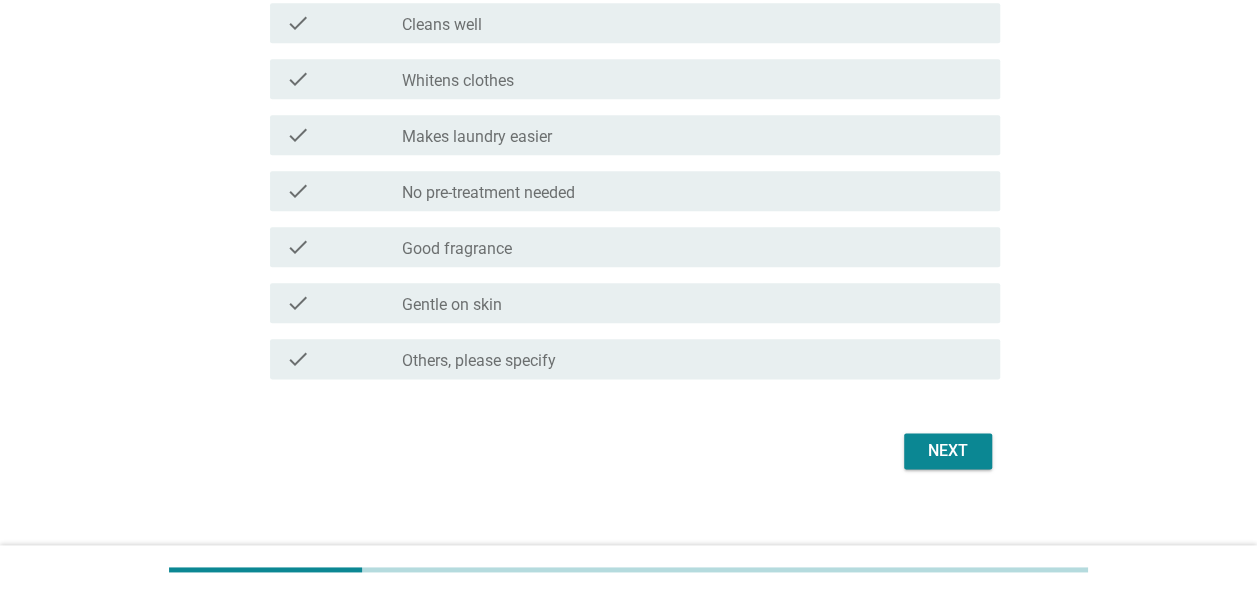 scroll, scrollTop: 1053, scrollLeft: 0, axis: vertical 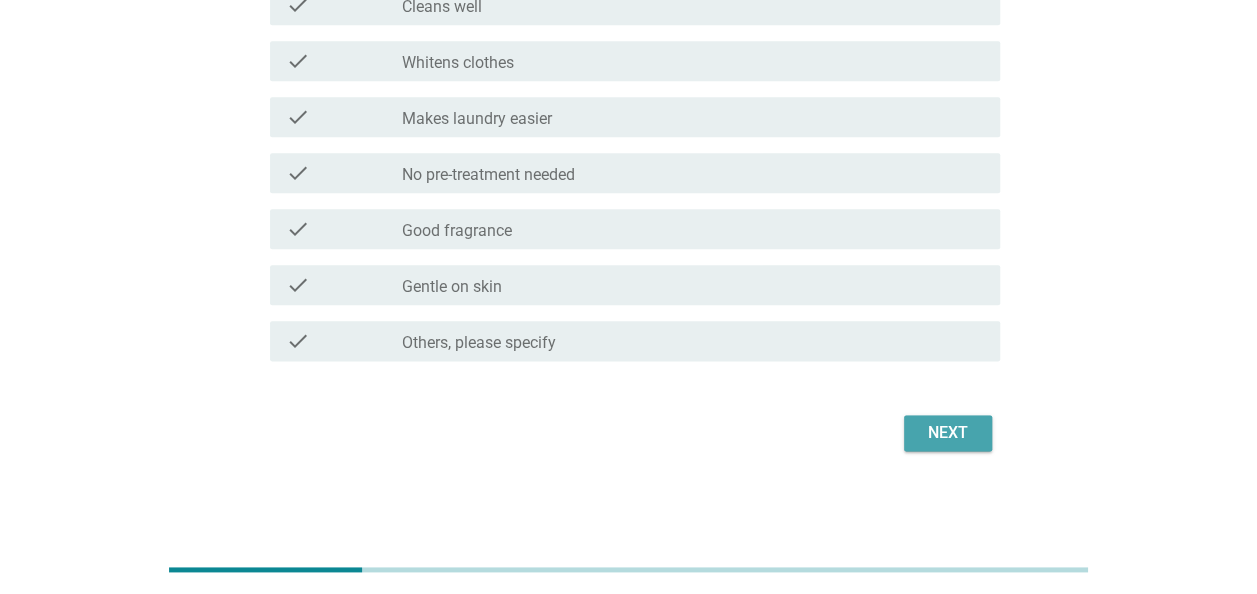 click on "Next" at bounding box center [948, 433] 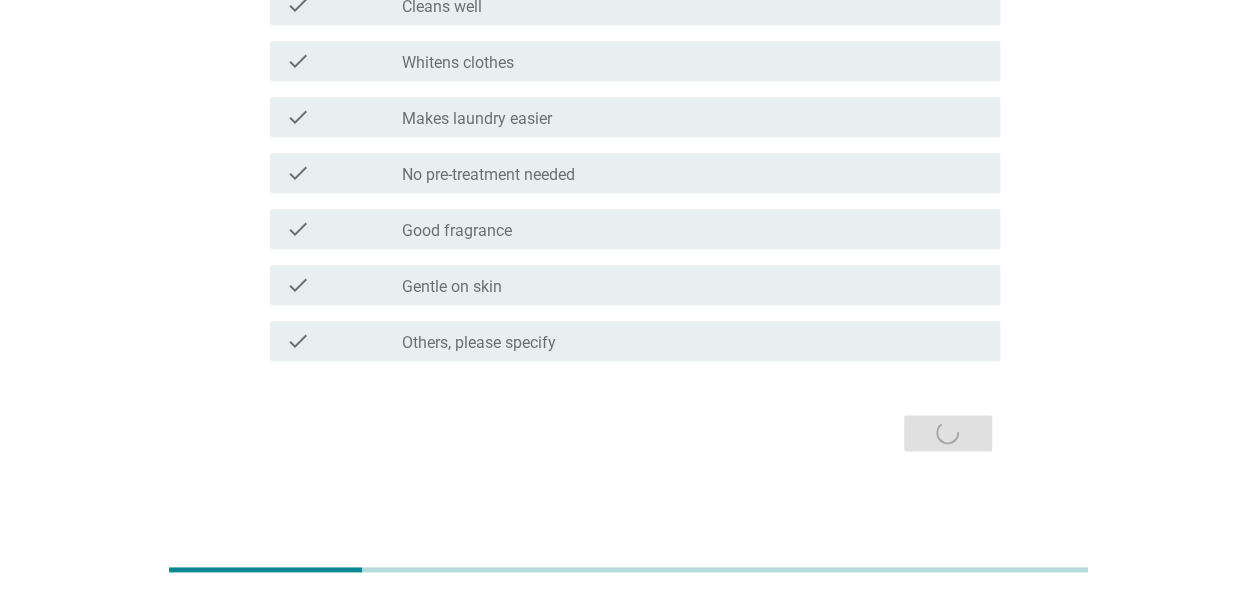 scroll, scrollTop: 0, scrollLeft: 0, axis: both 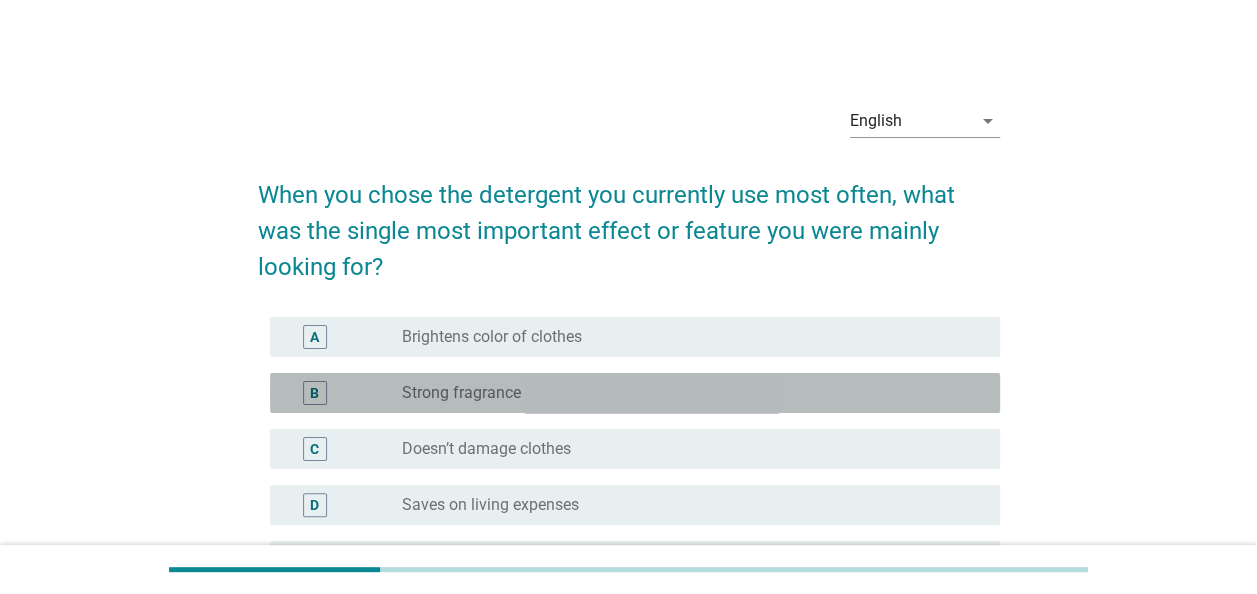 click on "radio_button_unchecked Strong fragrance" at bounding box center [693, 393] 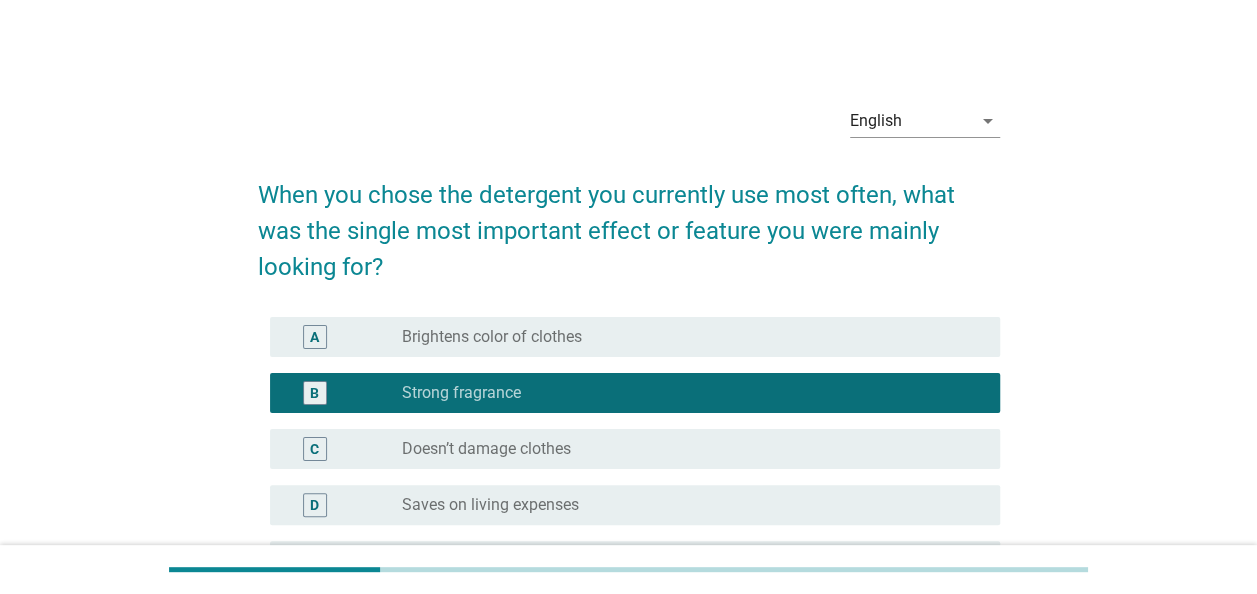 click on "radio_button_unchecked Saves on living expenses" at bounding box center [685, 505] 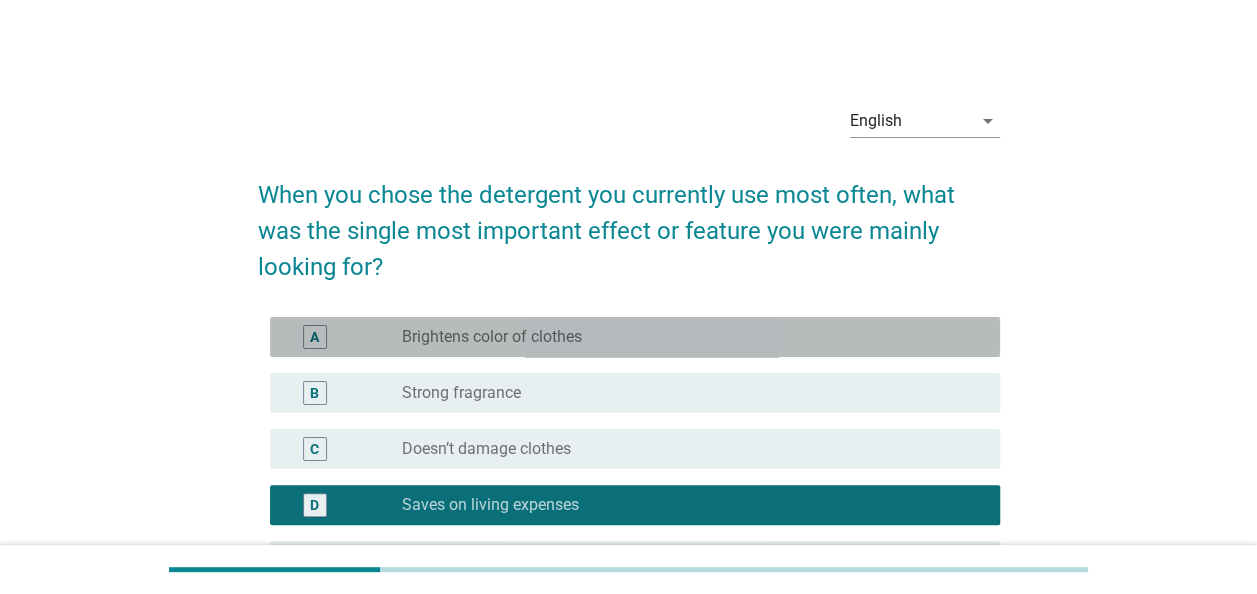 click on "radio_button_unchecked Brightens color of clothes" at bounding box center (685, 337) 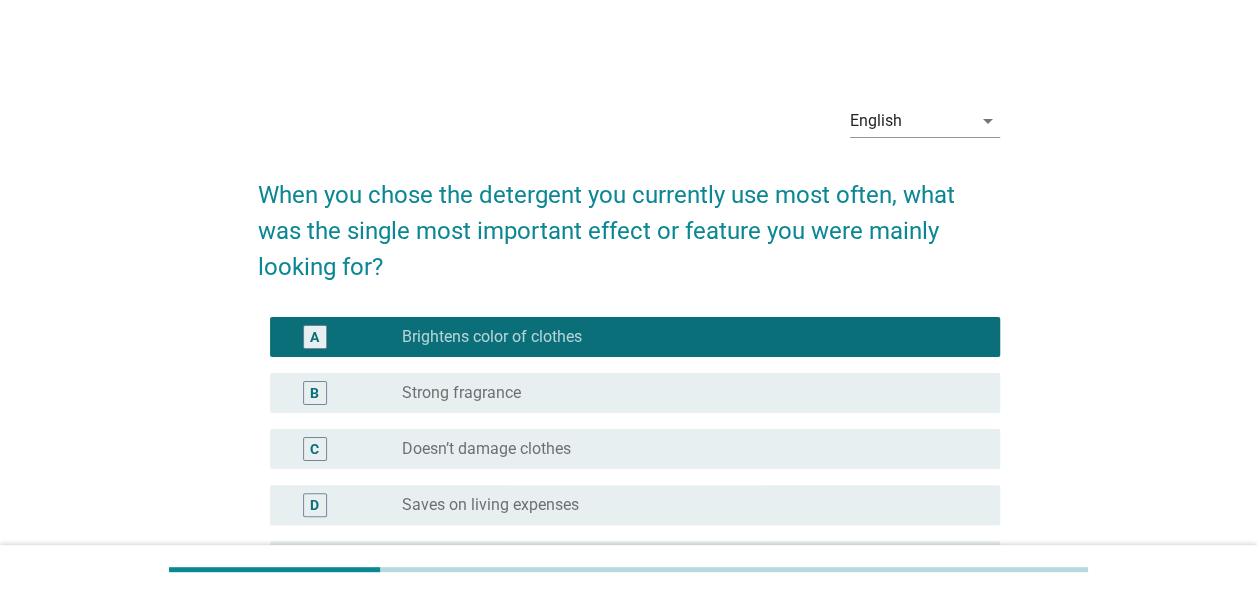 click on "radio_button_unchecked Strong fragrance" at bounding box center [685, 393] 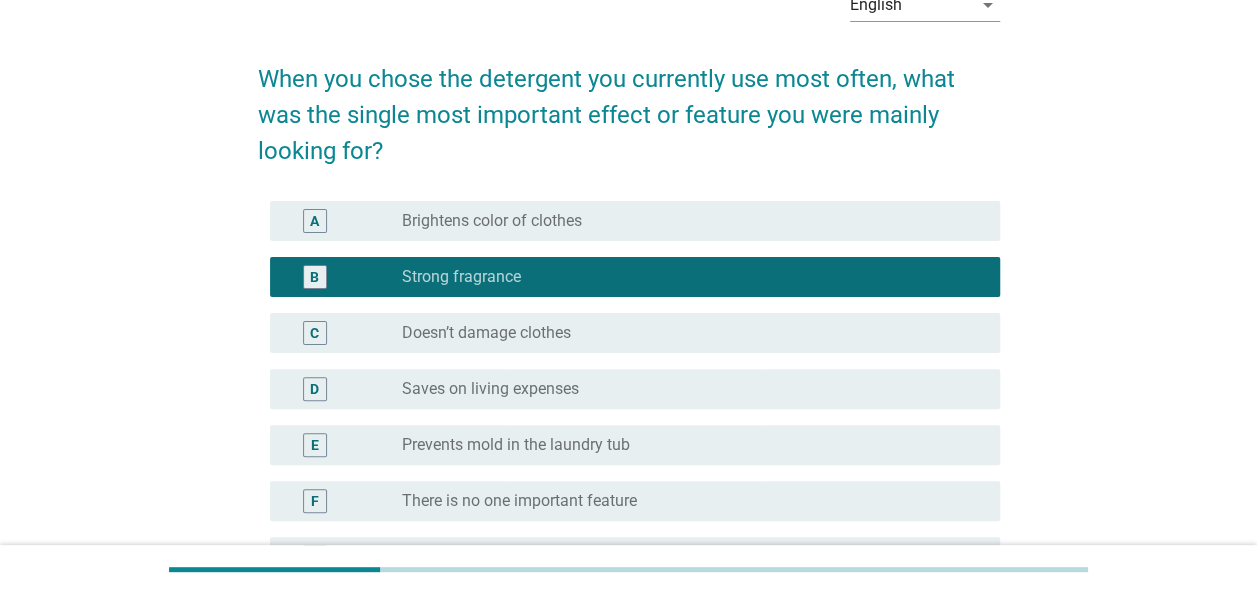 scroll, scrollTop: 356, scrollLeft: 0, axis: vertical 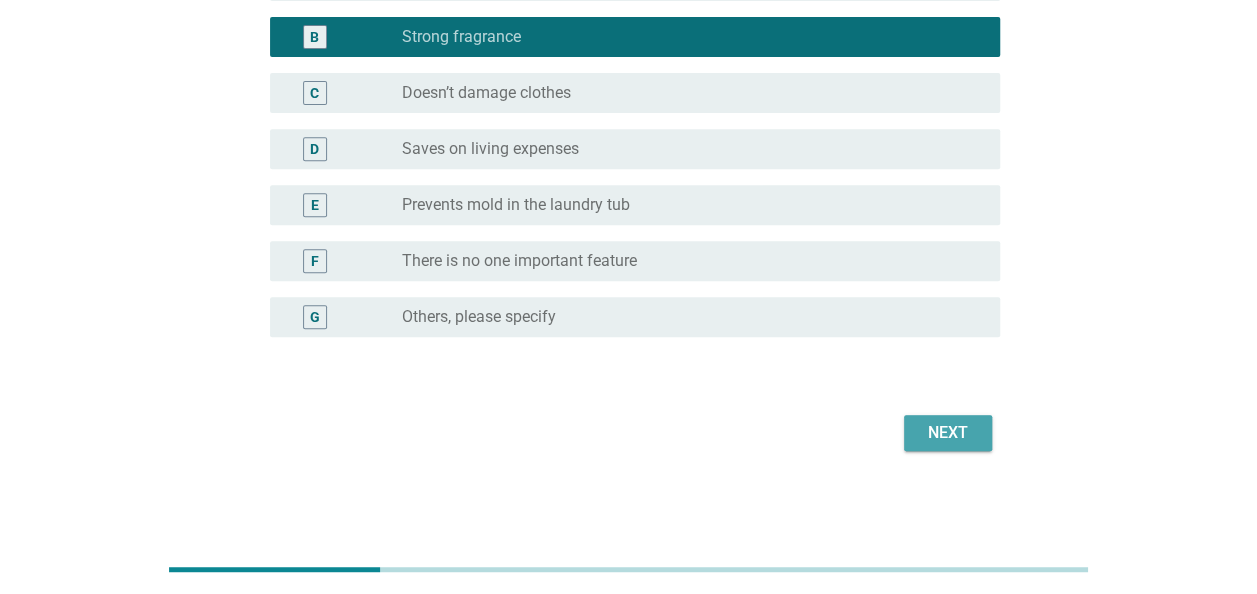click on "Next" at bounding box center [948, 433] 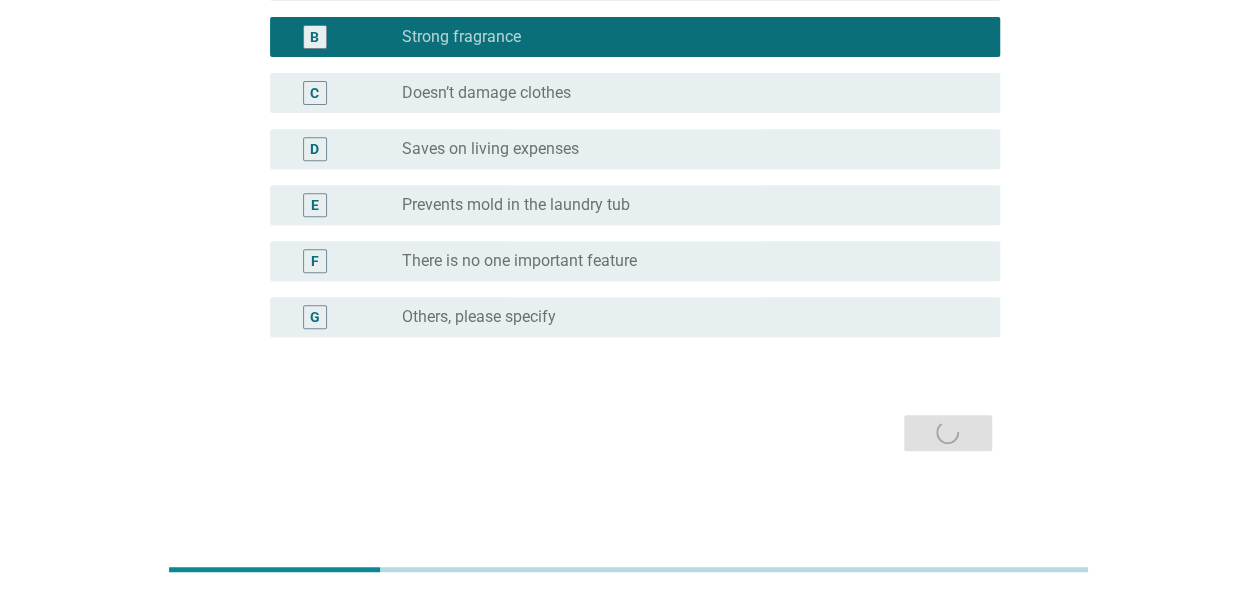 scroll, scrollTop: 0, scrollLeft: 0, axis: both 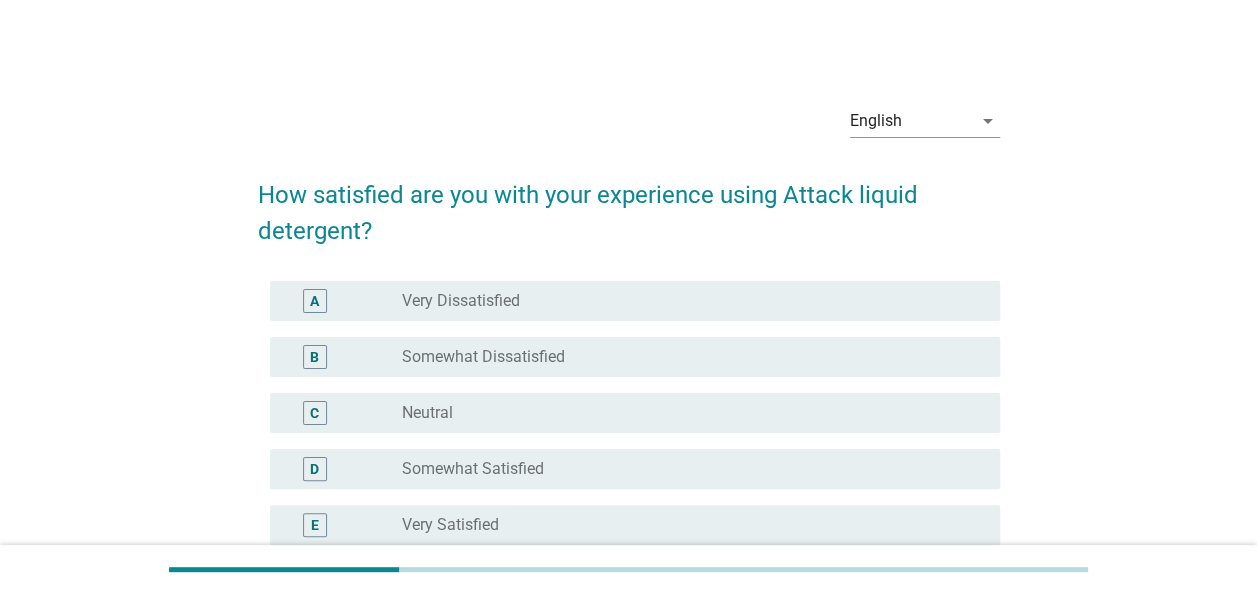click on "radio_button_unchecked Somewhat Satisfied" at bounding box center (685, 469) 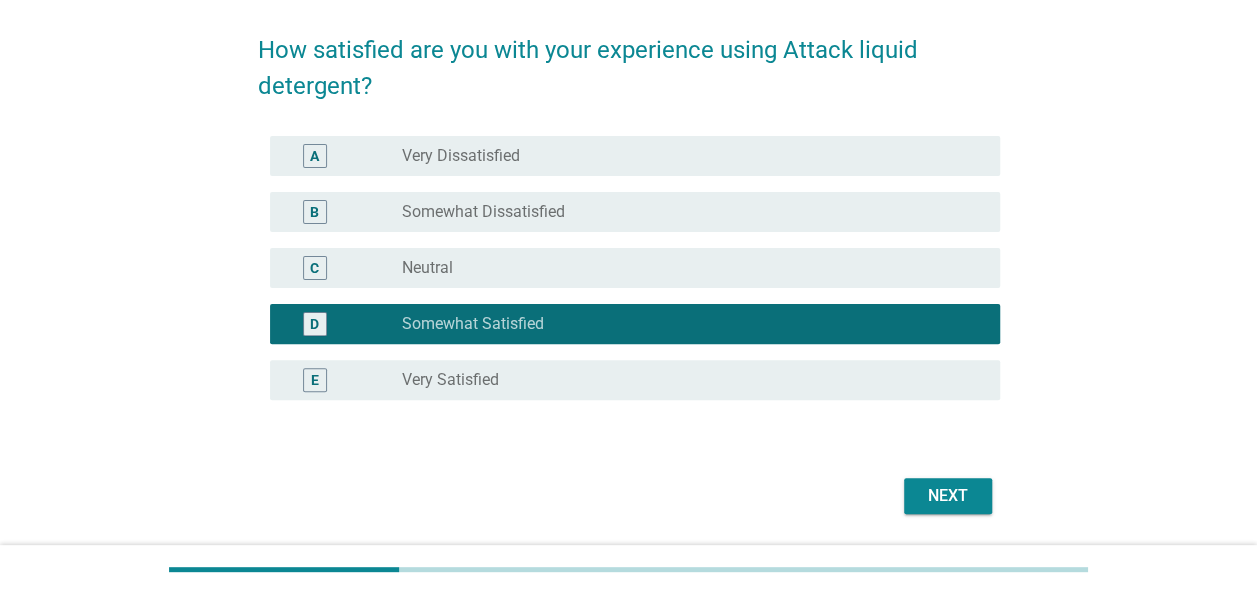 scroll, scrollTop: 208, scrollLeft: 0, axis: vertical 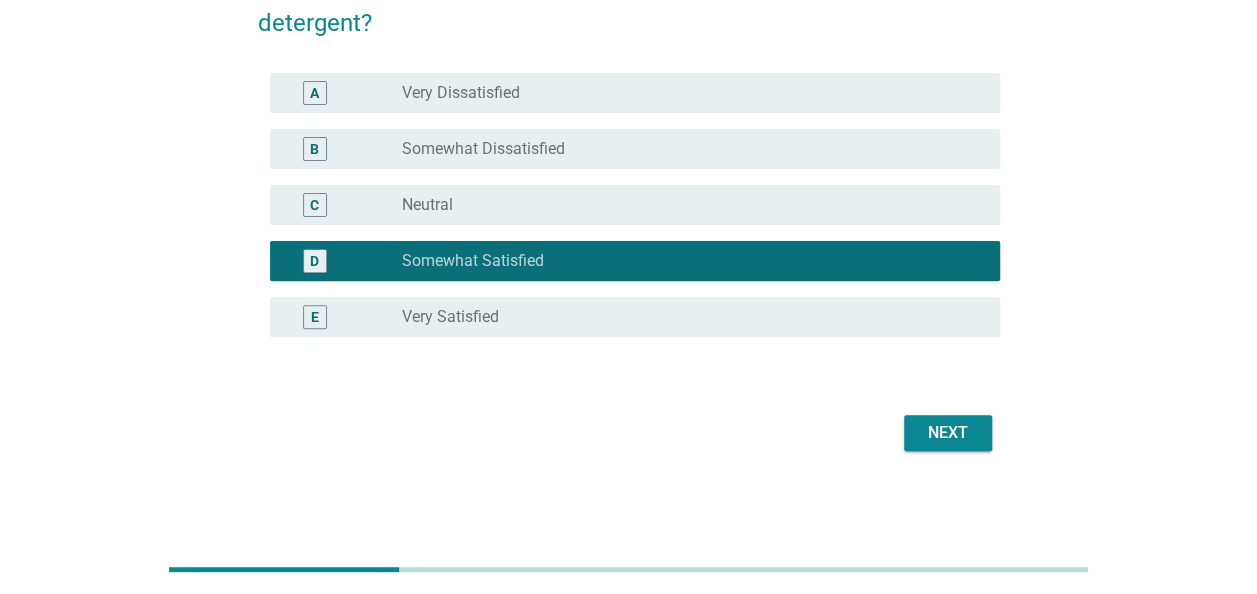 click on "Next" at bounding box center (948, 433) 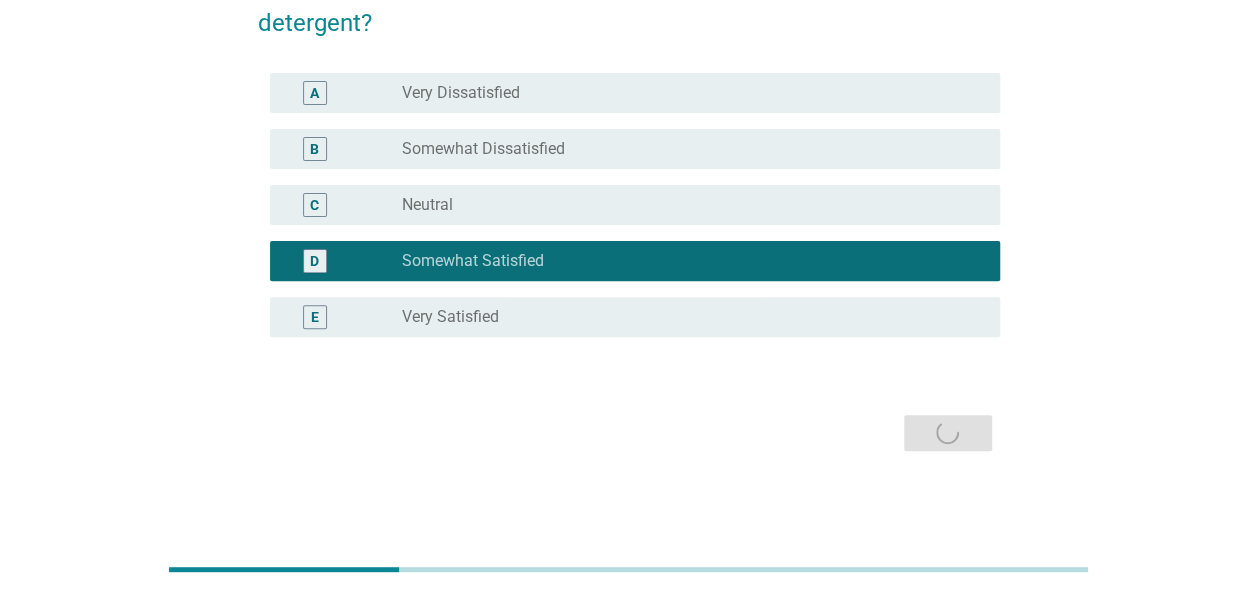 scroll, scrollTop: 0, scrollLeft: 0, axis: both 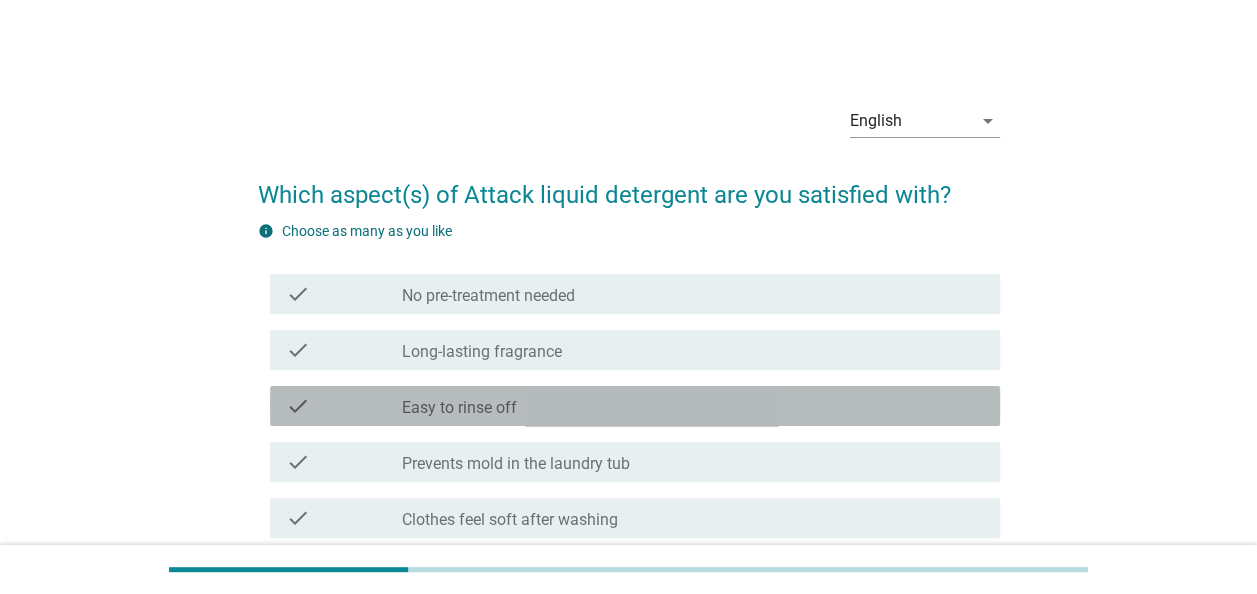 click on "check     check_box_outline_blank Easy to rinse off" at bounding box center [635, 406] 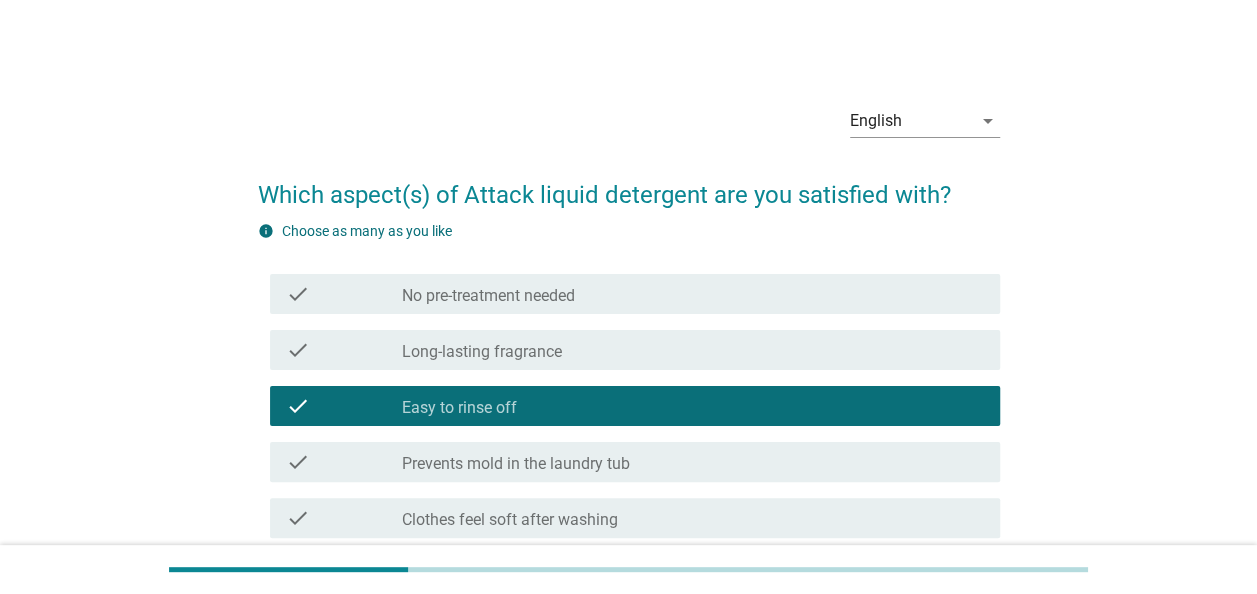 click on "check     check_box_outline_blank Clothes feel soft after washing" at bounding box center [629, 518] 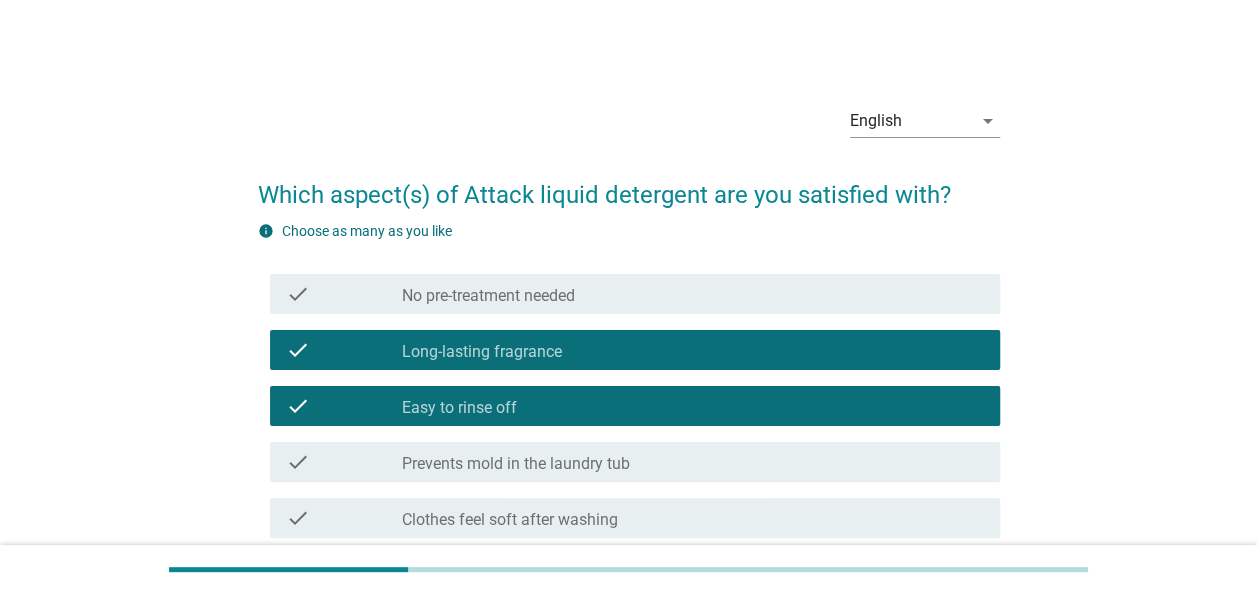 click on "check     check_box_outline_blank Clothes feel soft after washing" at bounding box center (635, 518) 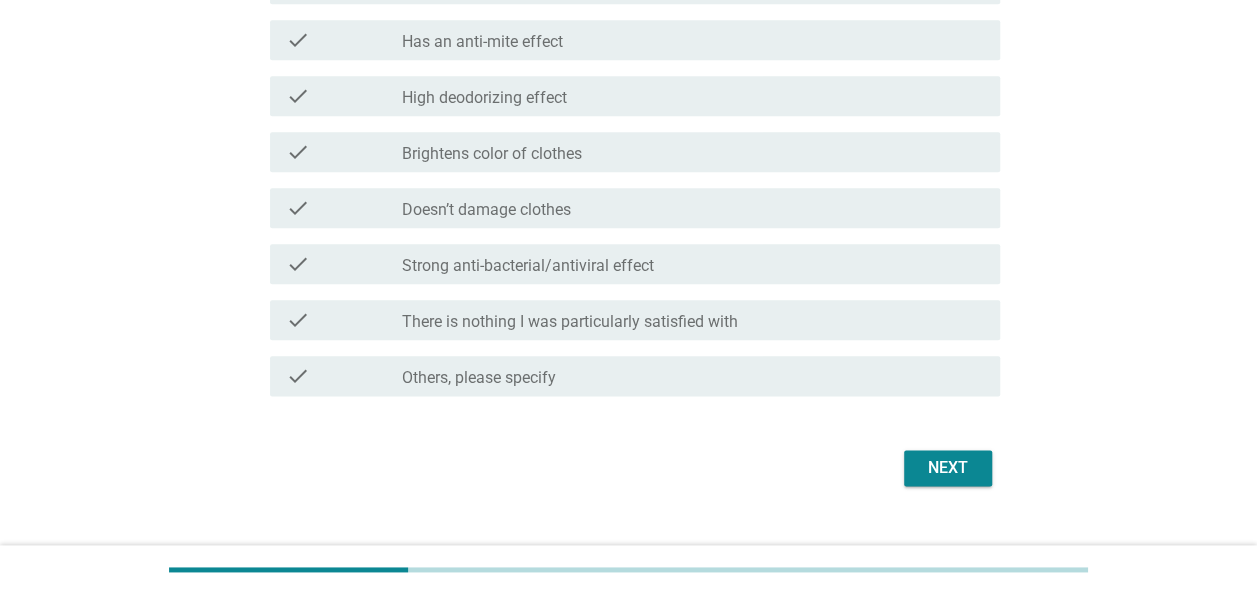 scroll, scrollTop: 1073, scrollLeft: 0, axis: vertical 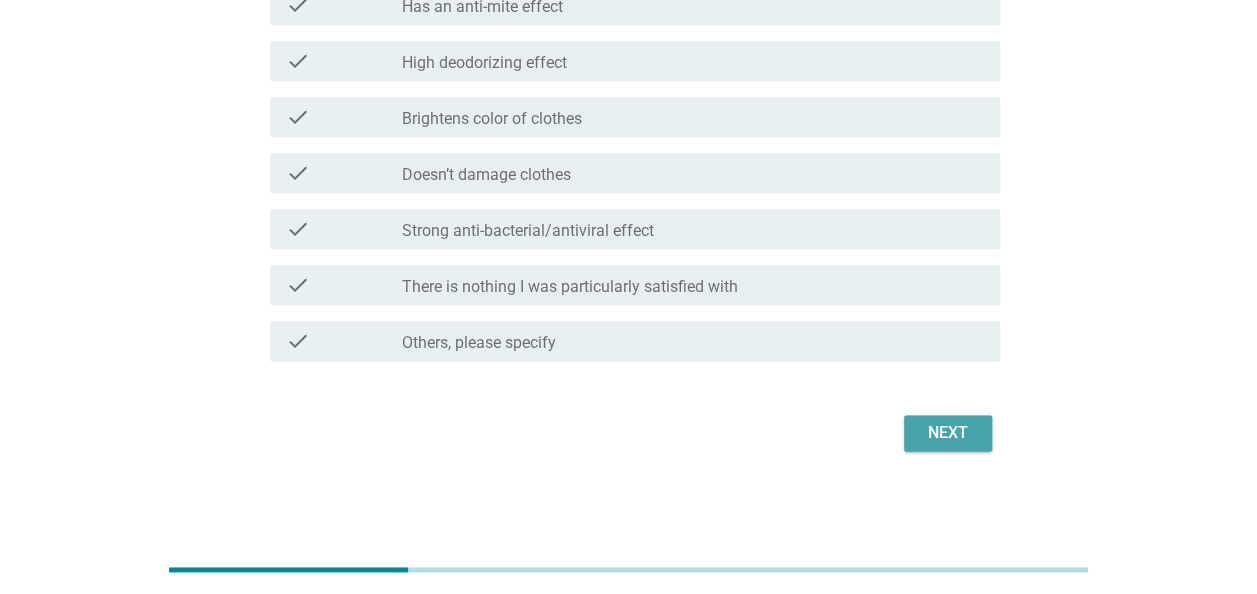 click on "Next" at bounding box center [948, 433] 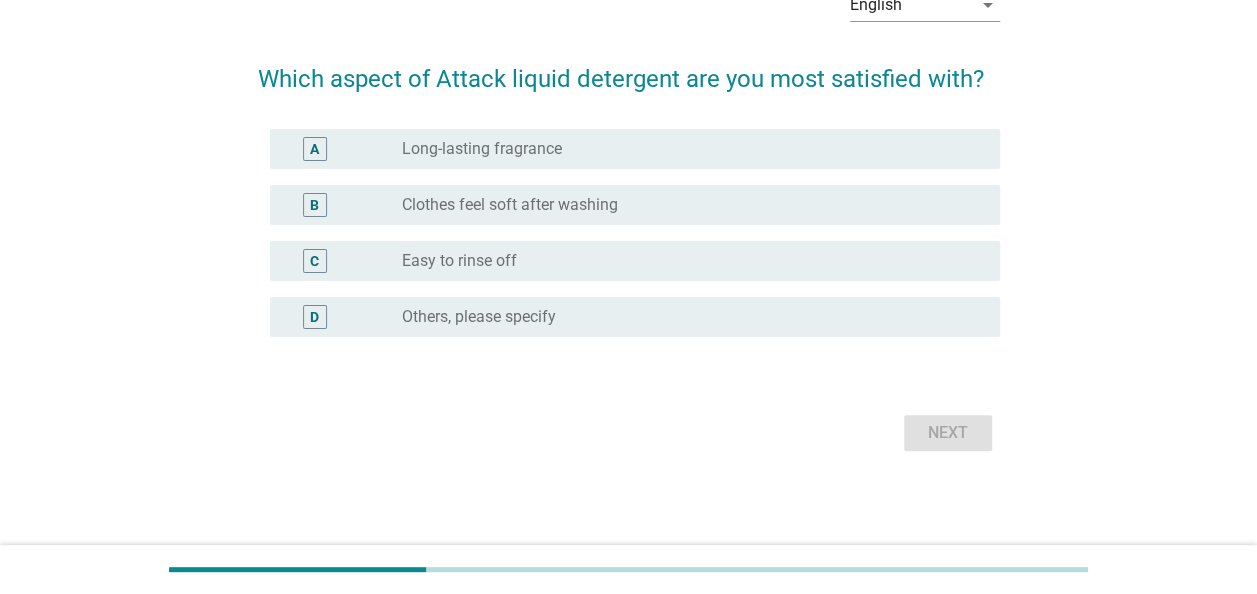 scroll, scrollTop: 0, scrollLeft: 0, axis: both 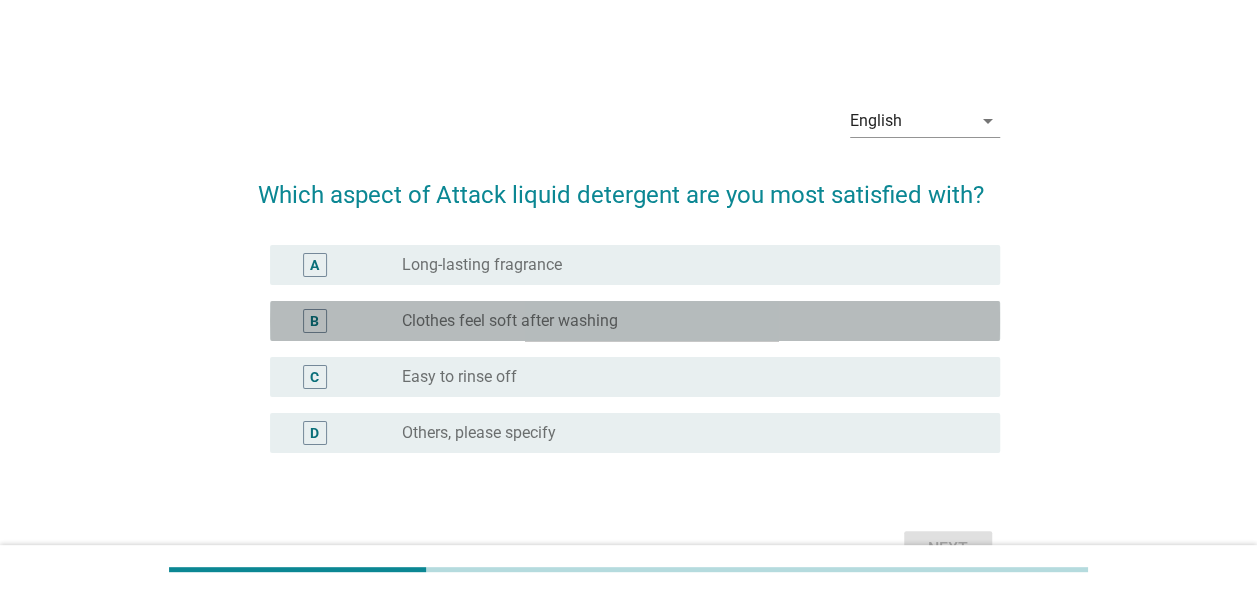 click on "radio_button_unchecked Clothes feel soft after washing" at bounding box center (685, 321) 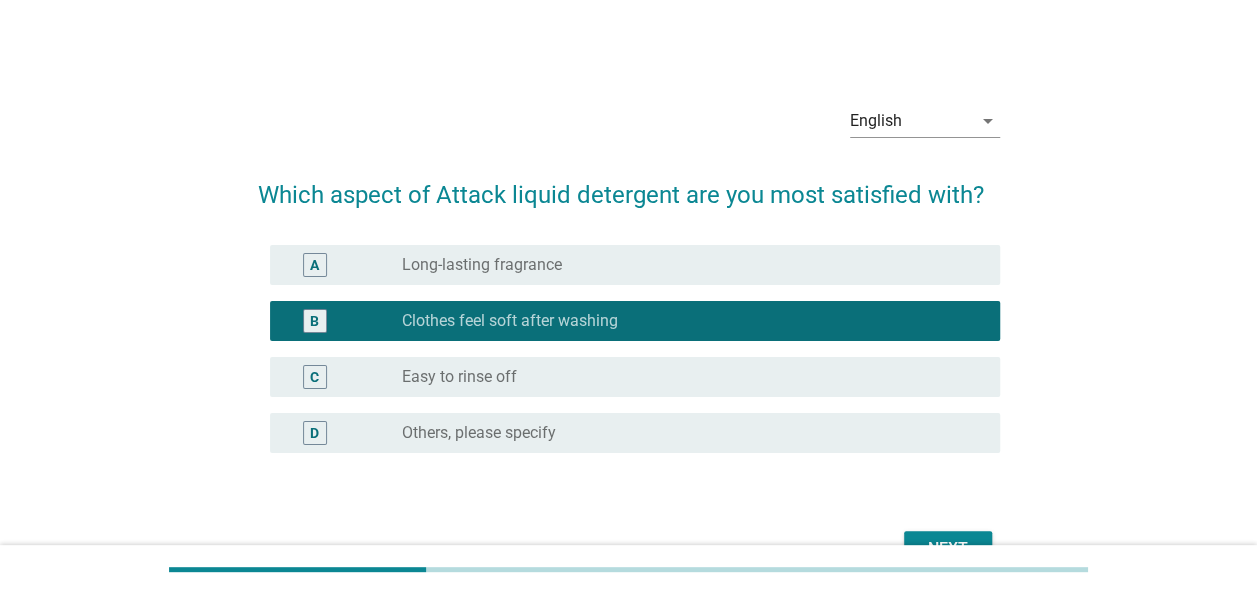click on "radio_button_unchecked Easy to rinse off" at bounding box center [685, 377] 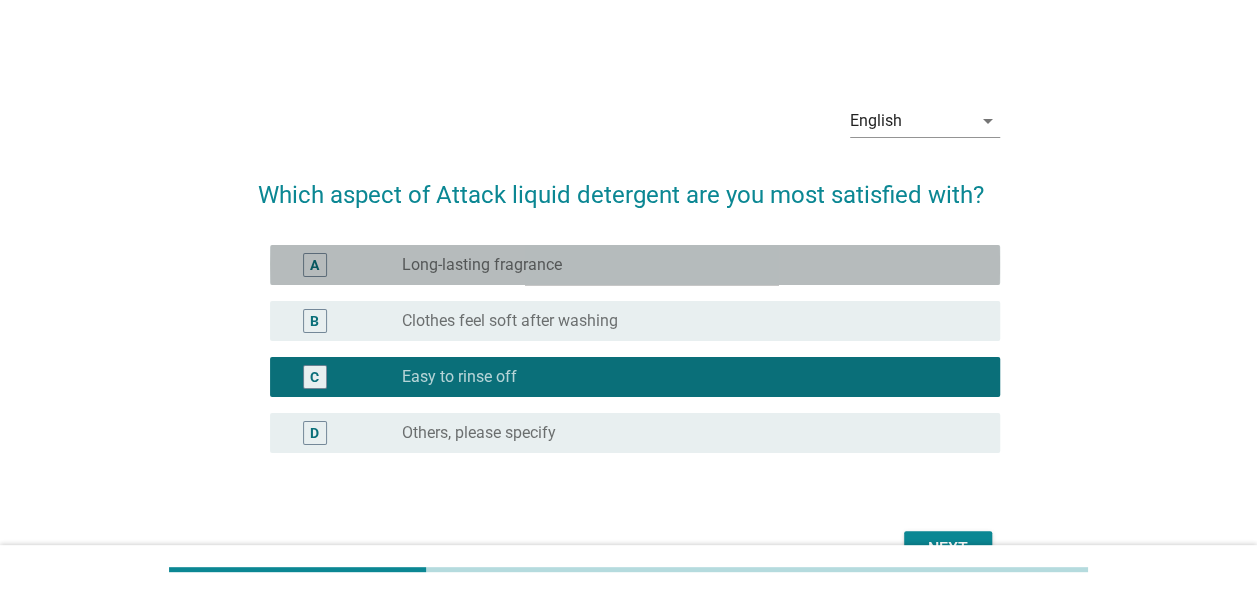 click on "A     radio_button_unchecked Long-lasting fragrance" at bounding box center (635, 265) 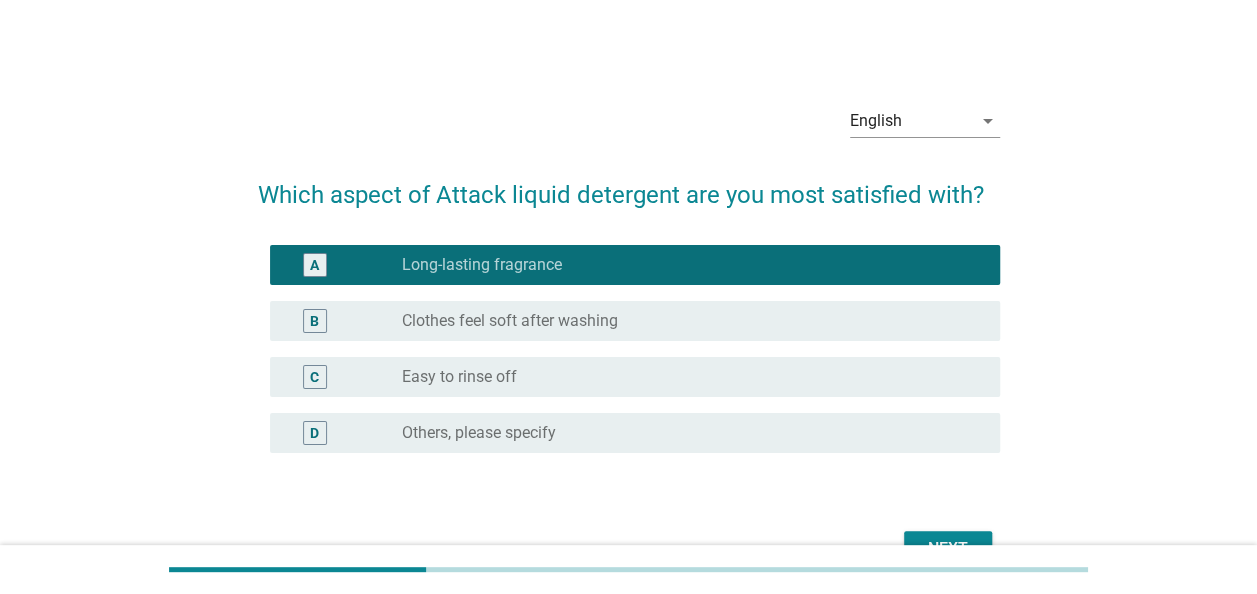 click on "Next" at bounding box center (948, 549) 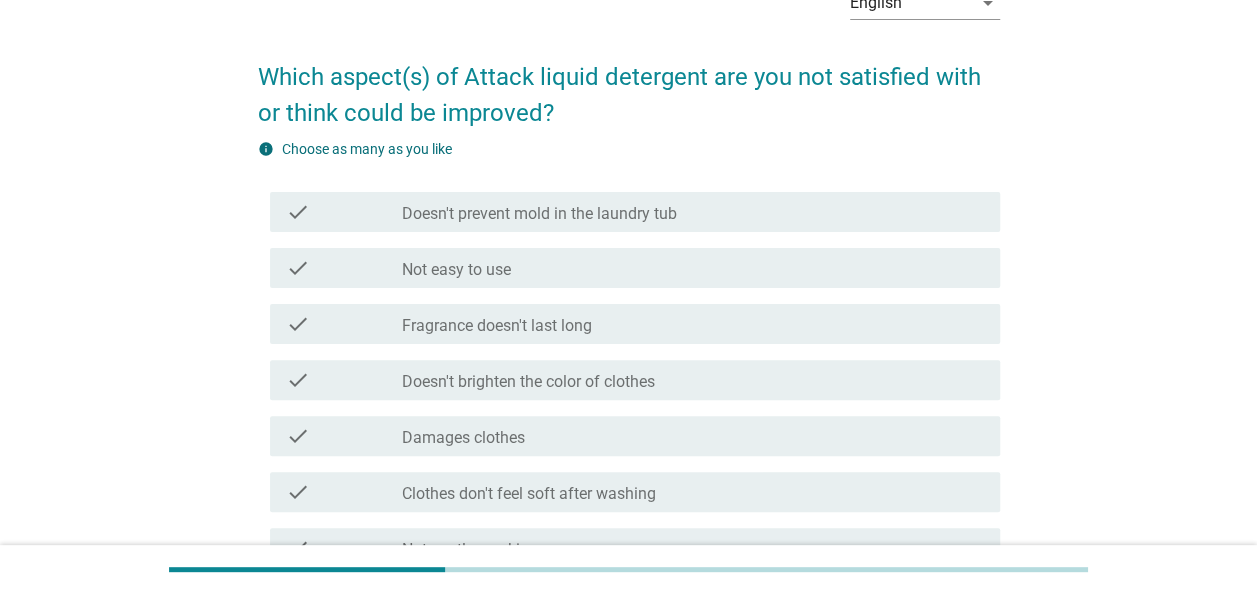 scroll, scrollTop: 200, scrollLeft: 0, axis: vertical 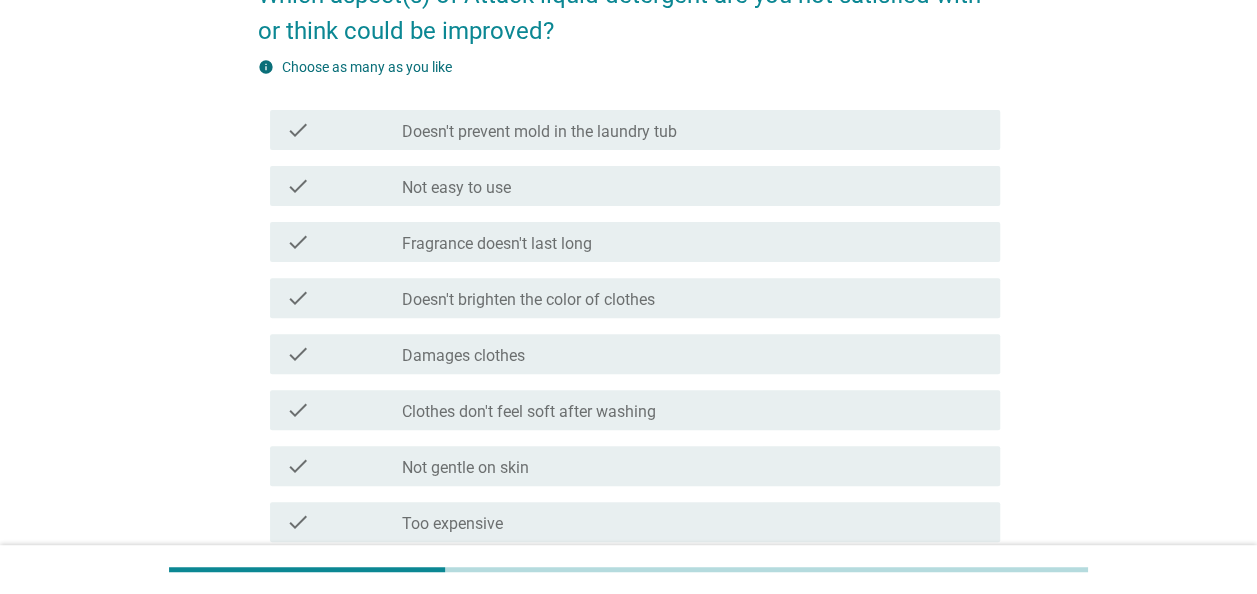 click on "check     check_box_outline_blank Damages clothes" at bounding box center [629, 354] 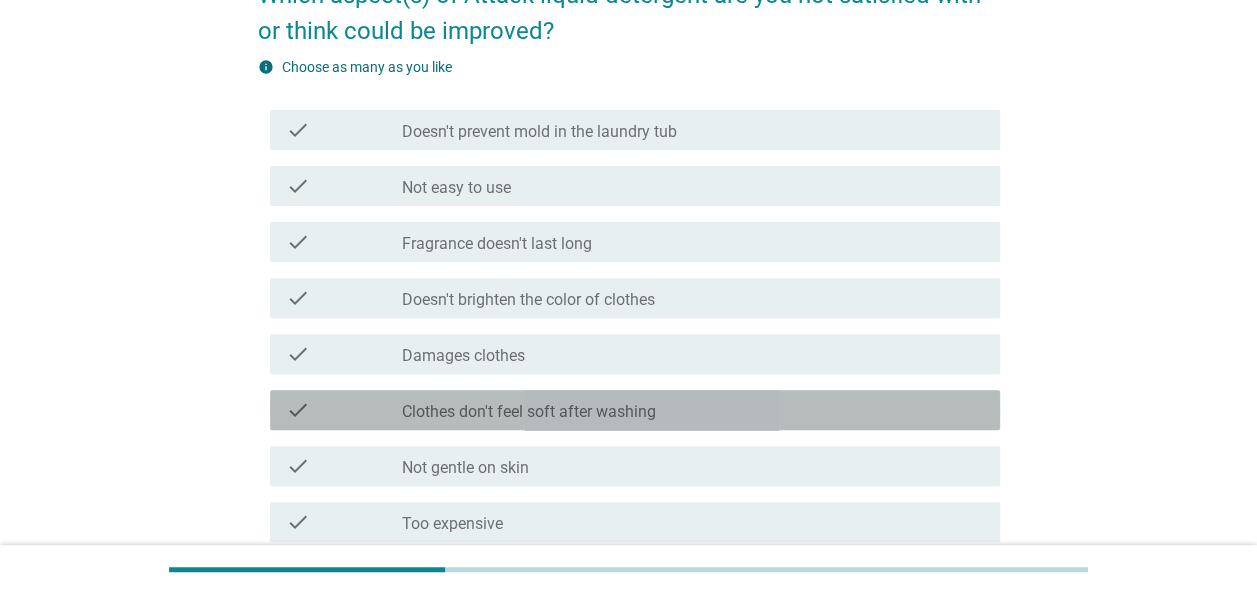 click on "check_box_outline_blank Clothes don't feel soft after washing" at bounding box center (693, 410) 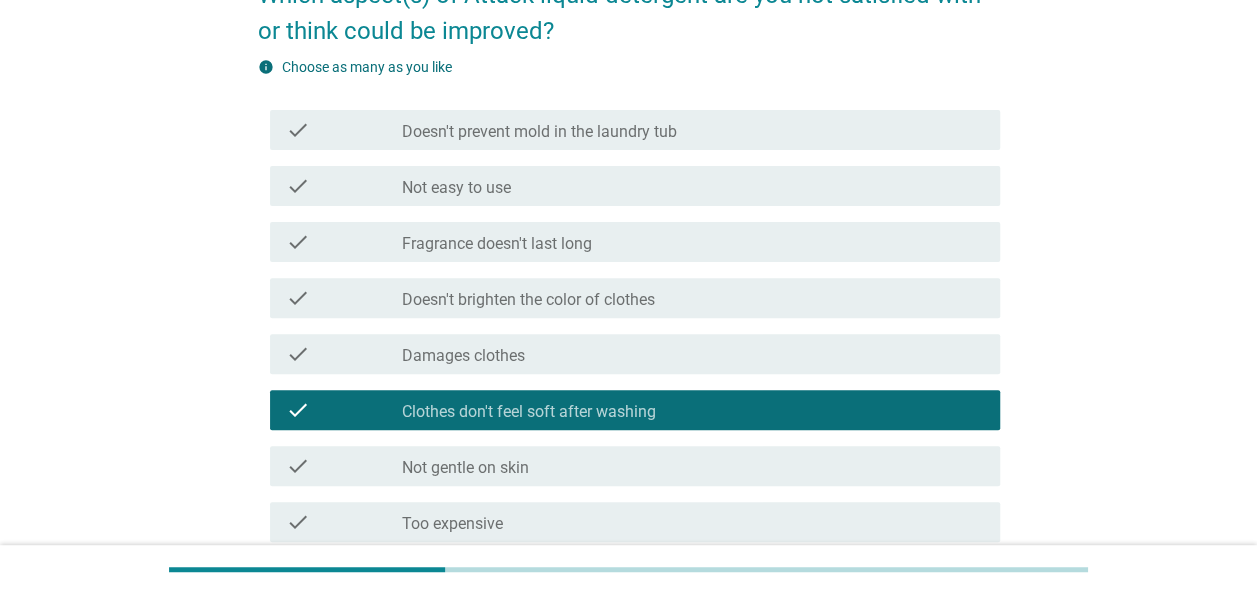 click on "check_box_outline_blank Not gentle on skin" at bounding box center [693, 466] 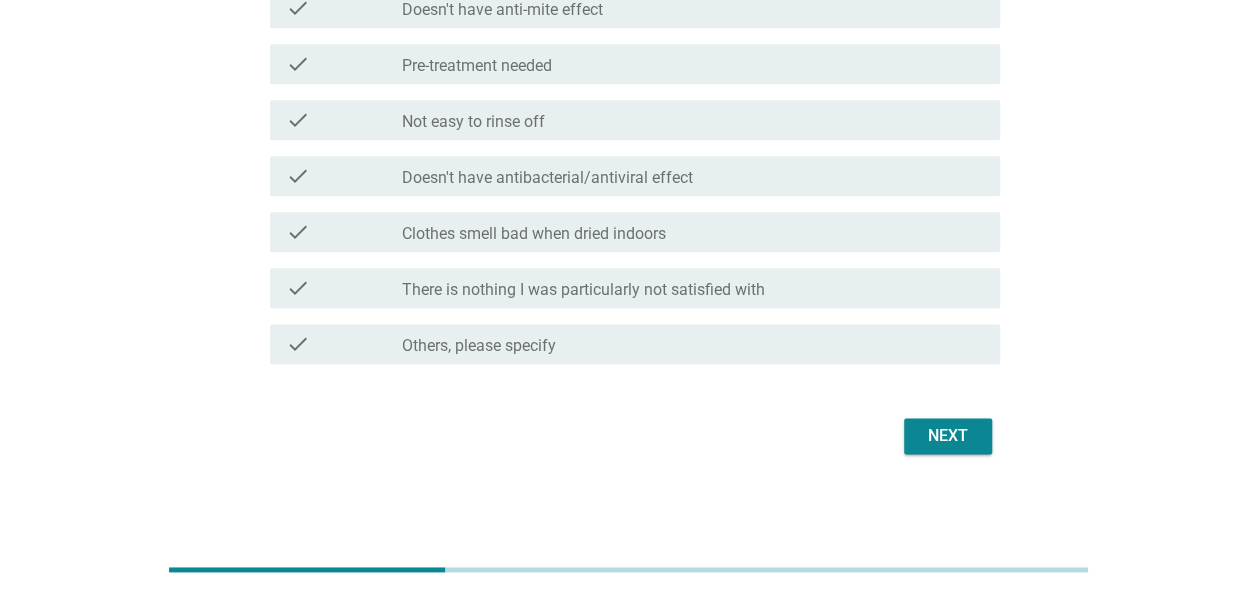 scroll, scrollTop: 1109, scrollLeft: 0, axis: vertical 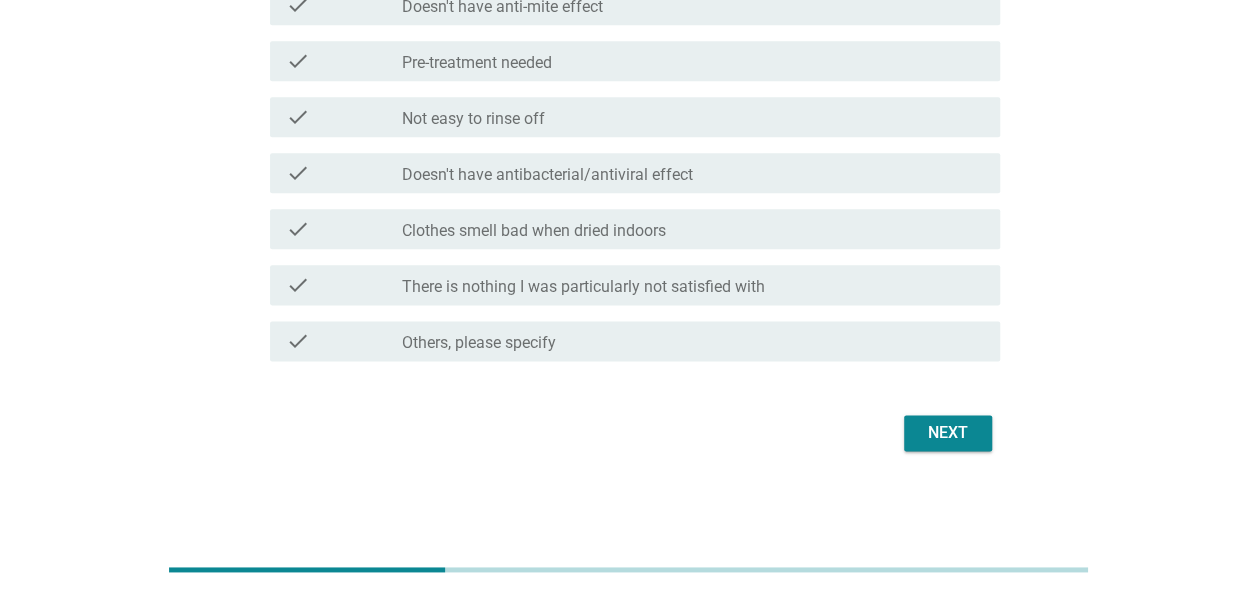 click on "Next" at bounding box center [948, 433] 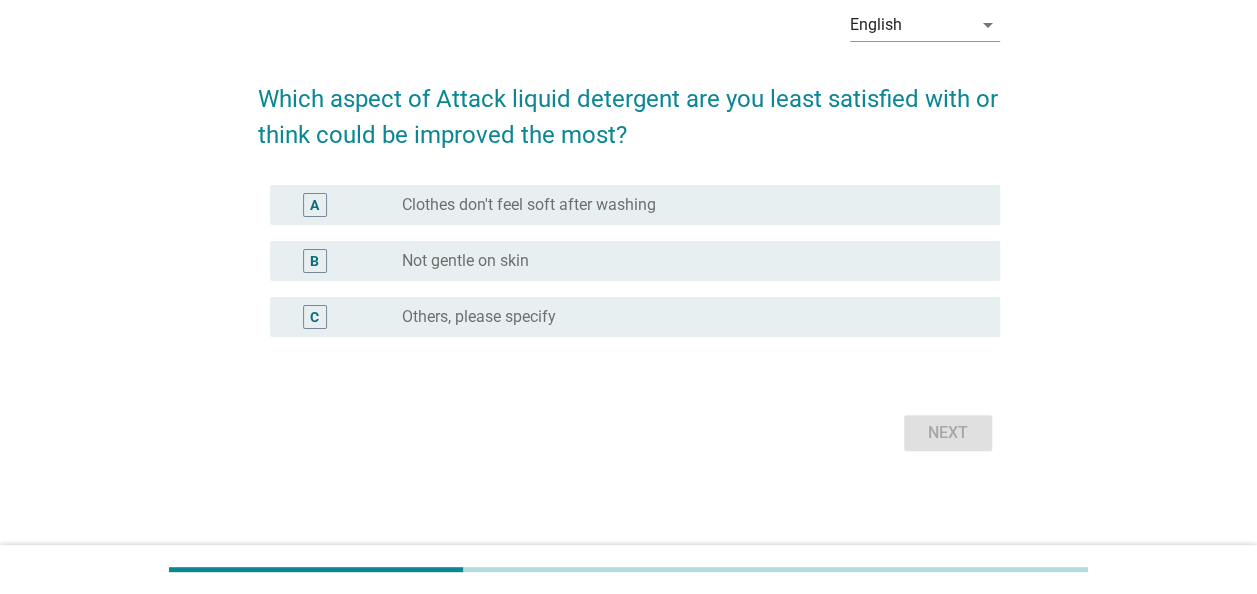 scroll, scrollTop: 0, scrollLeft: 0, axis: both 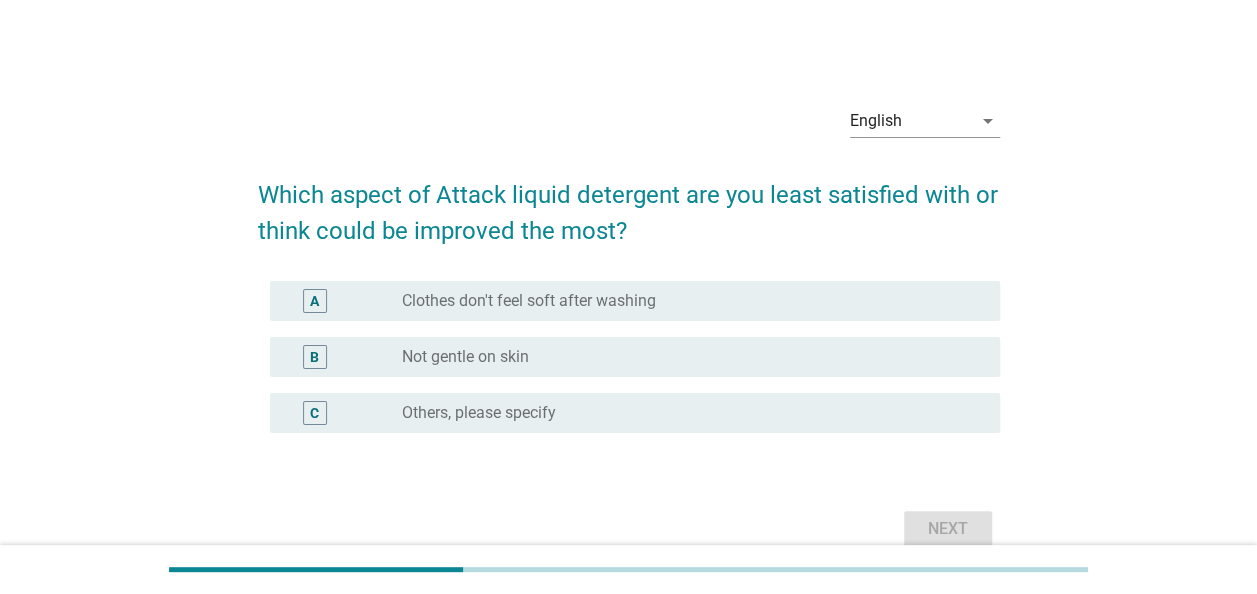 click on "radio_button_unchecked Not gentle on skin" at bounding box center [685, 357] 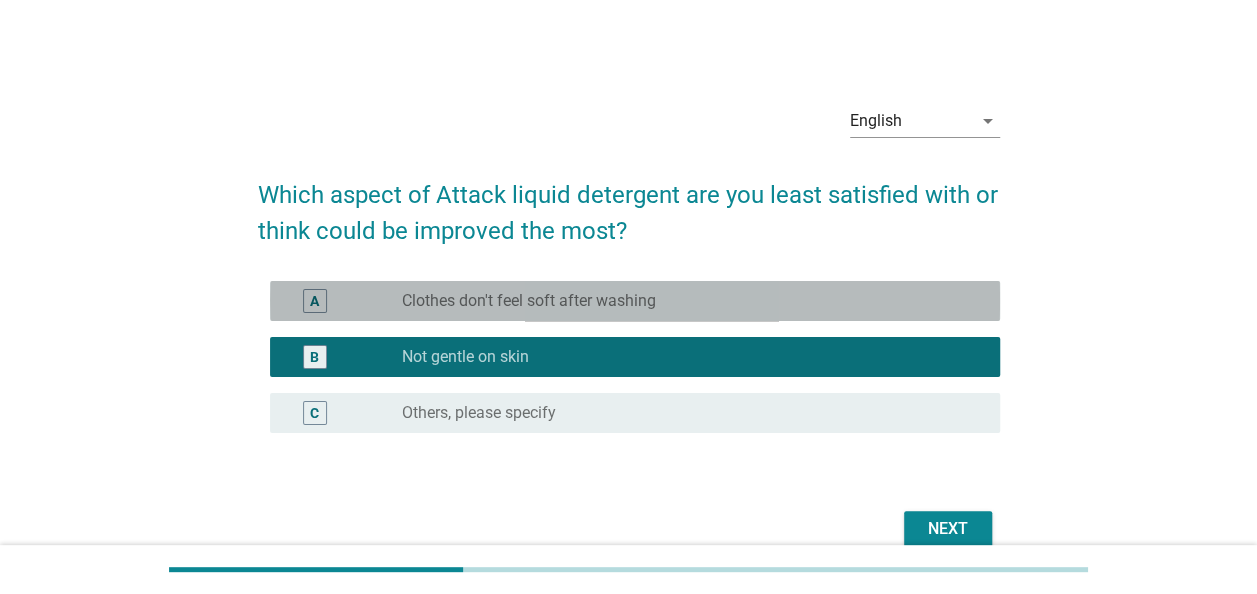 click on "radio_button_unchecked Clothes don't feel soft after washing" at bounding box center (685, 301) 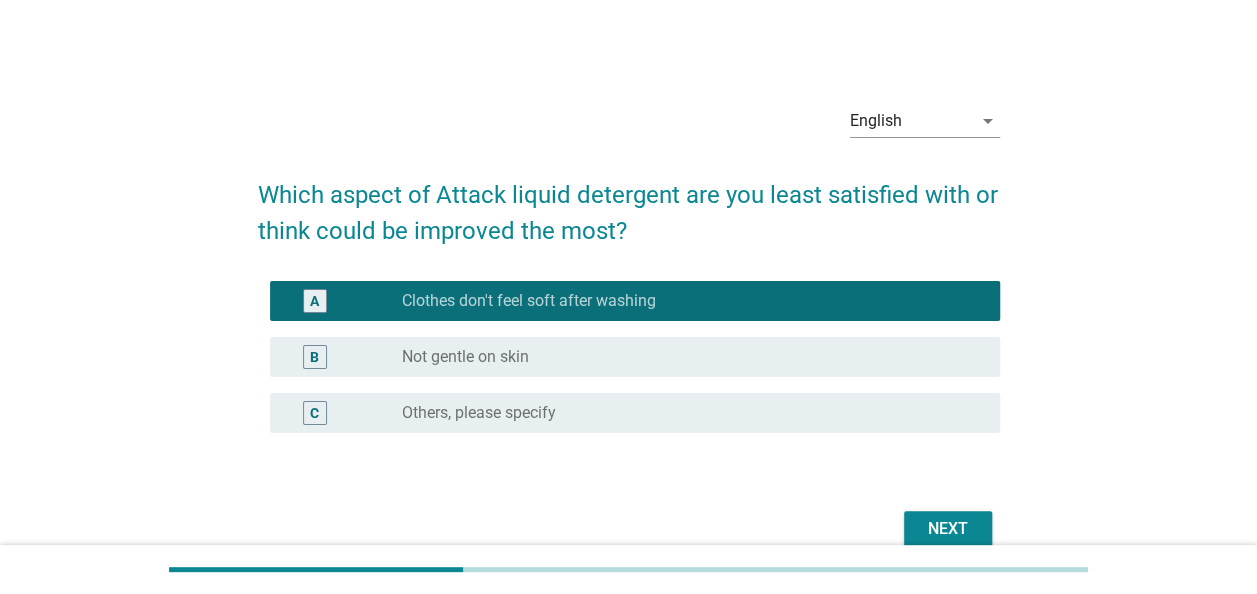 click on "Next" at bounding box center [948, 529] 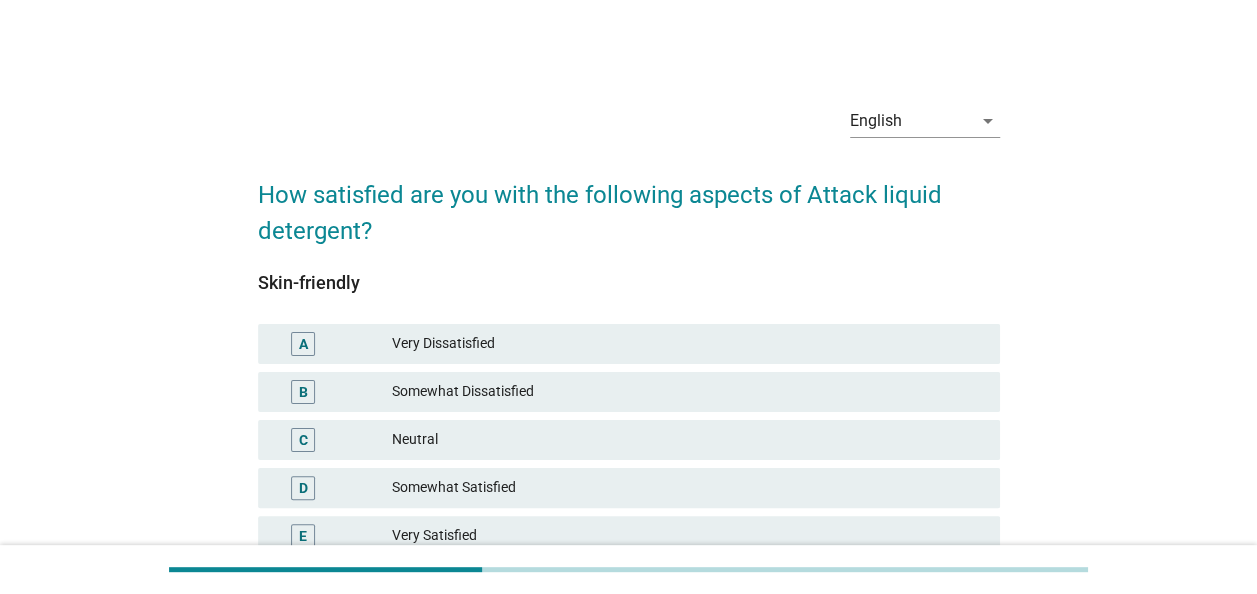 click on "Somewhat Satisfied" at bounding box center [688, 488] 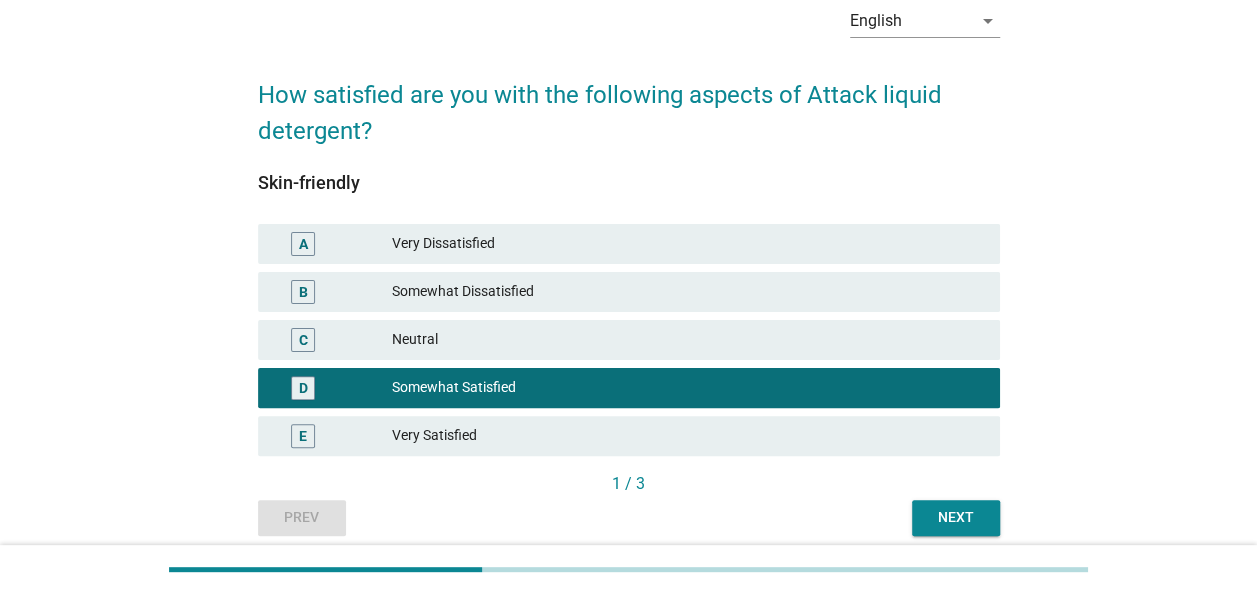 scroll, scrollTop: 179, scrollLeft: 0, axis: vertical 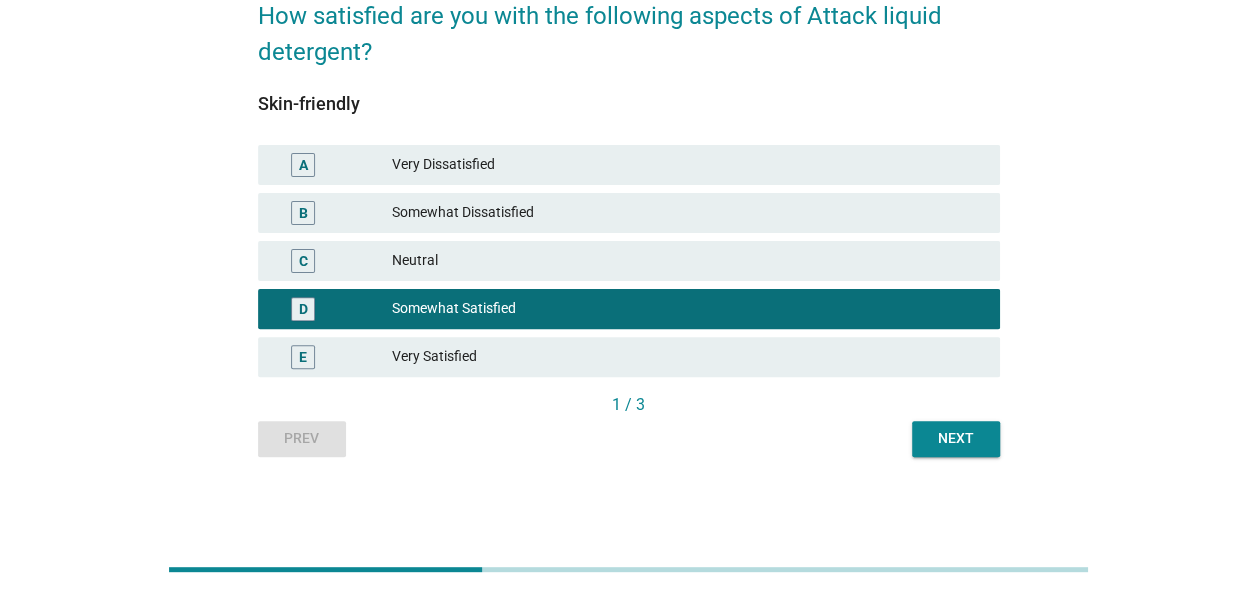click on "Next" at bounding box center [956, 438] 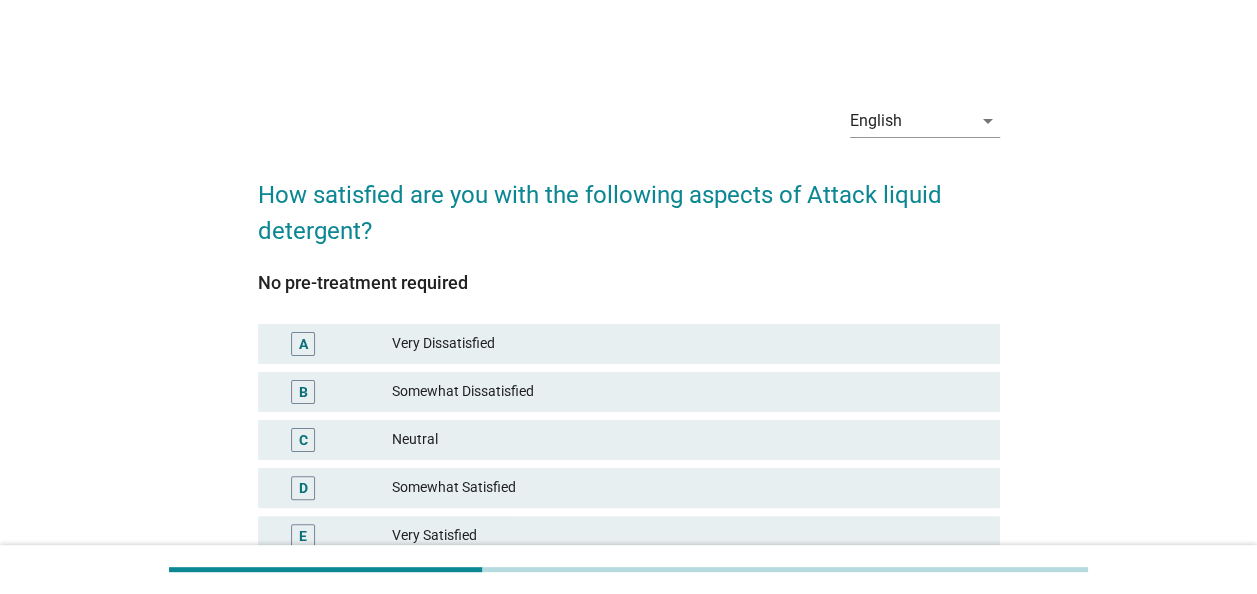 click on "C   Neutral" at bounding box center (629, 440) 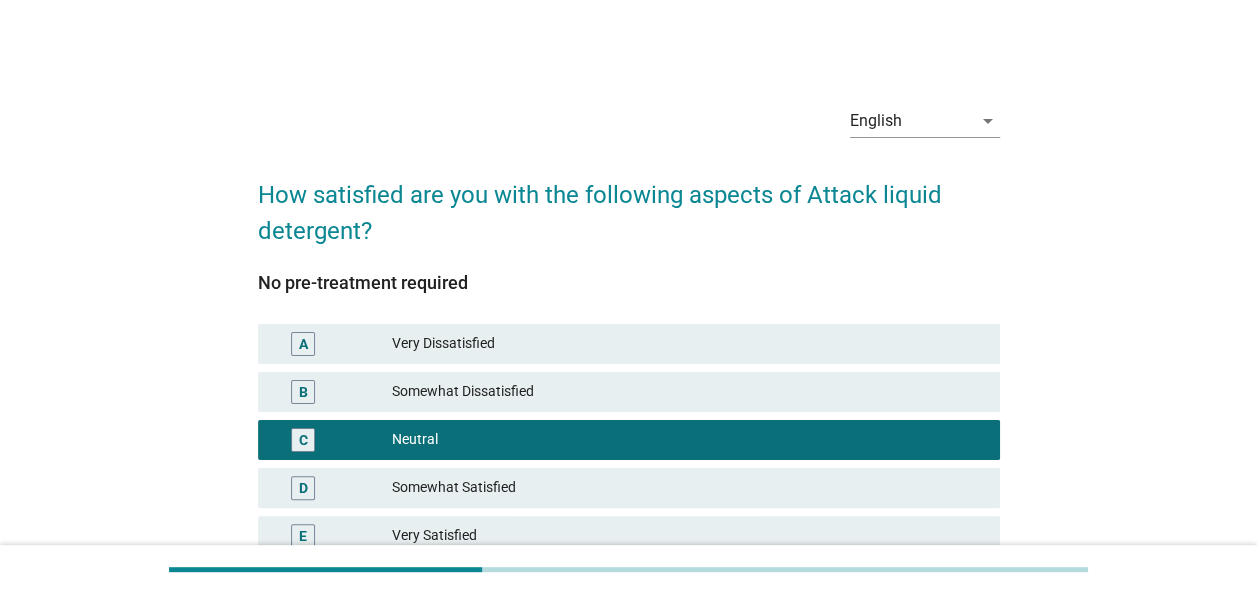 click on "Somewhat Satisfied" at bounding box center [688, 488] 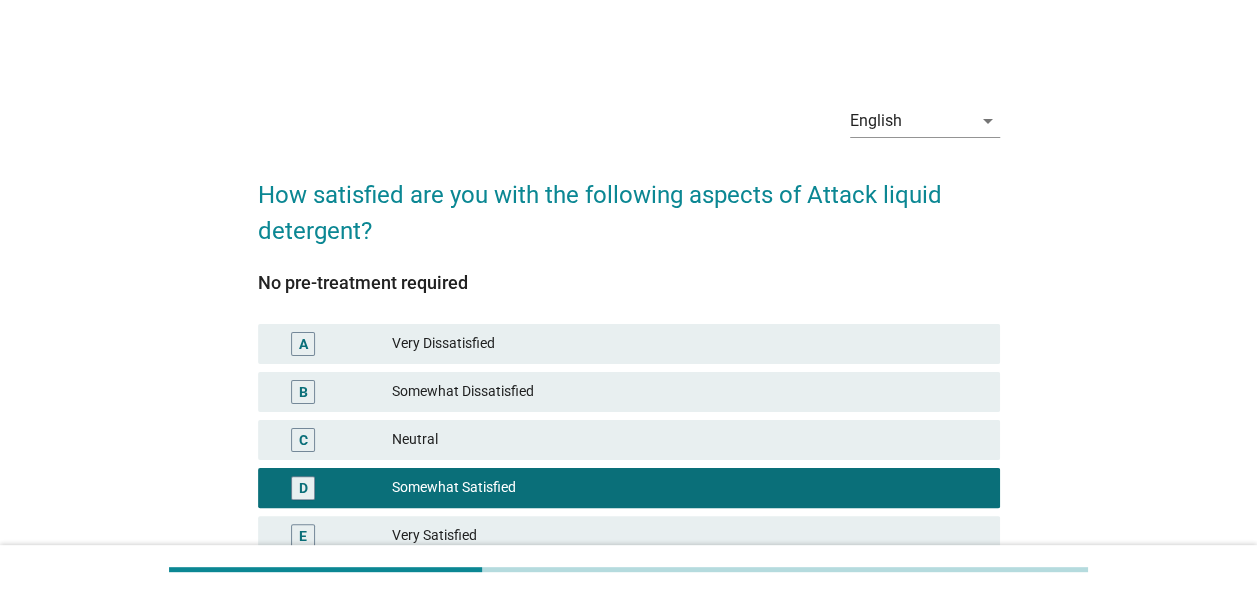 scroll, scrollTop: 179, scrollLeft: 0, axis: vertical 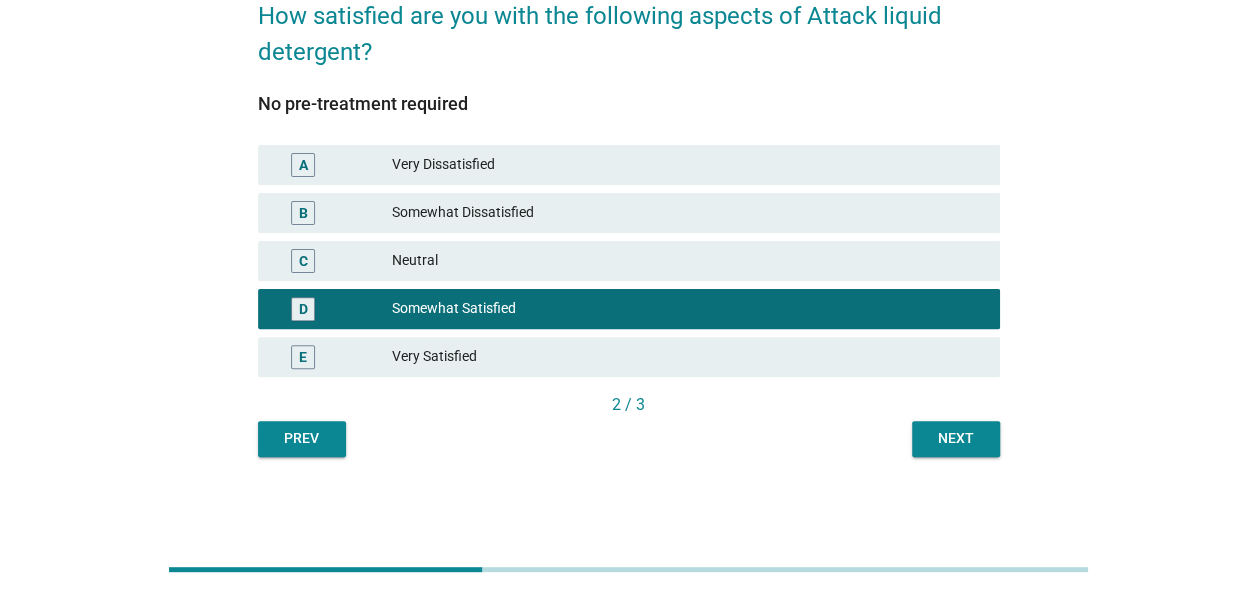 click on "Next" at bounding box center [956, 438] 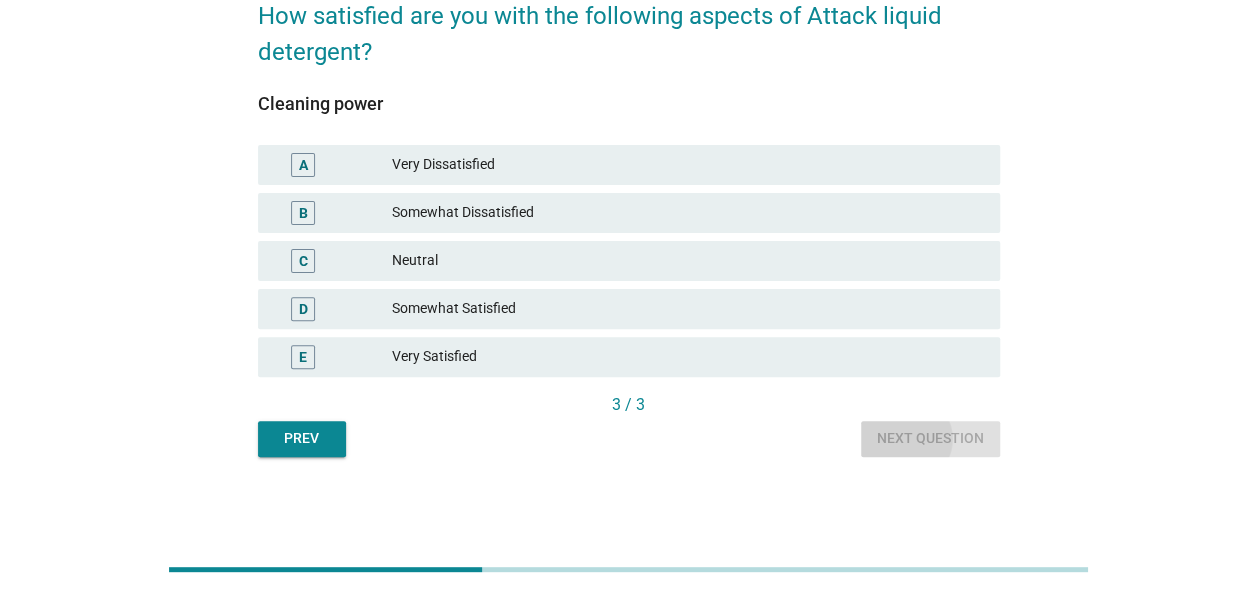 scroll, scrollTop: 0, scrollLeft: 0, axis: both 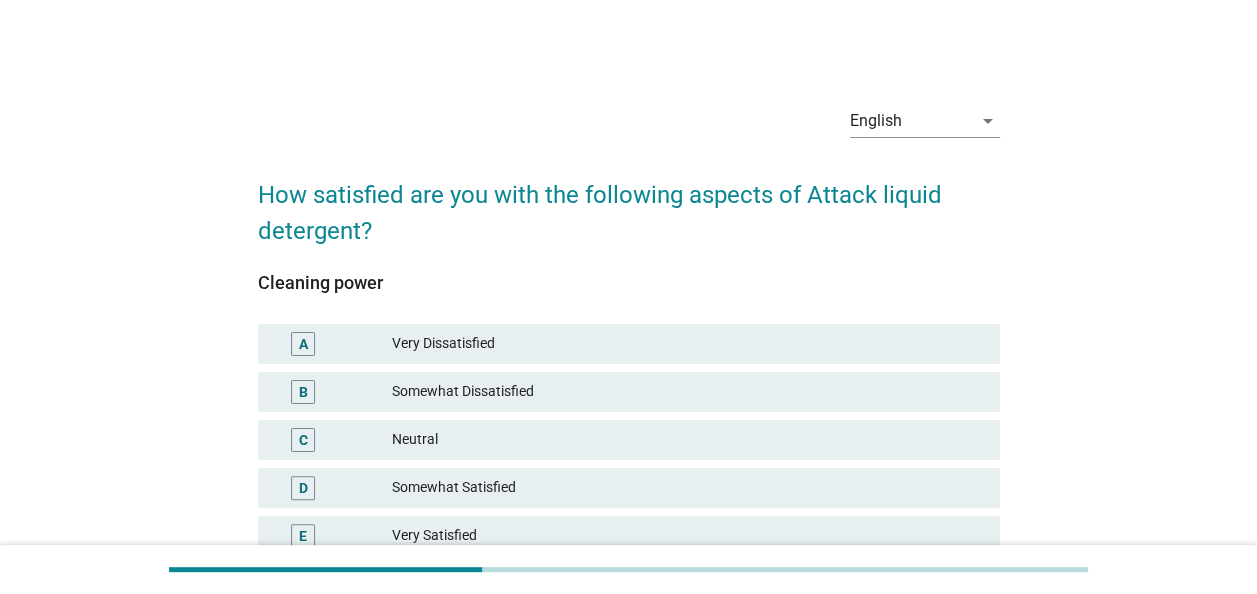 click on "Somewhat Satisfied" at bounding box center (688, 488) 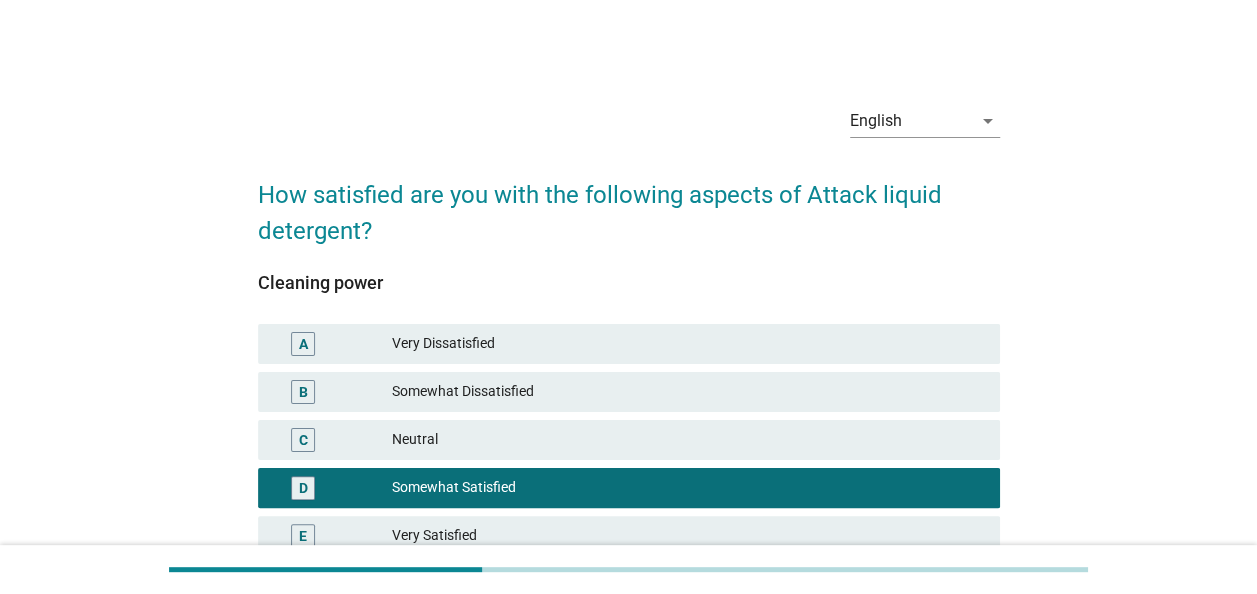 scroll, scrollTop: 179, scrollLeft: 0, axis: vertical 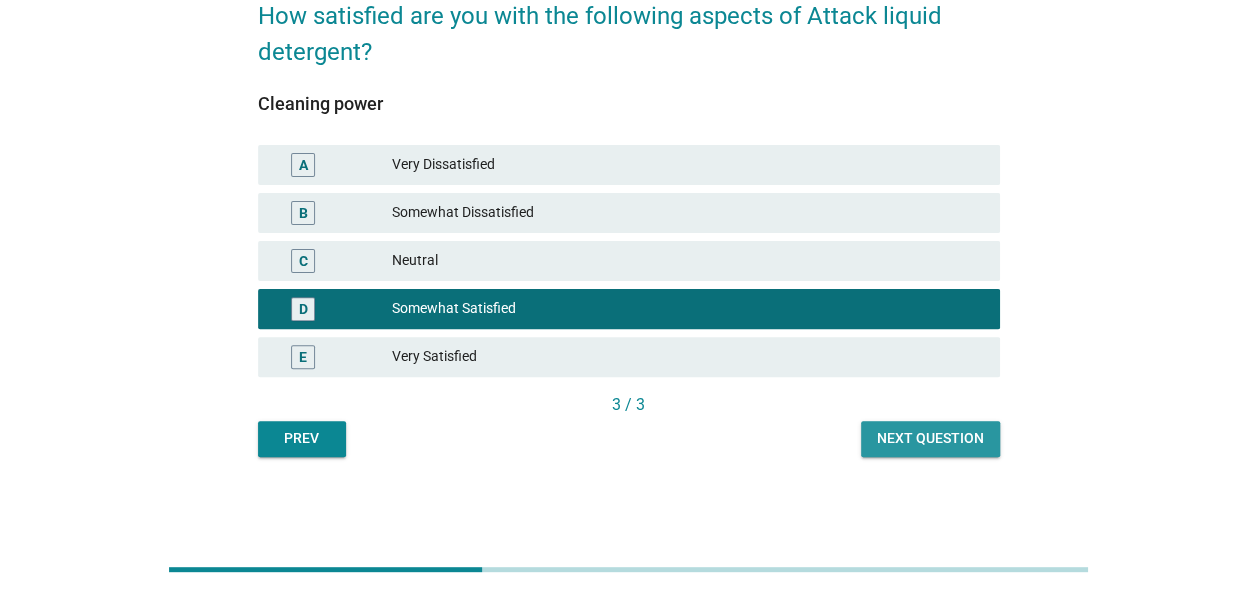 click on "Next question" at bounding box center [930, 438] 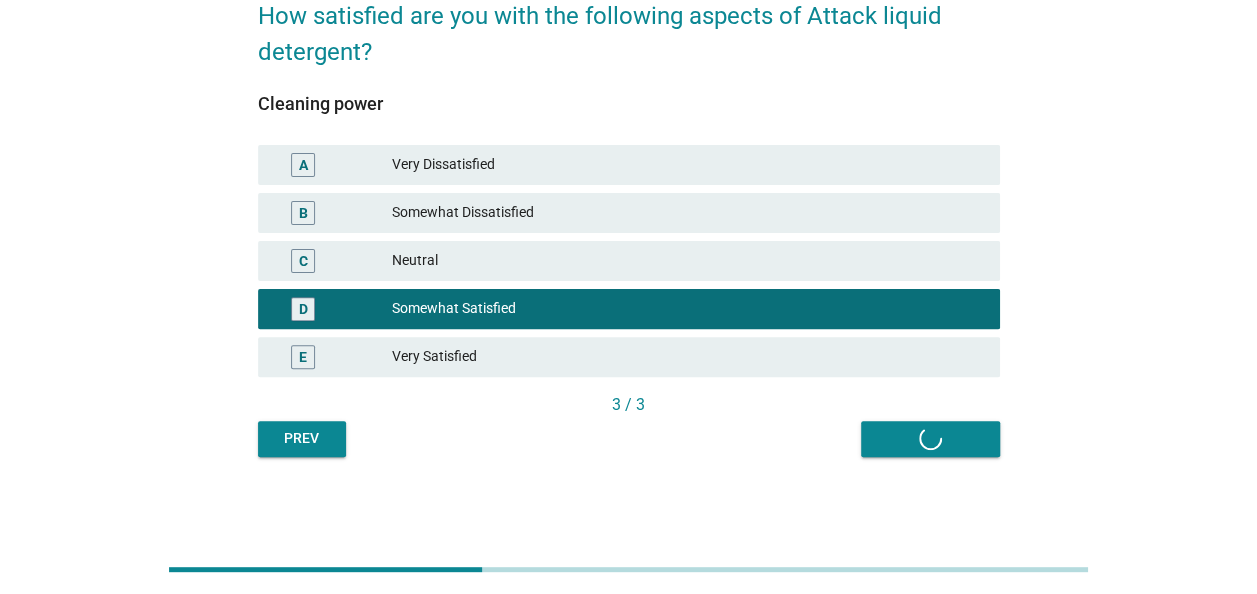 scroll, scrollTop: 0, scrollLeft: 0, axis: both 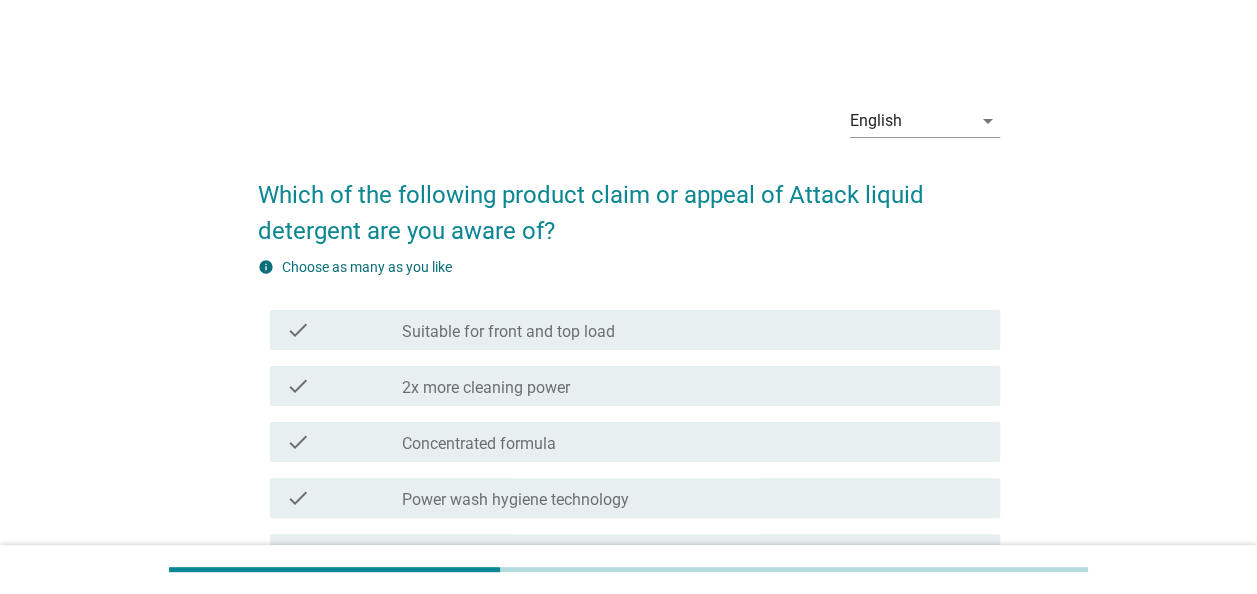 click on "check     check_box_outline_blank 2x more cleaning power" at bounding box center (635, 386) 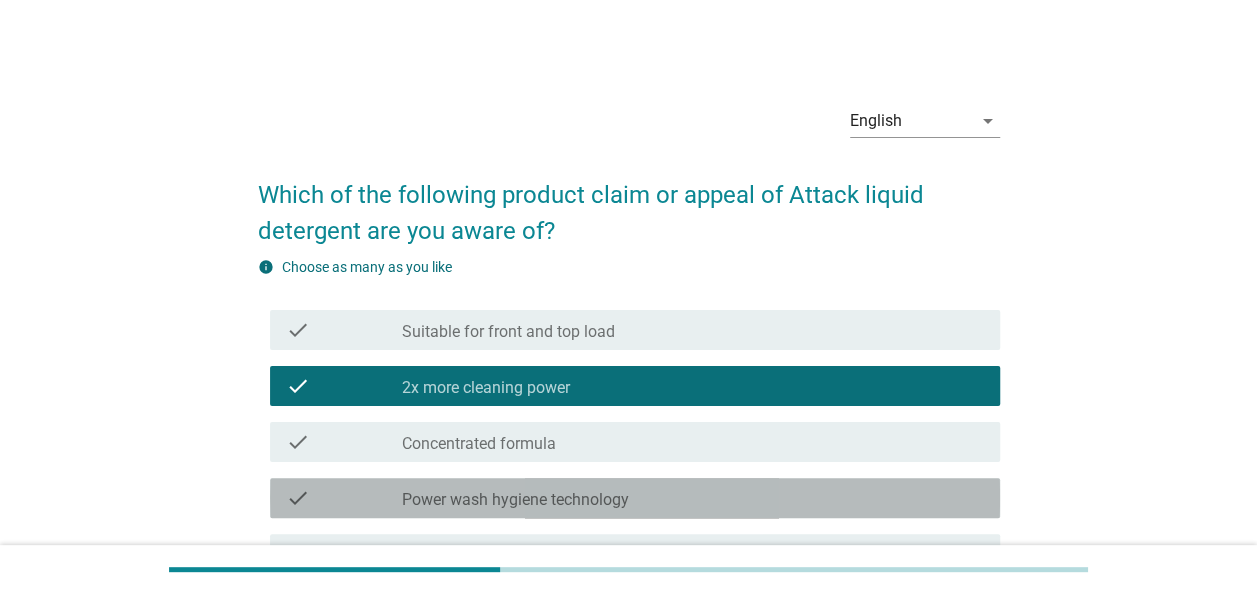click on "check_box_outline_blank Power wash hygiene technology" at bounding box center [693, 498] 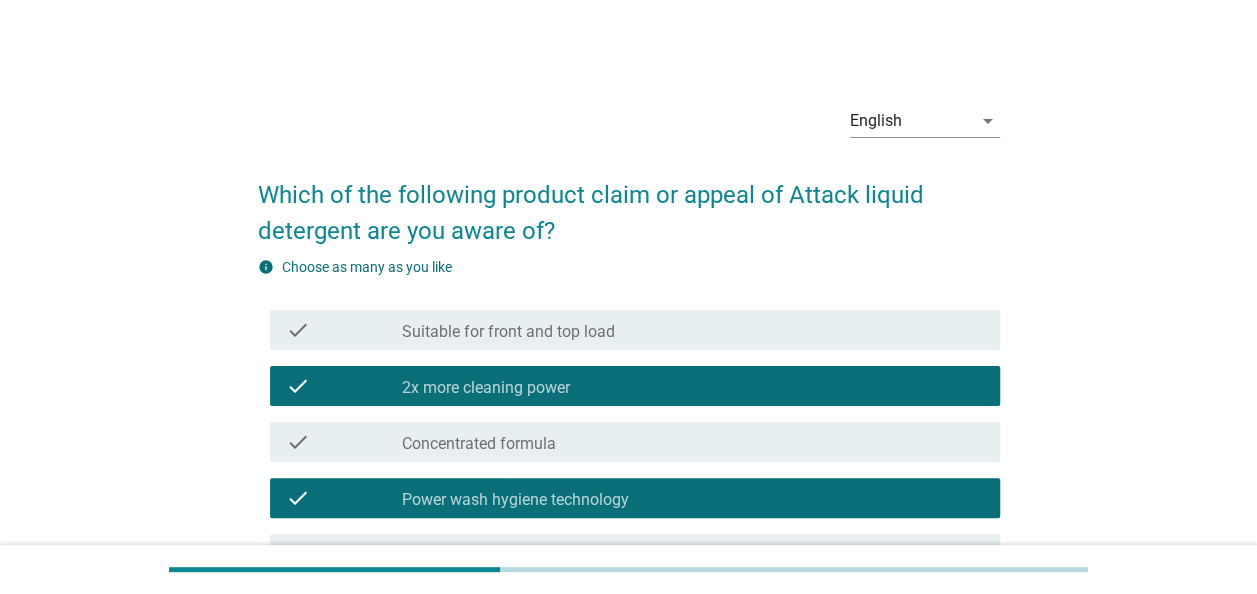 click on "check     check_box_outline_blank Suitable for front and top load" at bounding box center [629, 330] 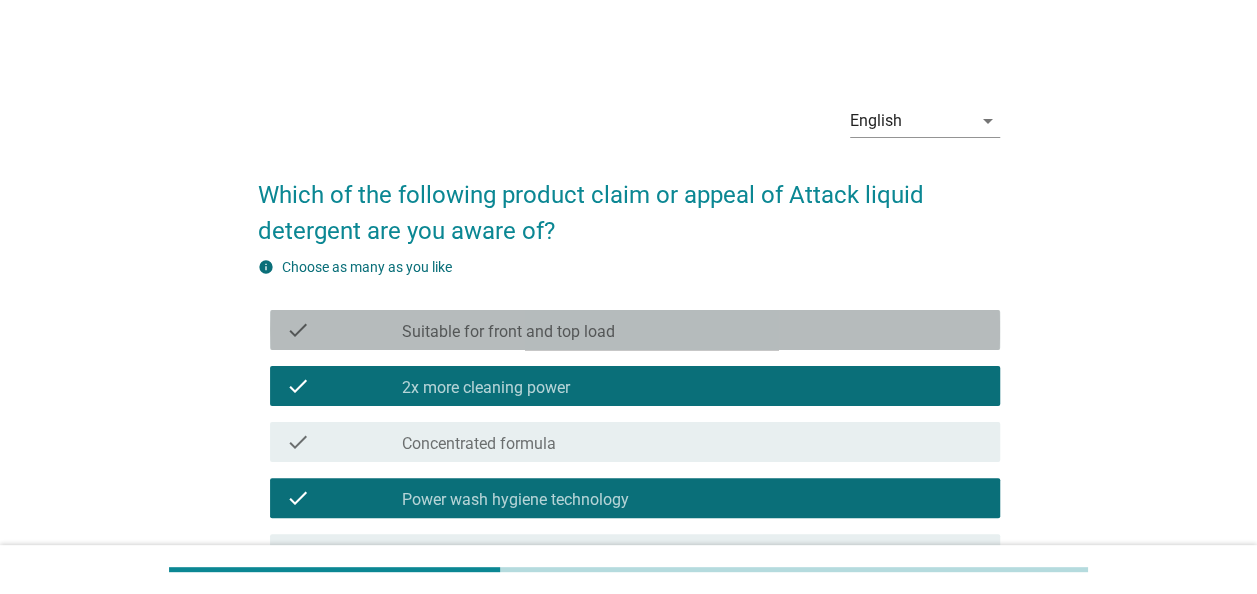 click on "check_box_outline_blank Suitable for front and top load" at bounding box center [693, 330] 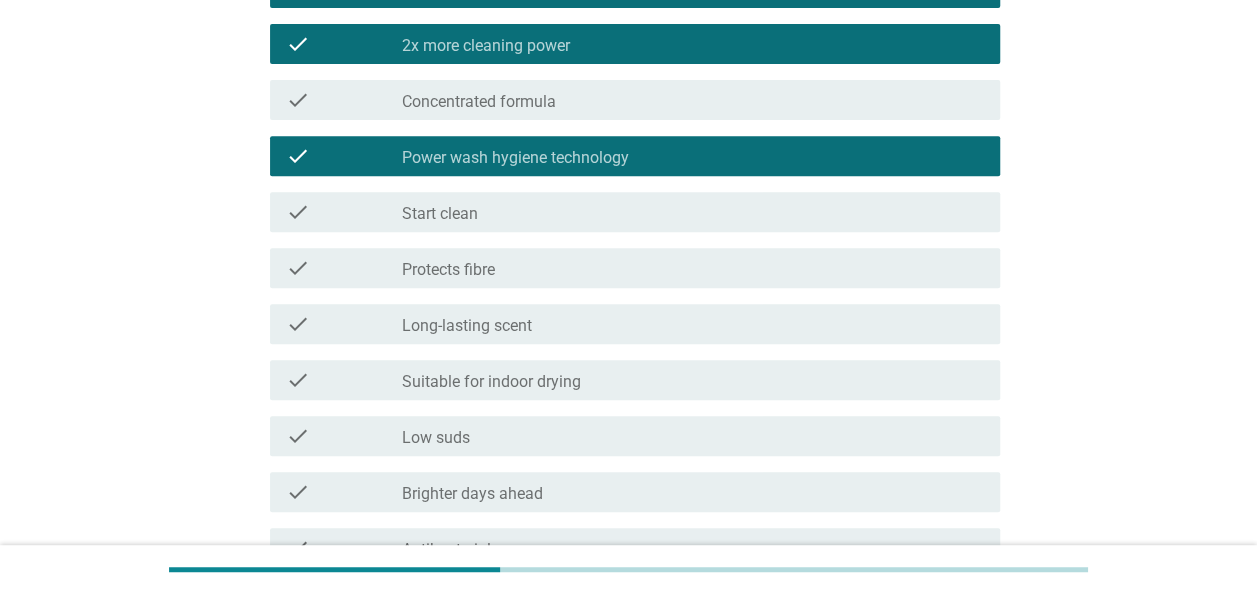 scroll, scrollTop: 400, scrollLeft: 0, axis: vertical 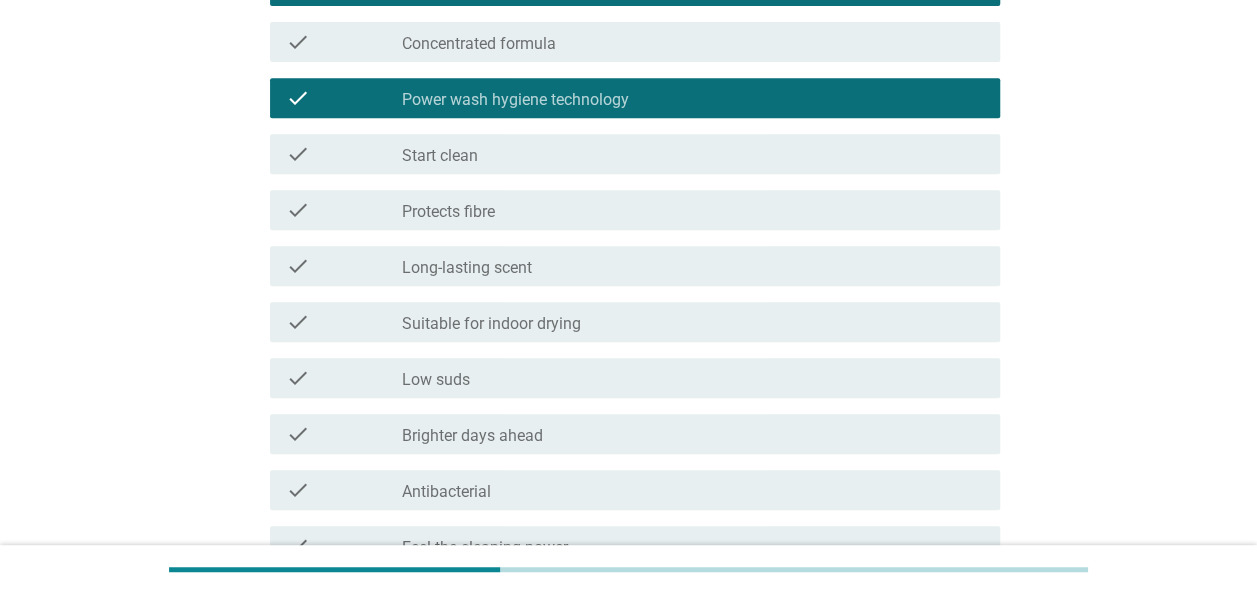 click on "check     check_box_outline_blank Brighter days ahead" at bounding box center (629, 434) 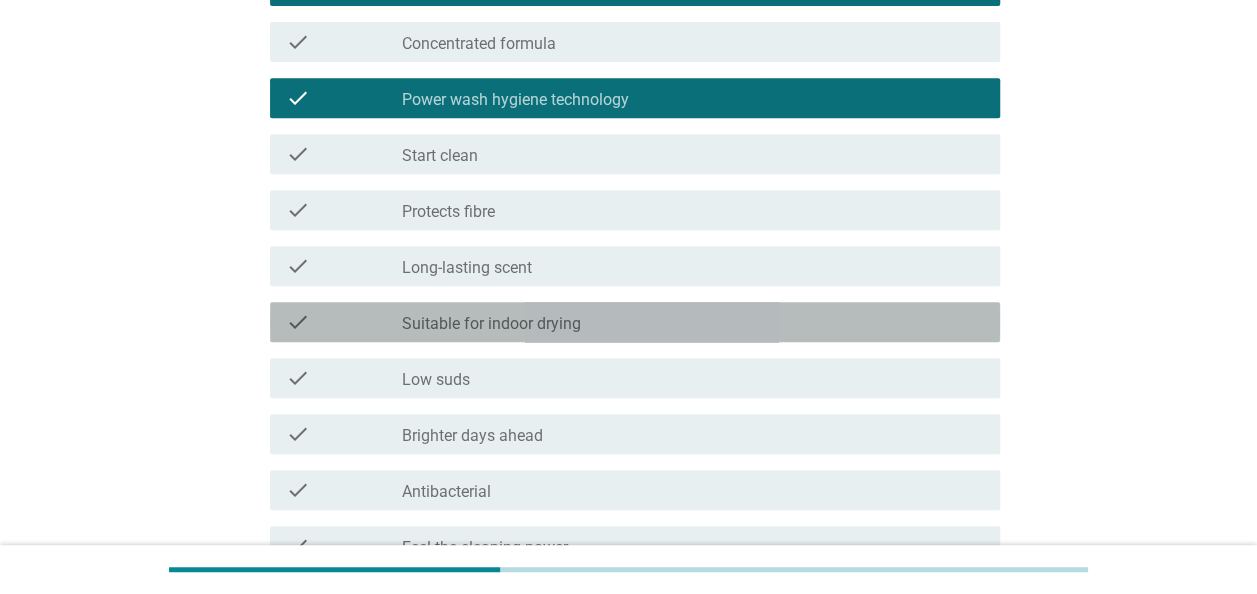 click on "check     check_box_outline_blank Suitable for indoor drying" at bounding box center (635, 322) 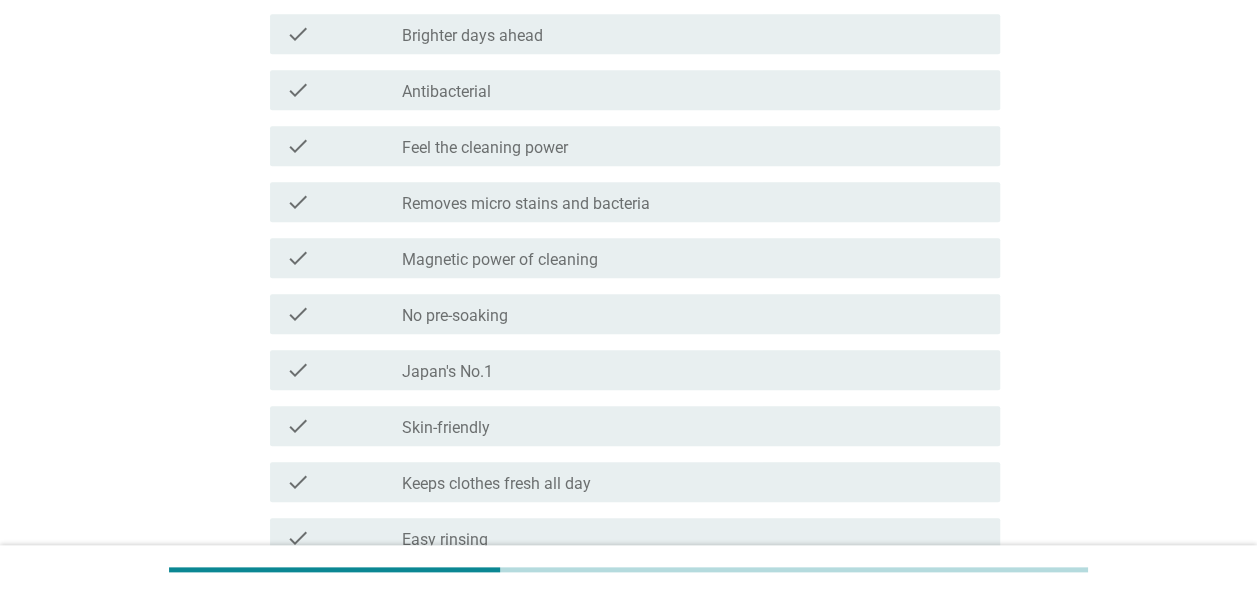 scroll, scrollTop: 1165, scrollLeft: 0, axis: vertical 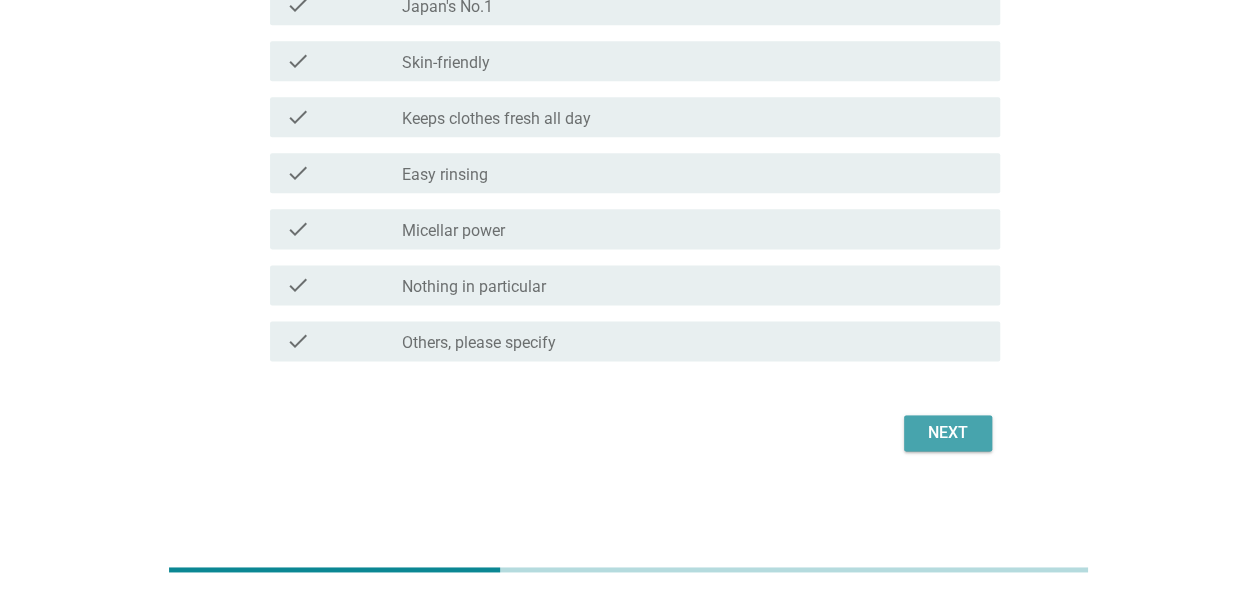 click on "Next" at bounding box center [948, 433] 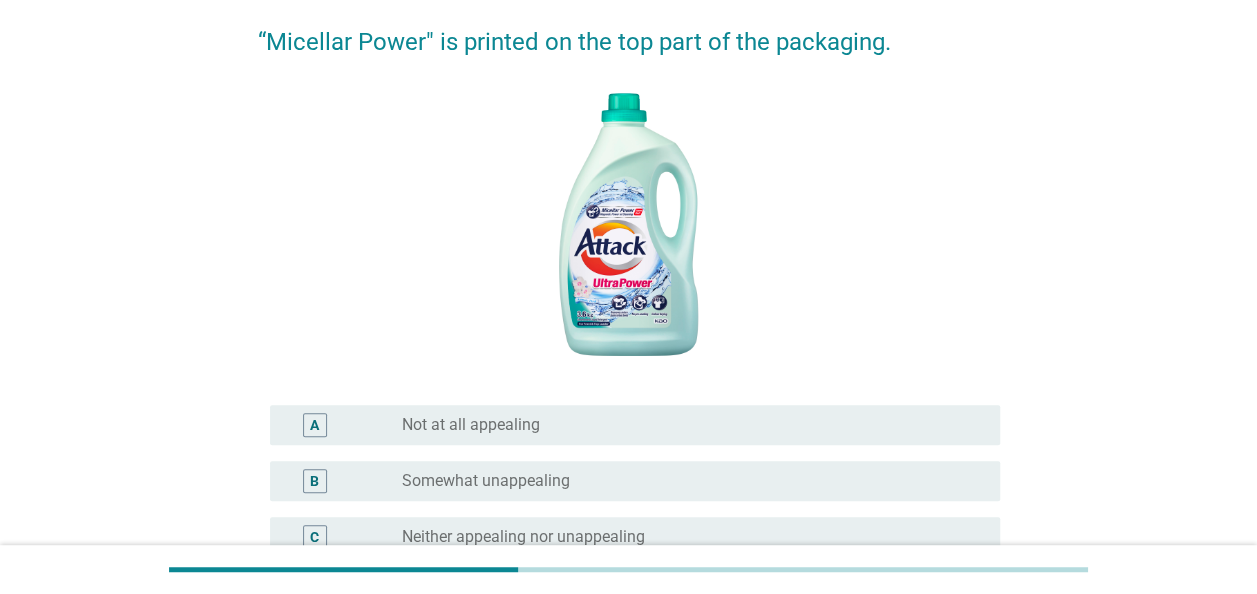 scroll, scrollTop: 400, scrollLeft: 0, axis: vertical 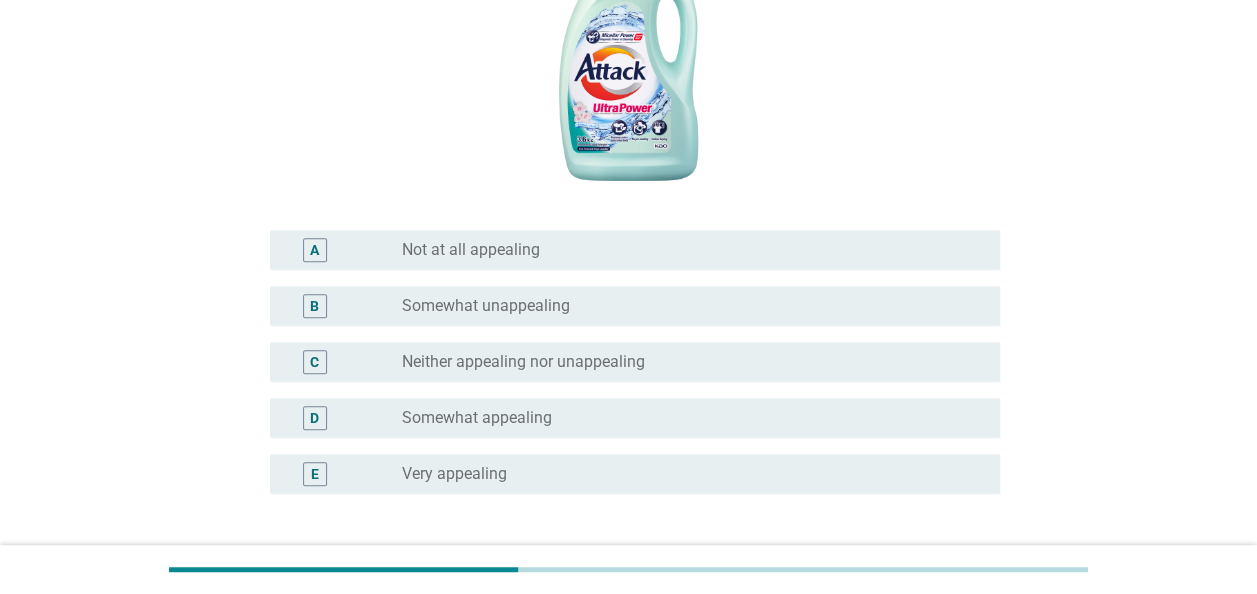 click on "D     radio_button_unchecked Somewhat appealing" at bounding box center (635, 418) 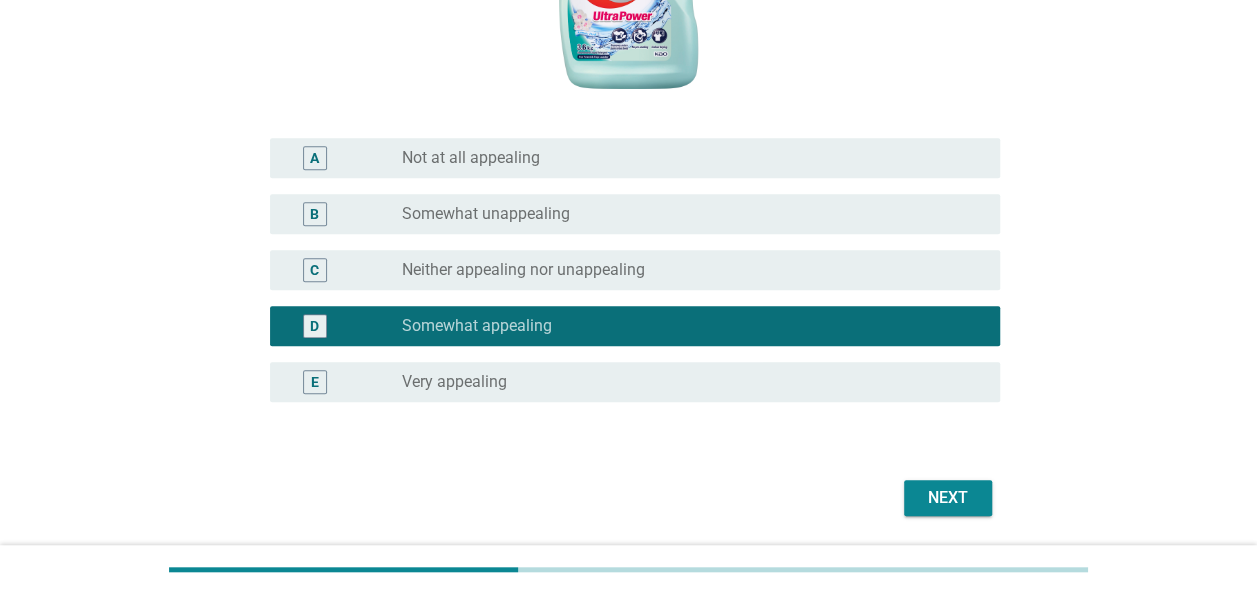scroll, scrollTop: 557, scrollLeft: 0, axis: vertical 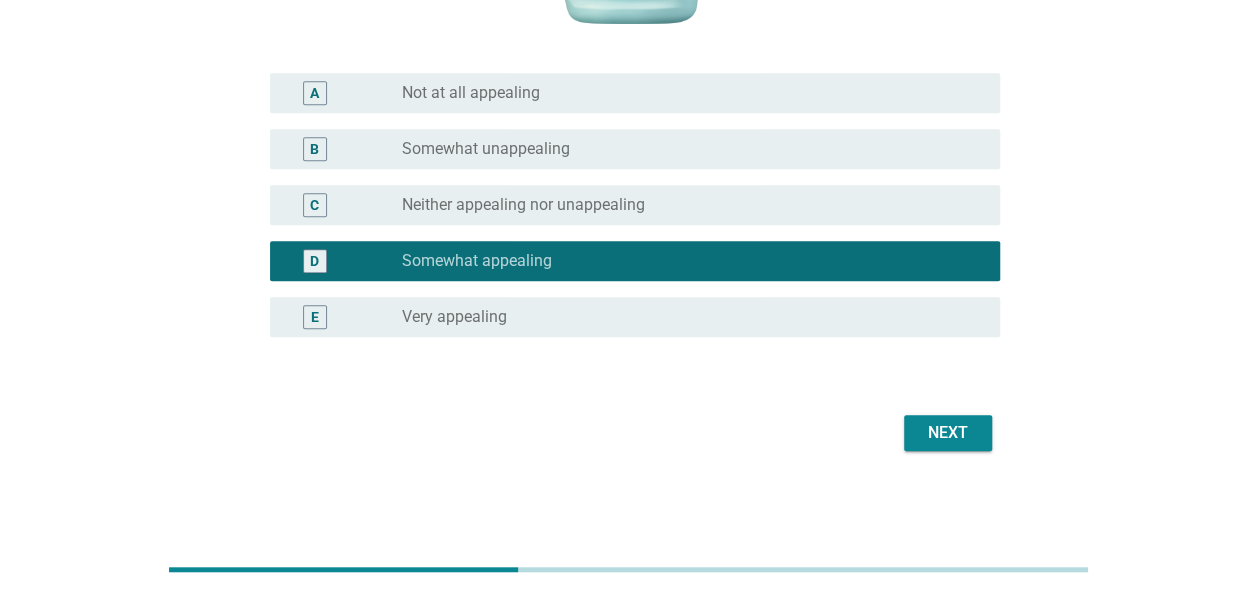 click on "Next" at bounding box center [948, 433] 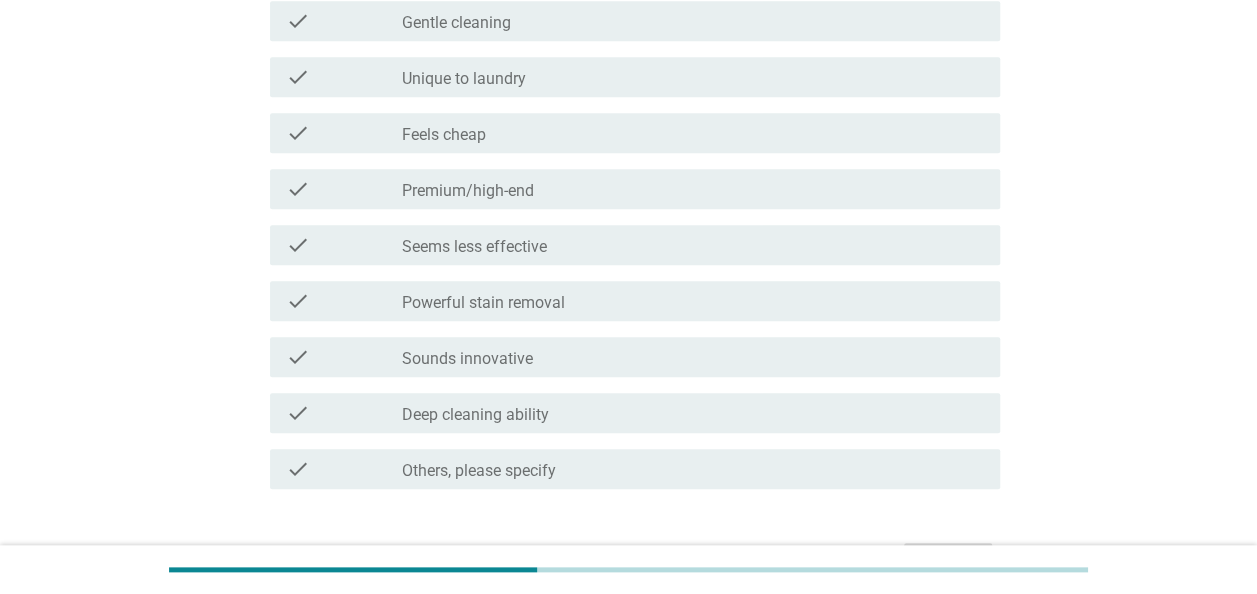 scroll, scrollTop: 773, scrollLeft: 0, axis: vertical 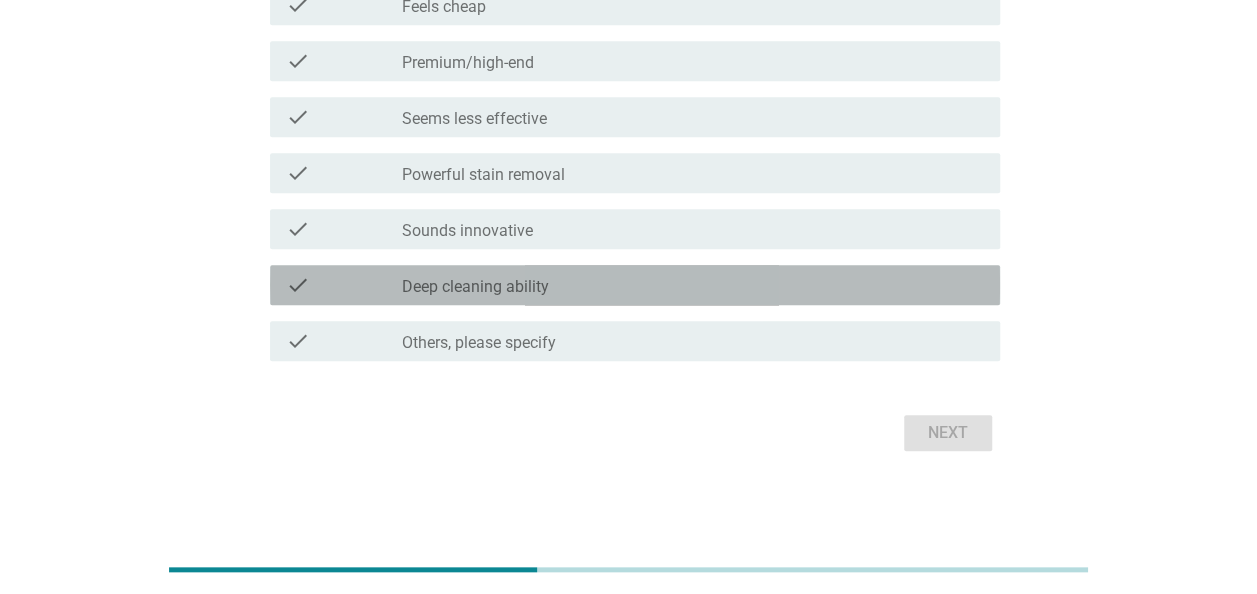 click on "check_box_outline_blank Deep cleaning ability" at bounding box center [693, 285] 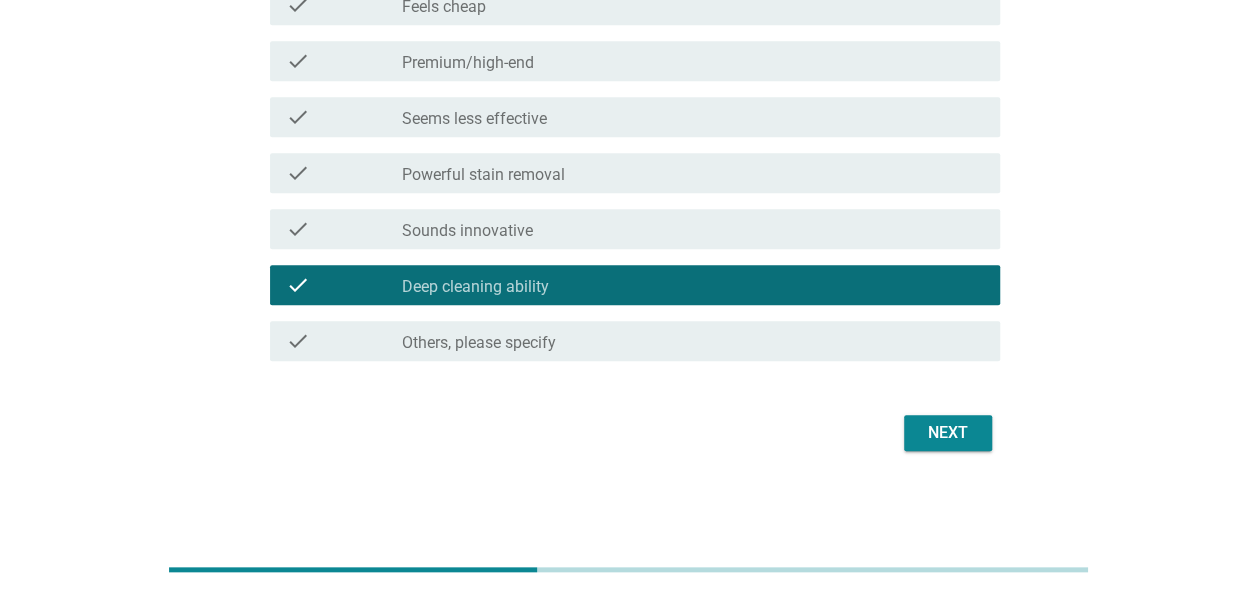 click on "check     check_box_outline_blank Sounds innovative" at bounding box center (635, 229) 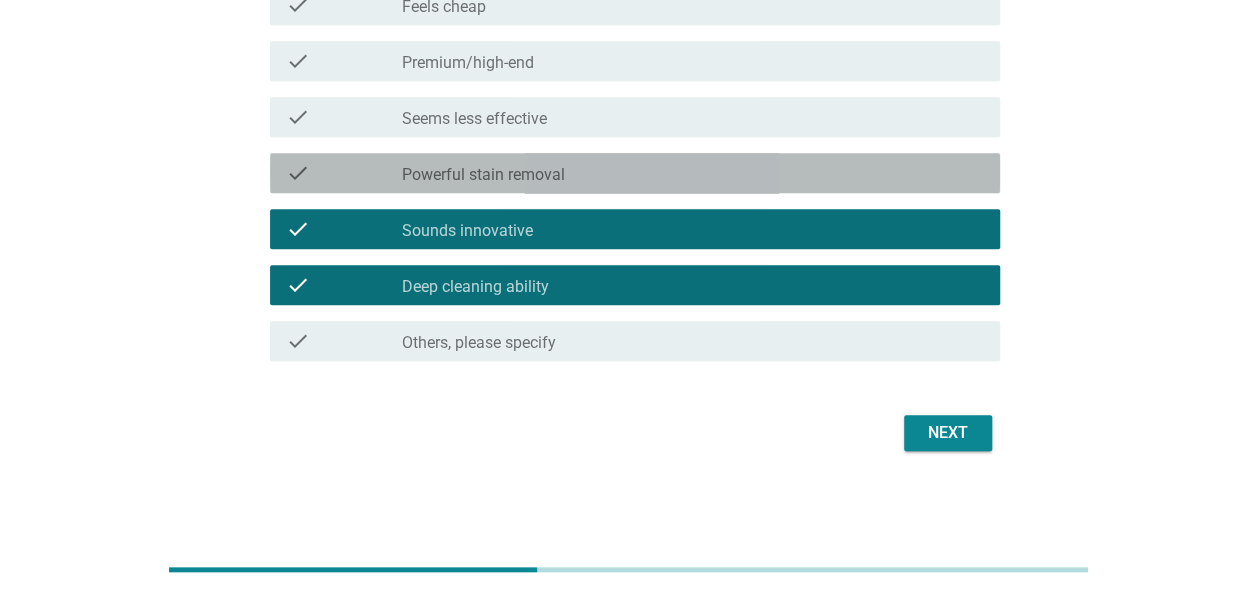 click on "check_box_outline_blank Powerful stain removal" at bounding box center (693, 173) 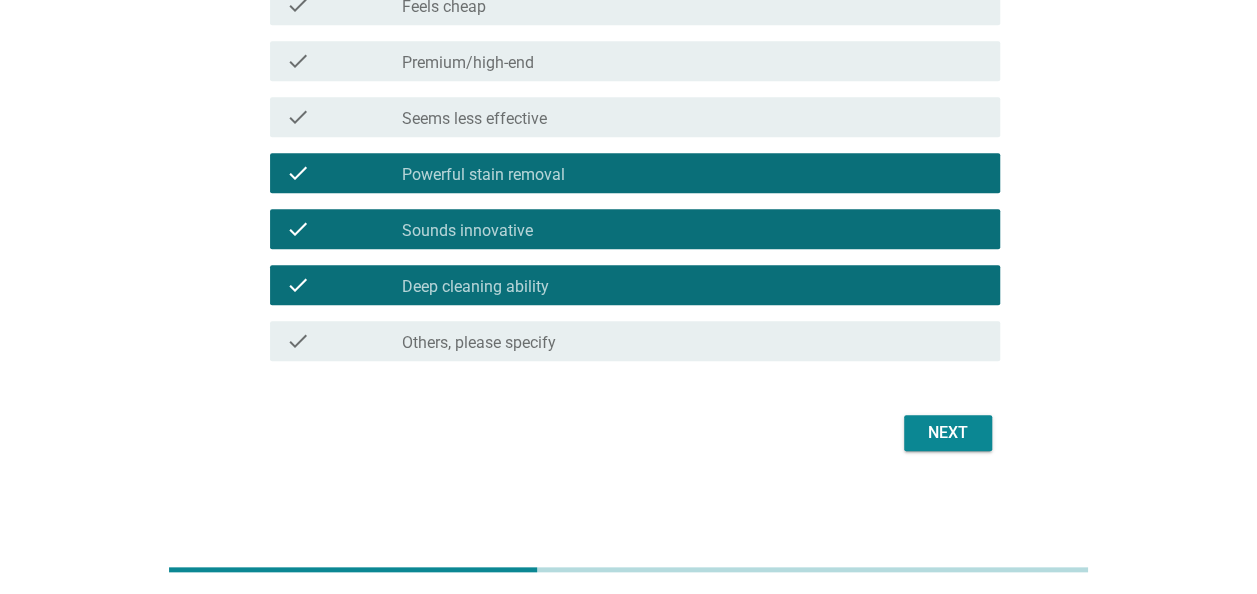 click on "Next" at bounding box center (948, 433) 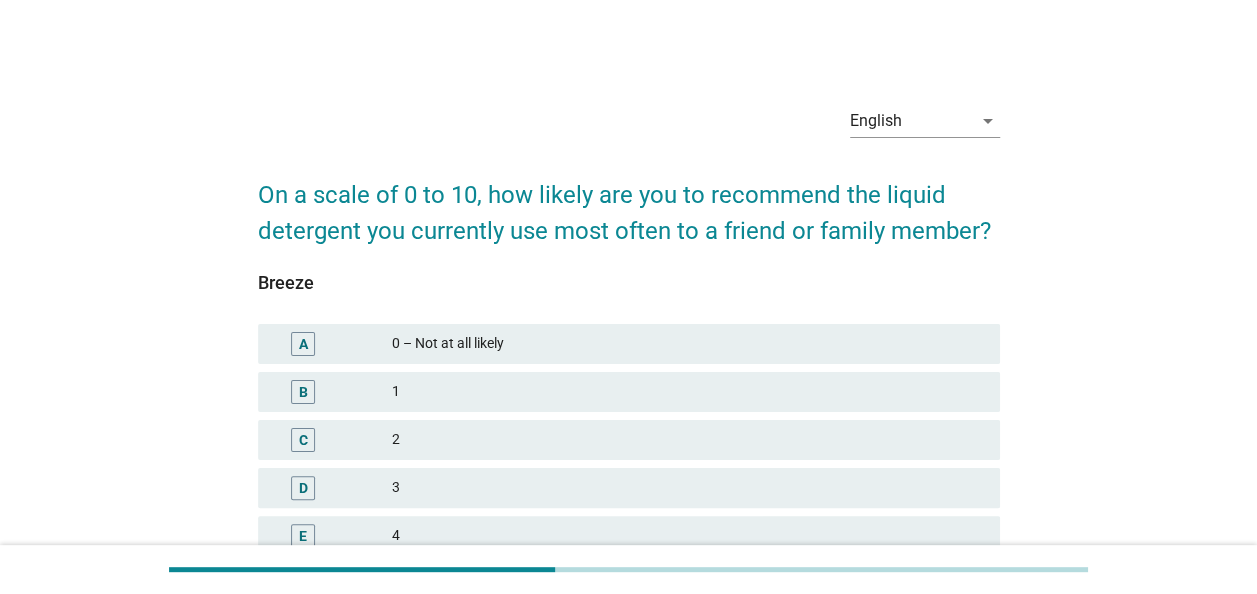 scroll, scrollTop: 200, scrollLeft: 0, axis: vertical 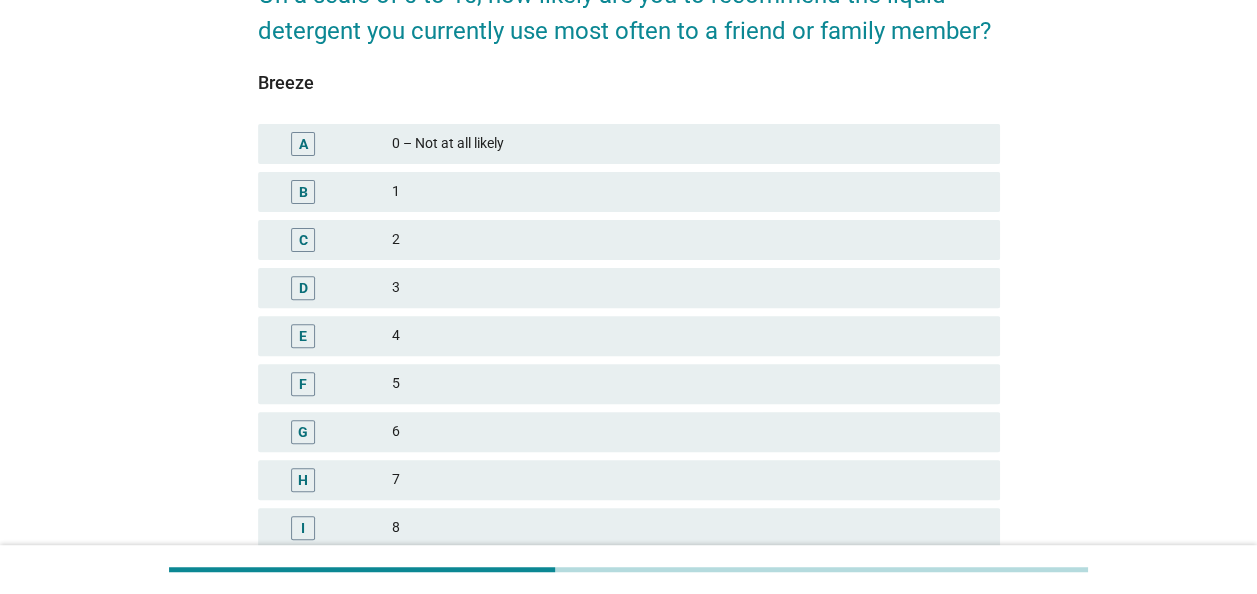 click on "H   7" at bounding box center (629, 480) 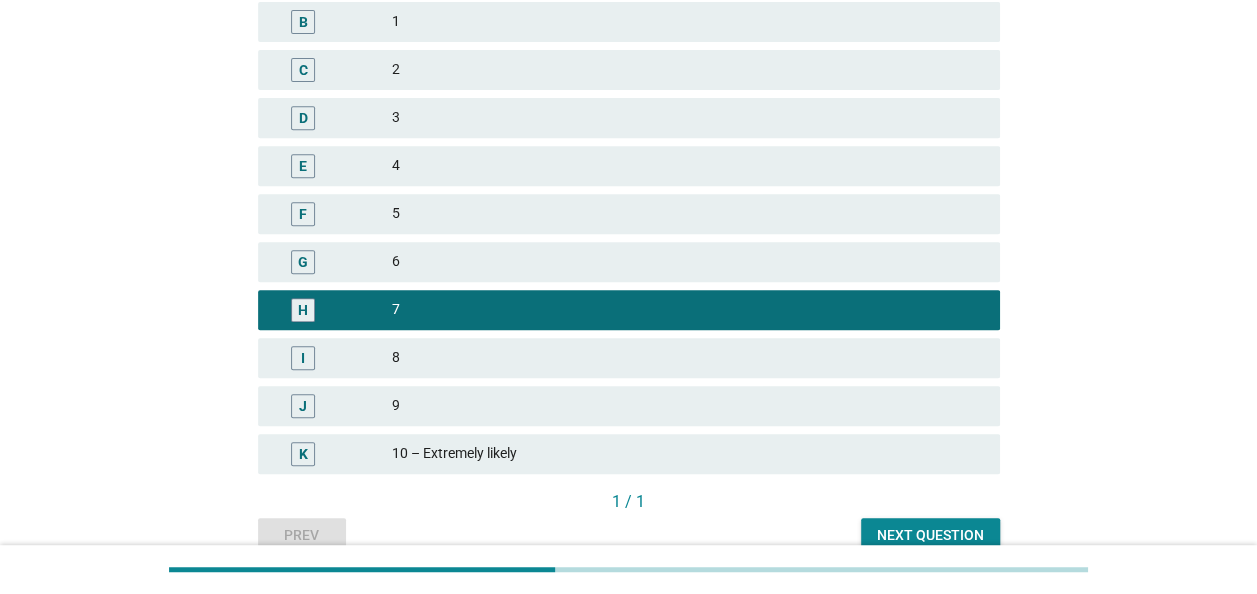 scroll, scrollTop: 467, scrollLeft: 0, axis: vertical 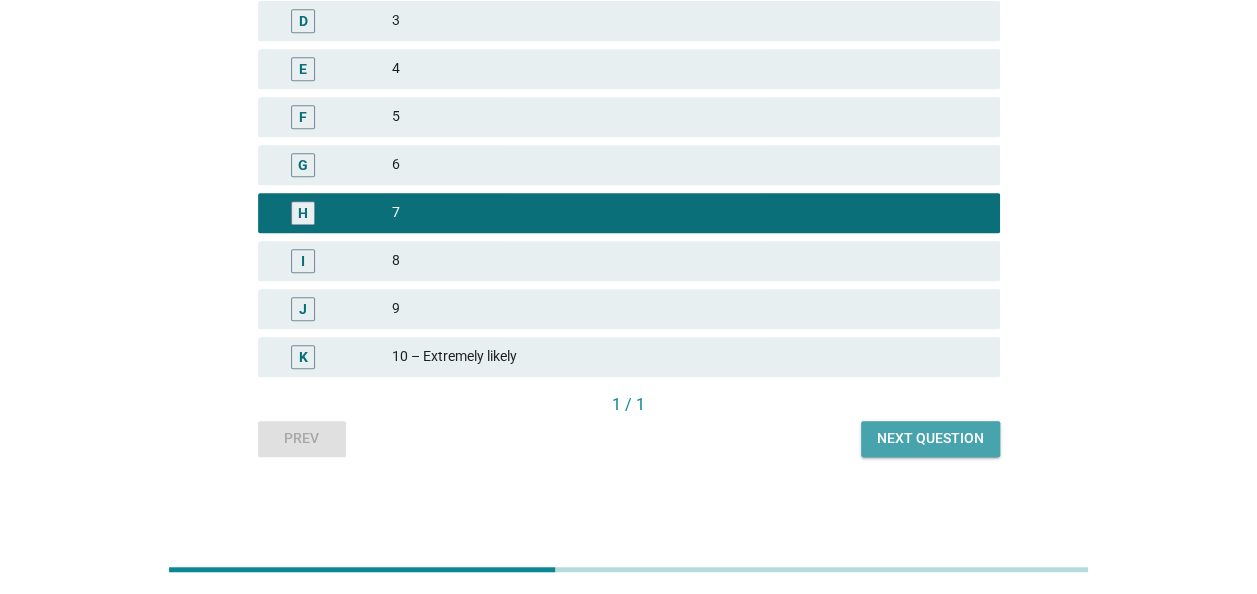 click on "Next question" at bounding box center (930, 439) 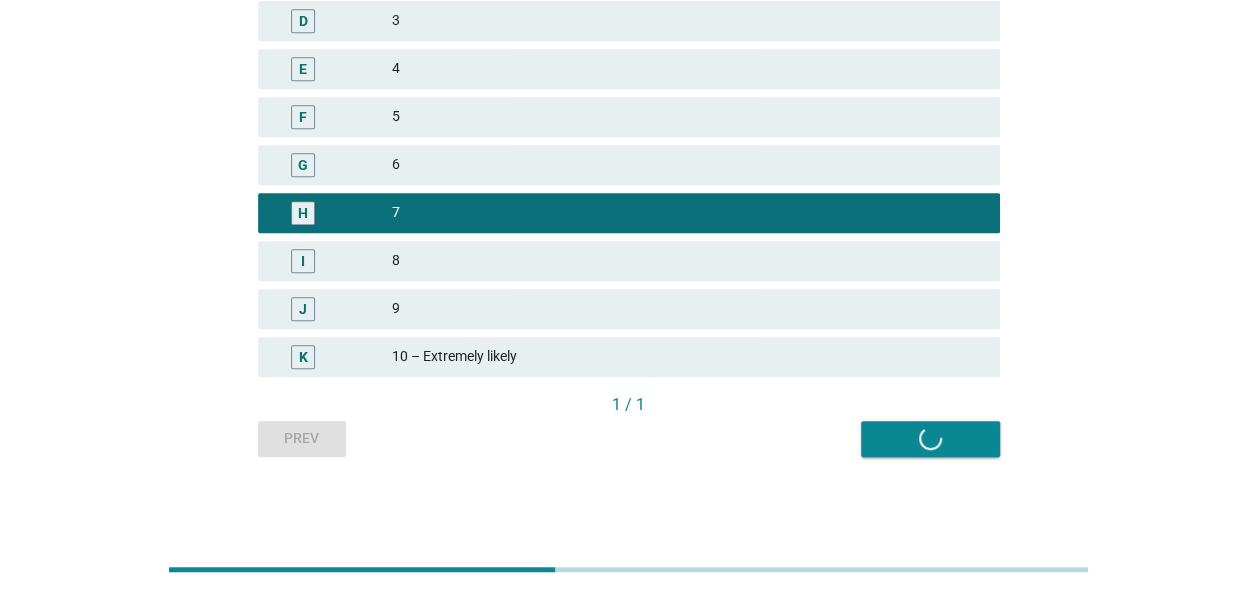 scroll, scrollTop: 0, scrollLeft: 0, axis: both 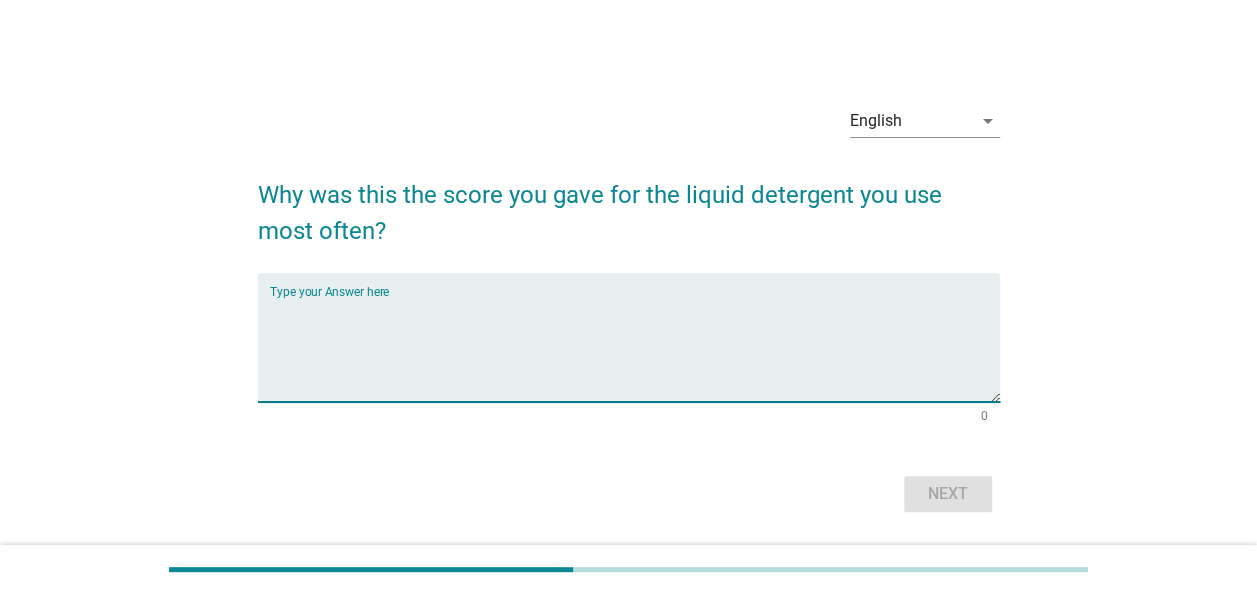 click at bounding box center [635, 349] 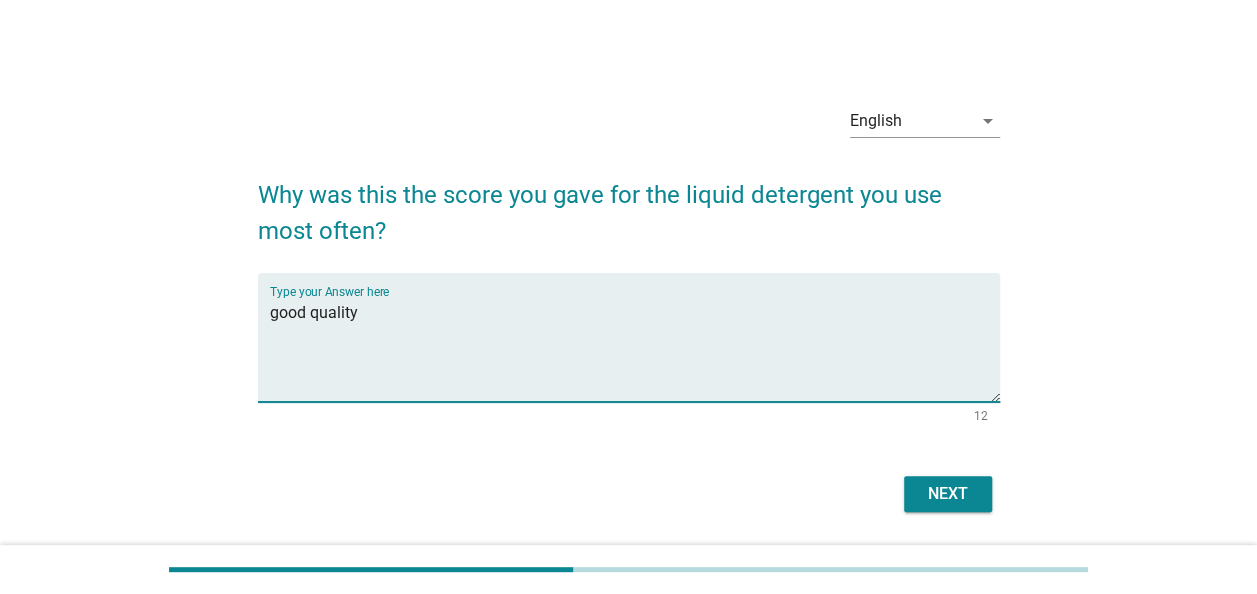 type on "good quality" 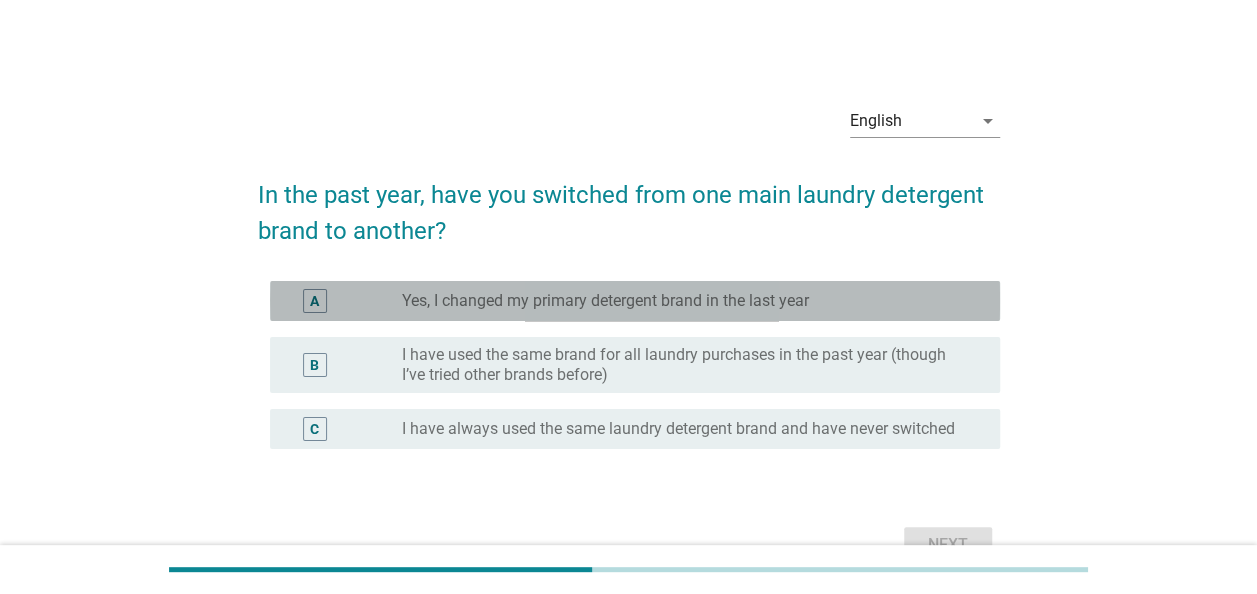 click on "Yes, I changed my primary detergent brand in the last year" at bounding box center [605, 301] 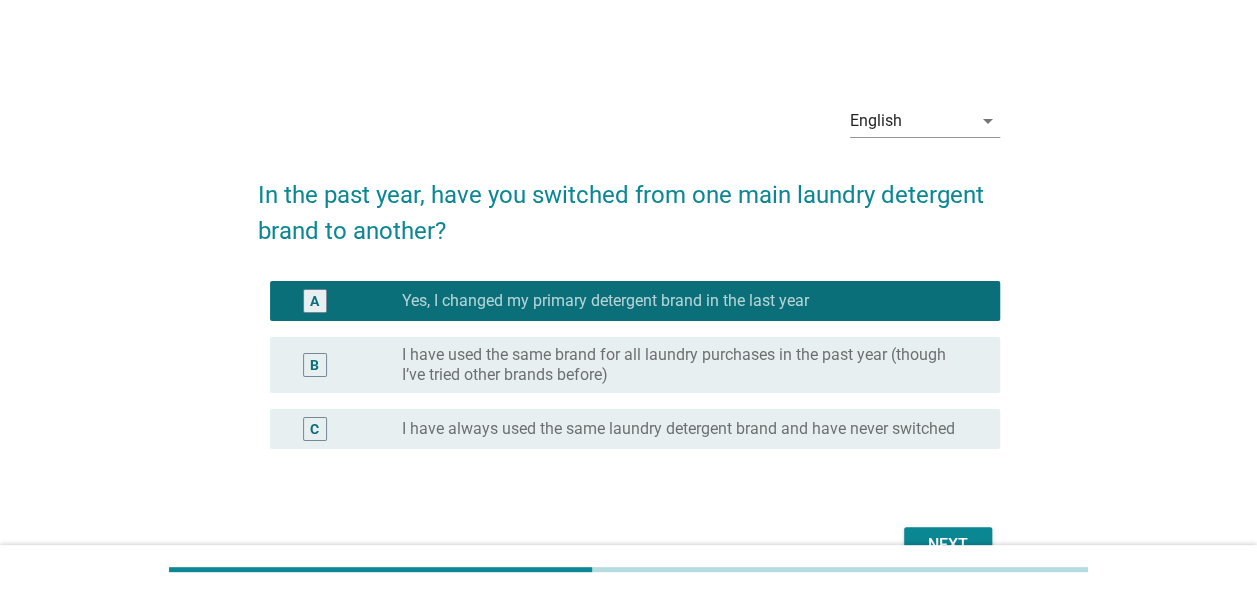 click on "Next" at bounding box center (948, 545) 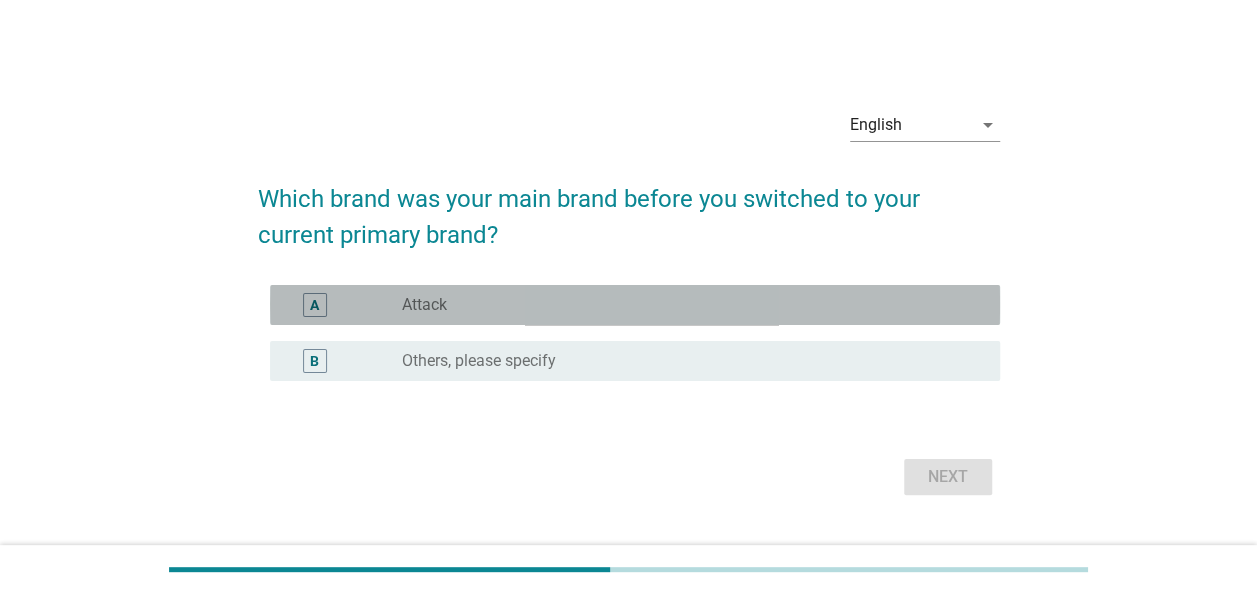 click on "radio_button_unchecked Attack" at bounding box center [685, 305] 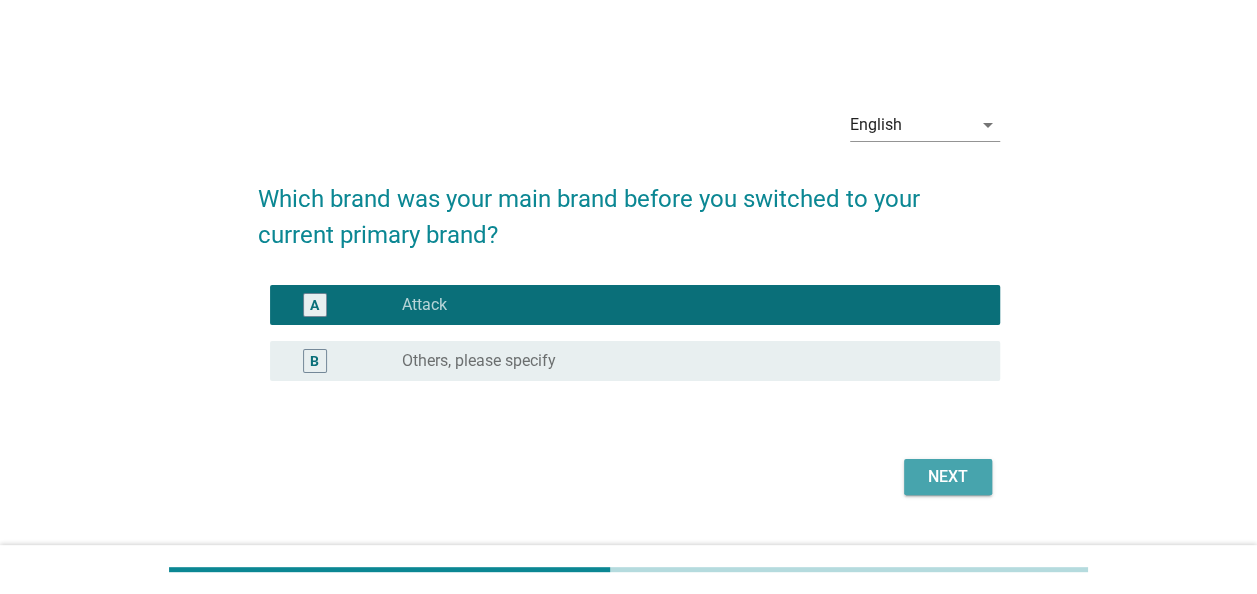 click on "Next" at bounding box center (948, 477) 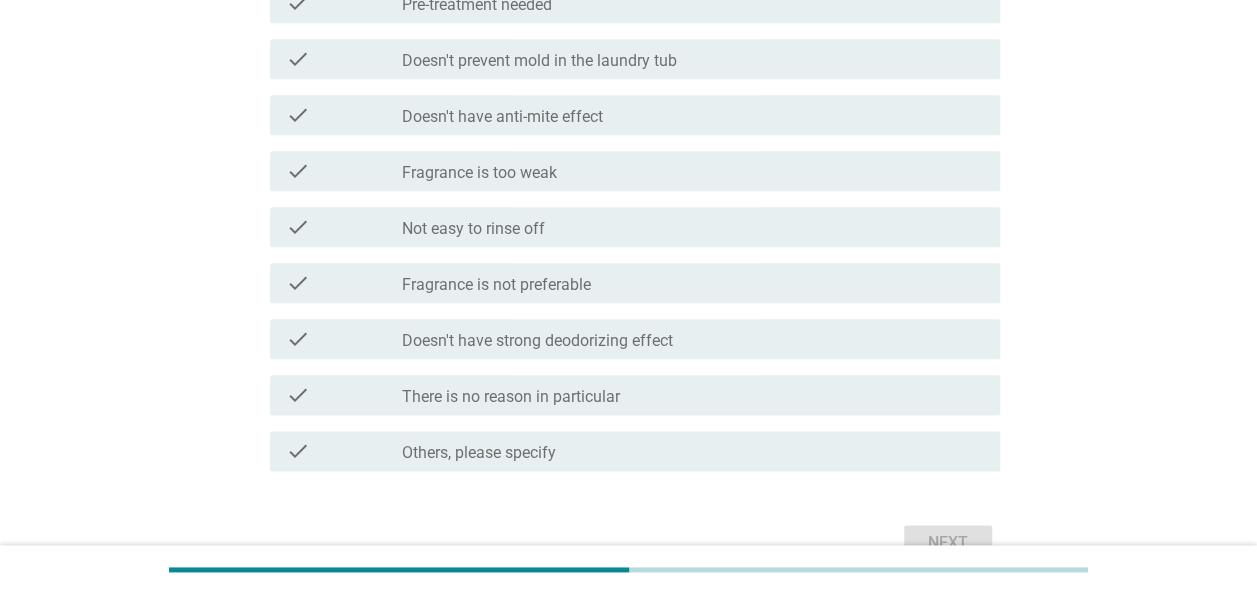 scroll, scrollTop: 1000, scrollLeft: 0, axis: vertical 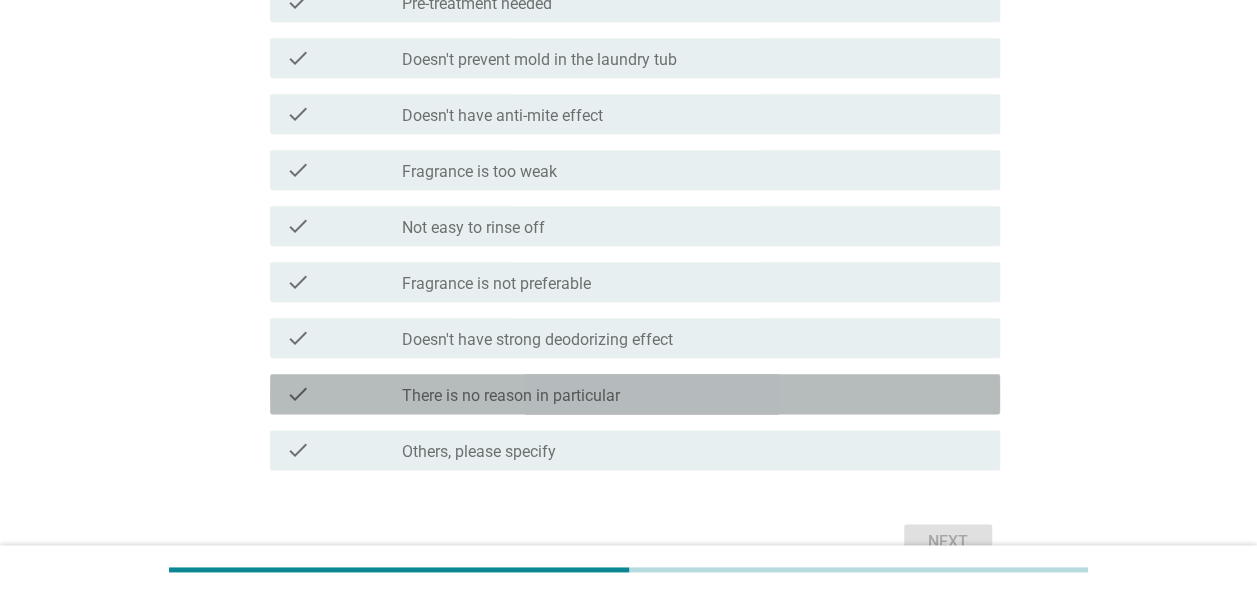 click on "check_box_outline_blank There is no reason in particular" at bounding box center (693, 394) 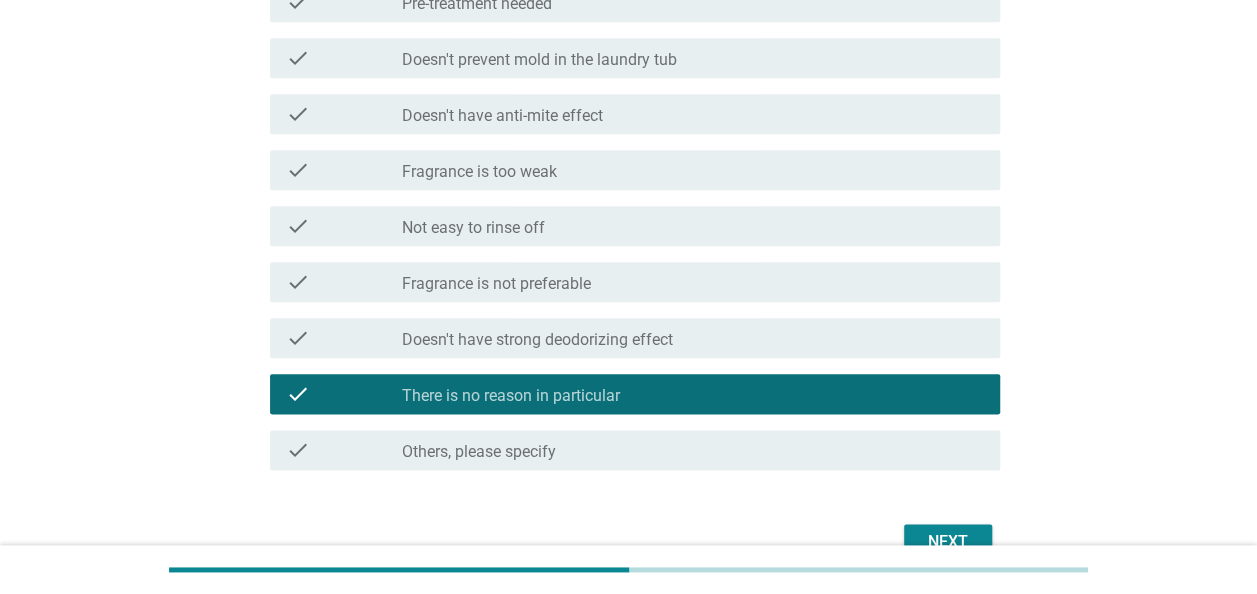 click on "Next" at bounding box center [629, 542] 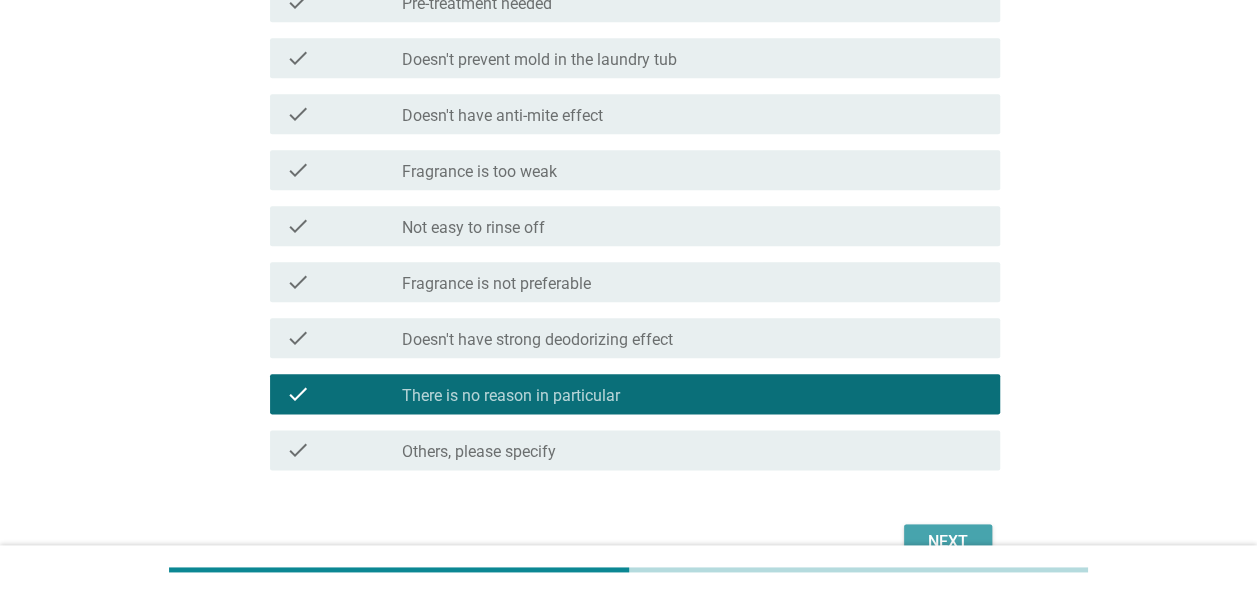 click on "Next" at bounding box center (948, 542) 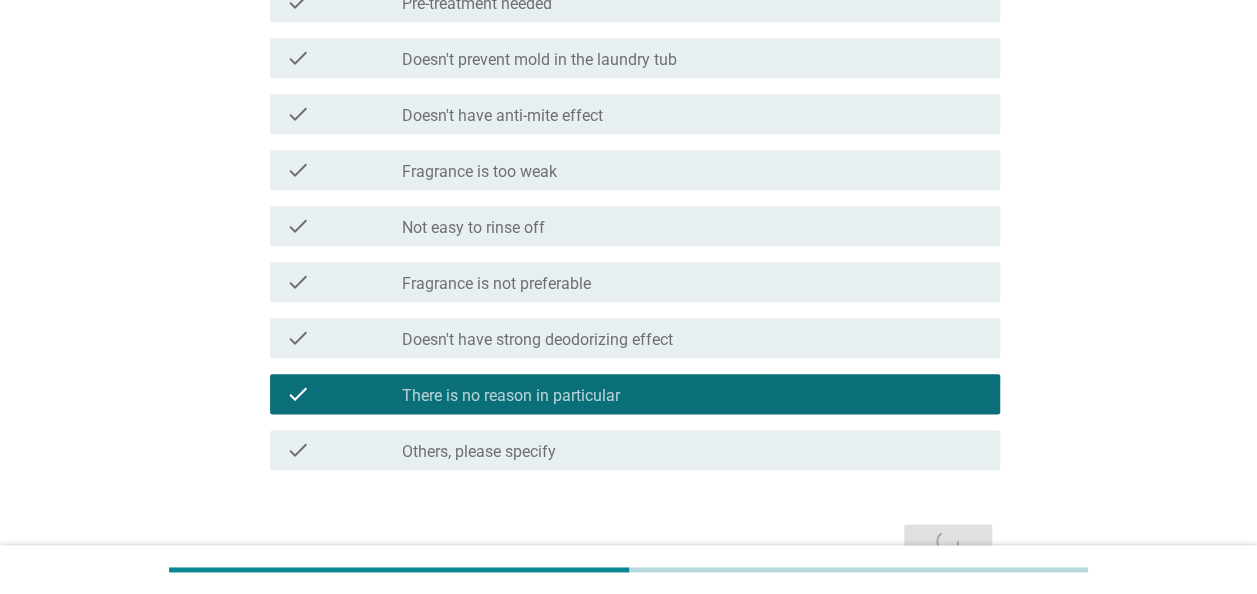 scroll, scrollTop: 0, scrollLeft: 0, axis: both 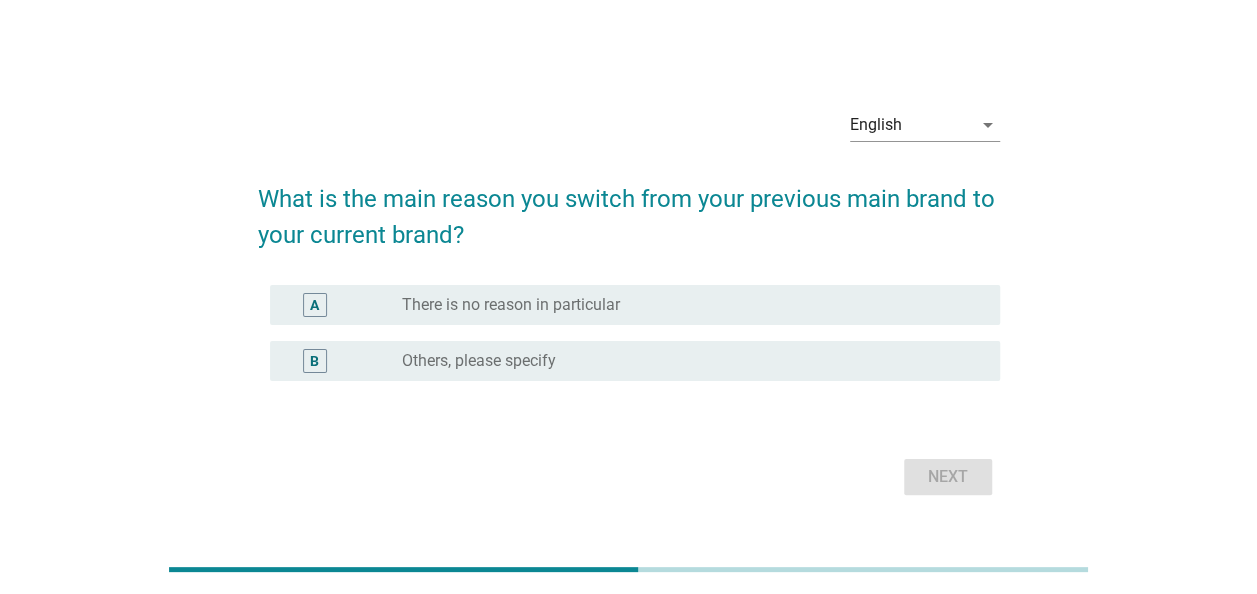 click on "radio_button_unchecked There is no reason in particular" at bounding box center [693, 305] 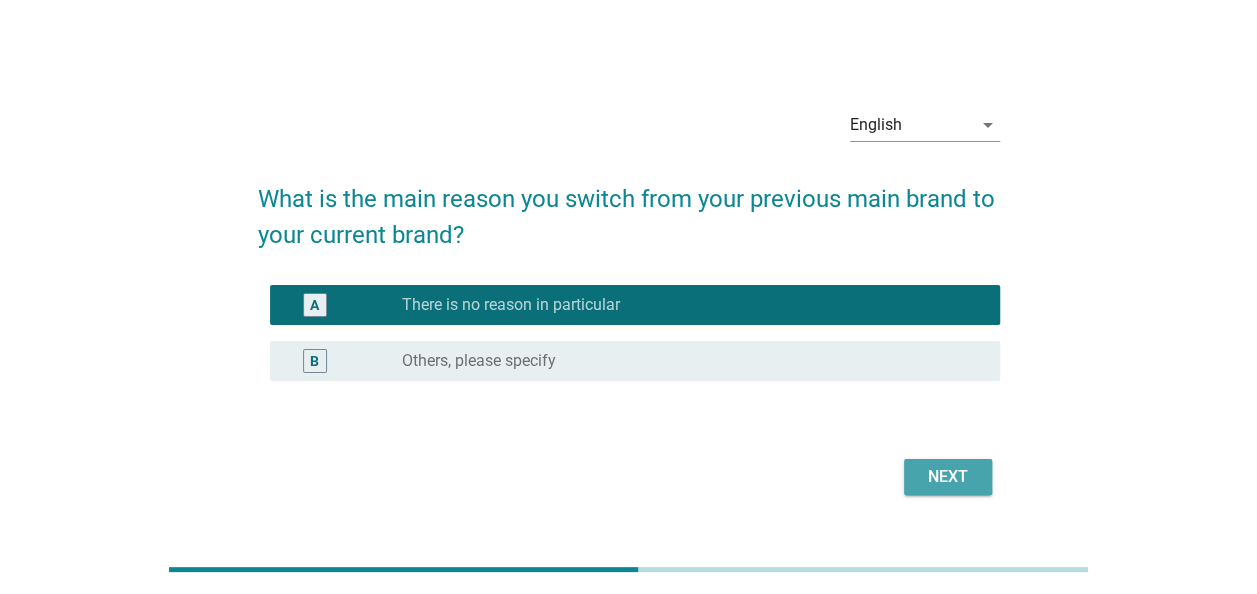 click on "Next" at bounding box center [948, 477] 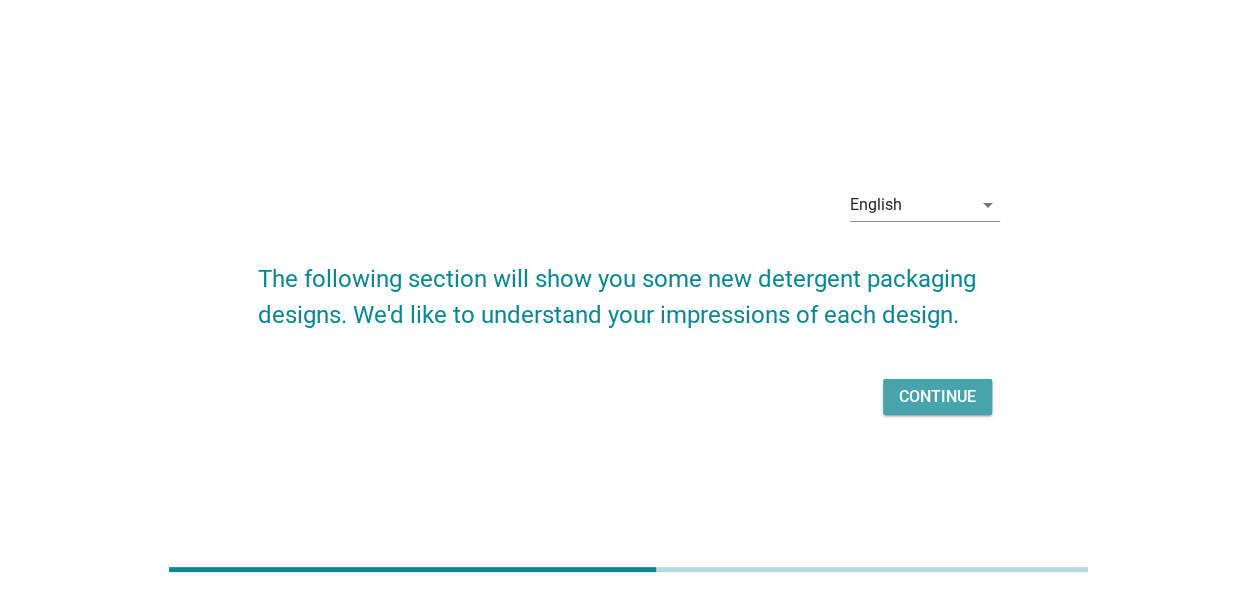click on "Continue" at bounding box center (937, 397) 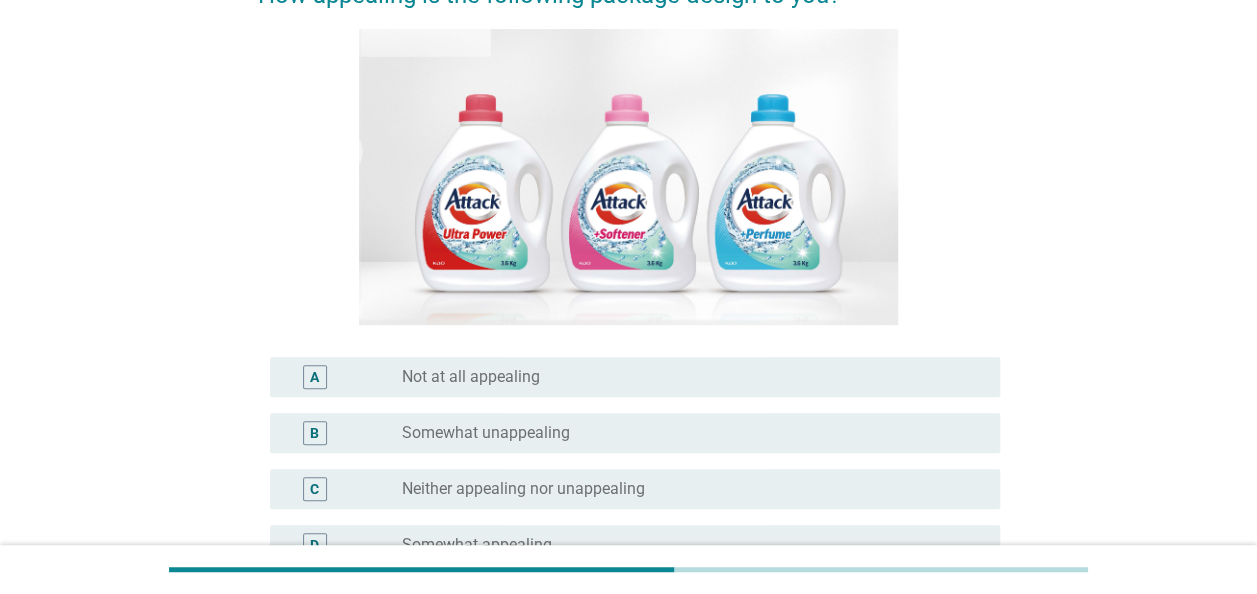 scroll, scrollTop: 400, scrollLeft: 0, axis: vertical 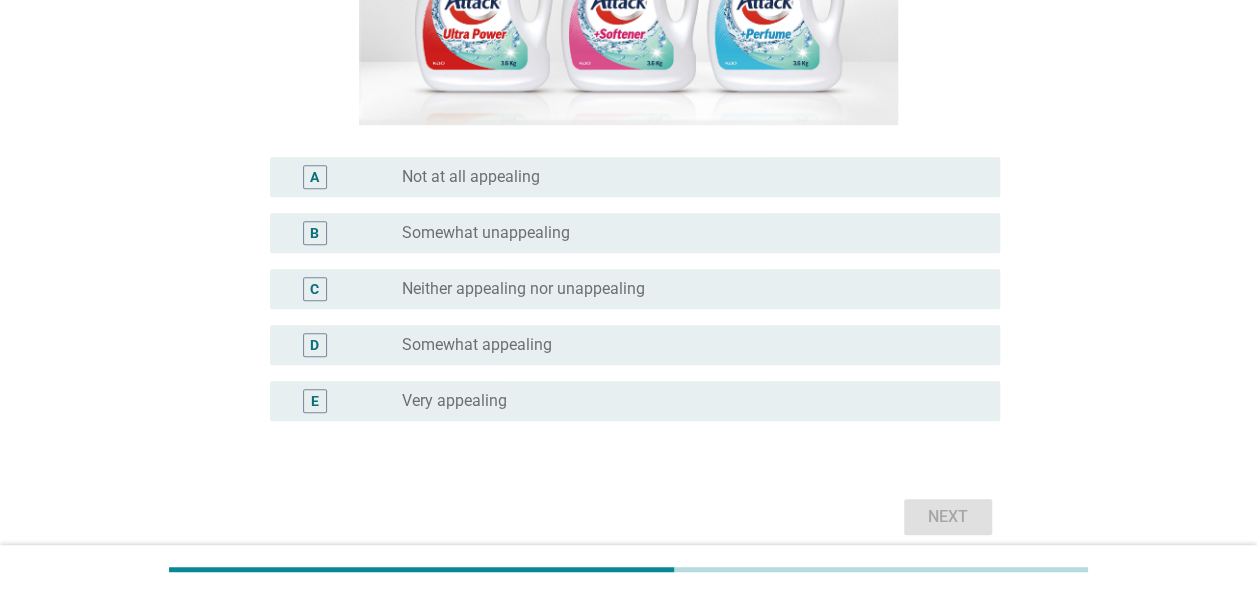 click on "C     radio_button_unchecked Neither appealing nor unappealing" at bounding box center (635, 289) 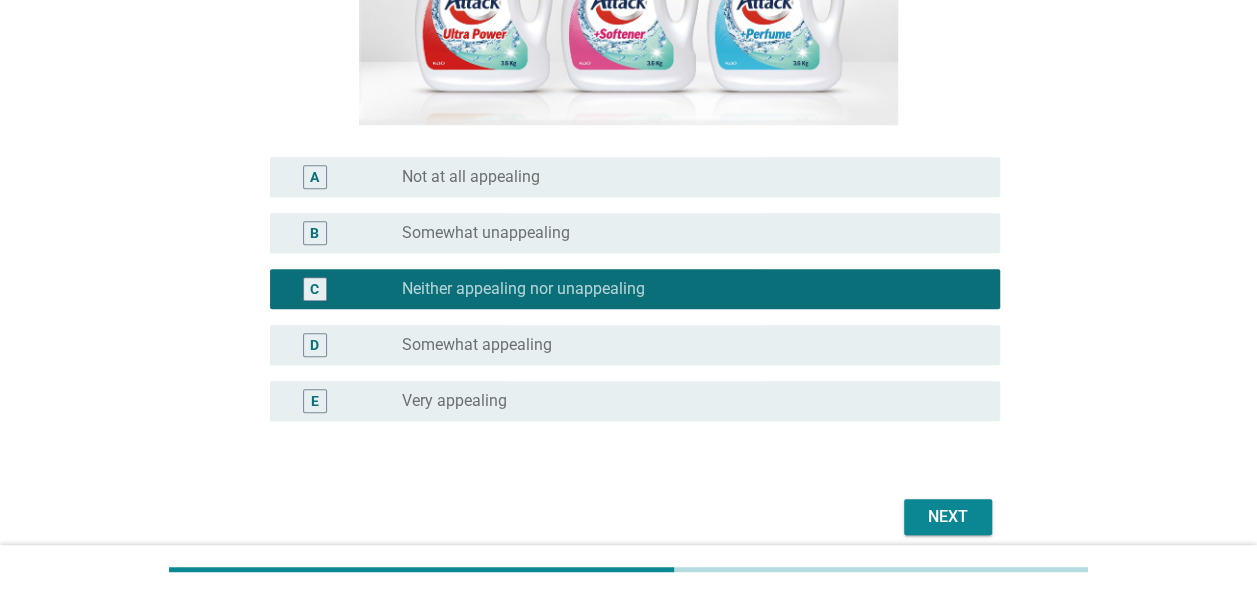 click on "Next" at bounding box center (948, 517) 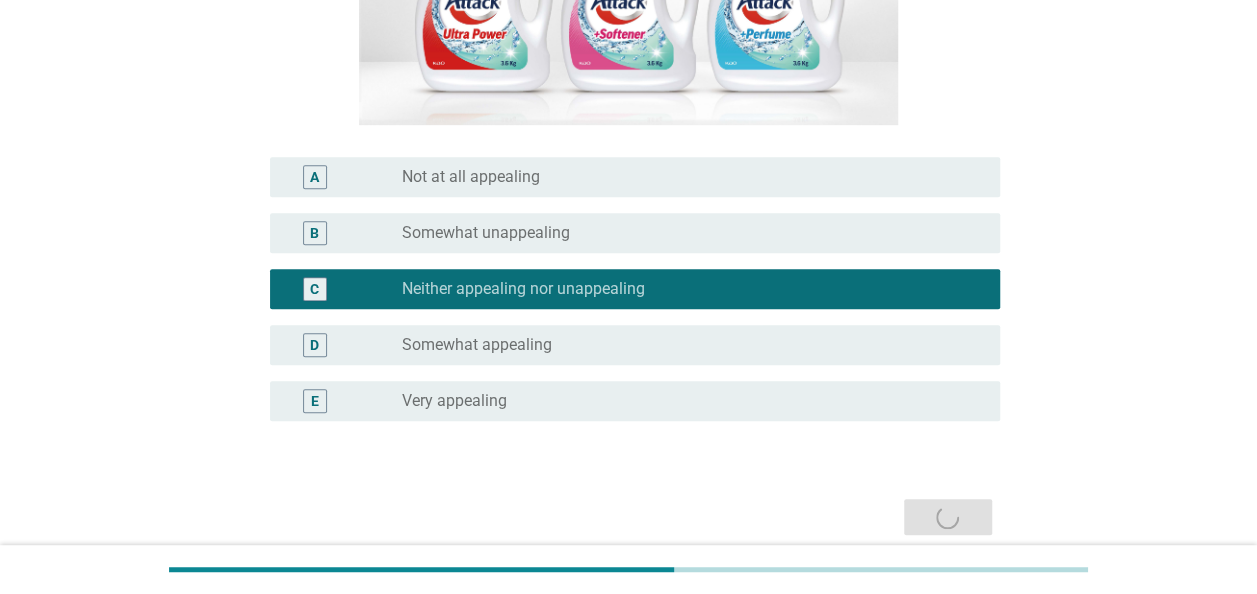scroll, scrollTop: 0, scrollLeft: 0, axis: both 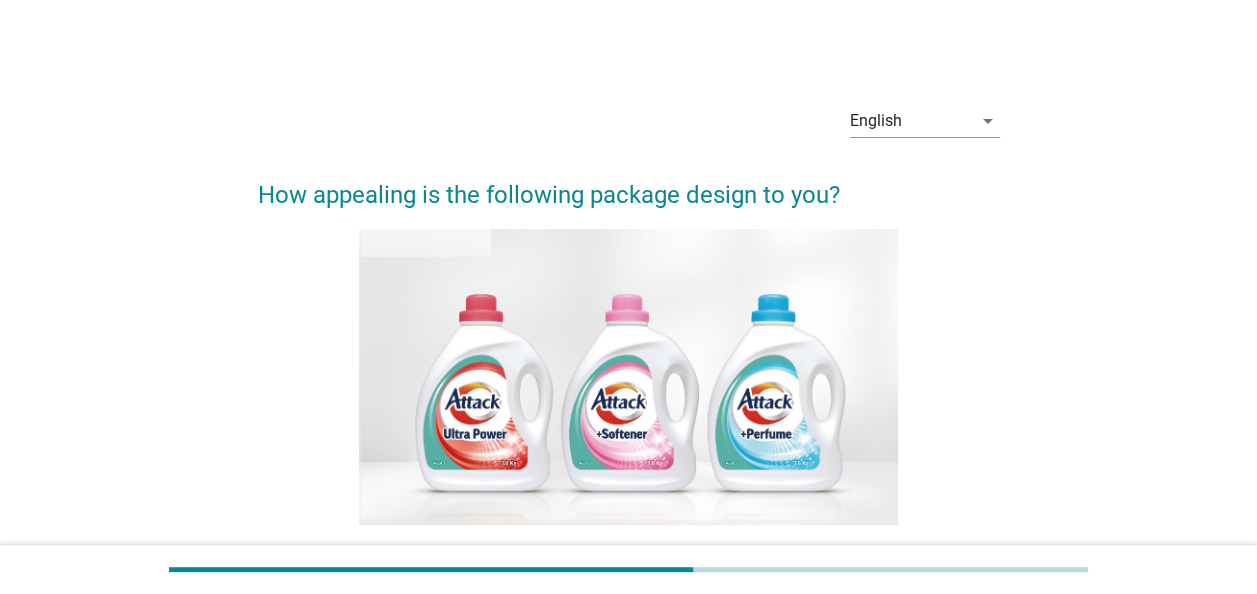 click at bounding box center [629, 377] 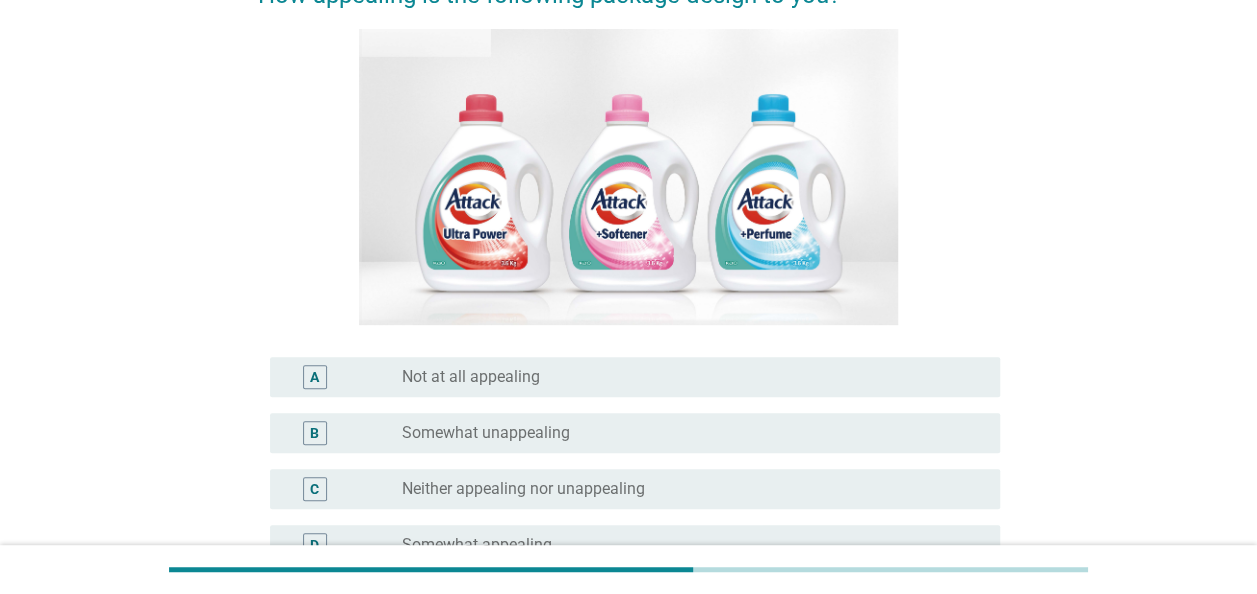 scroll, scrollTop: 400, scrollLeft: 0, axis: vertical 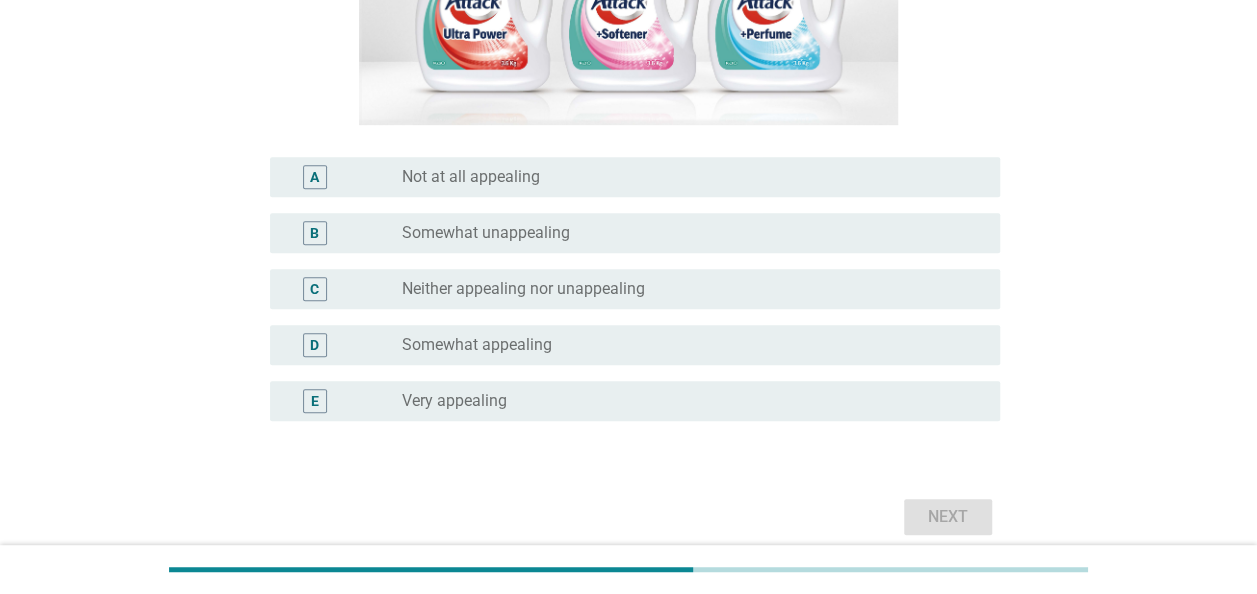 click on "D     radio_button_unchecked Somewhat appealing" at bounding box center [629, 345] 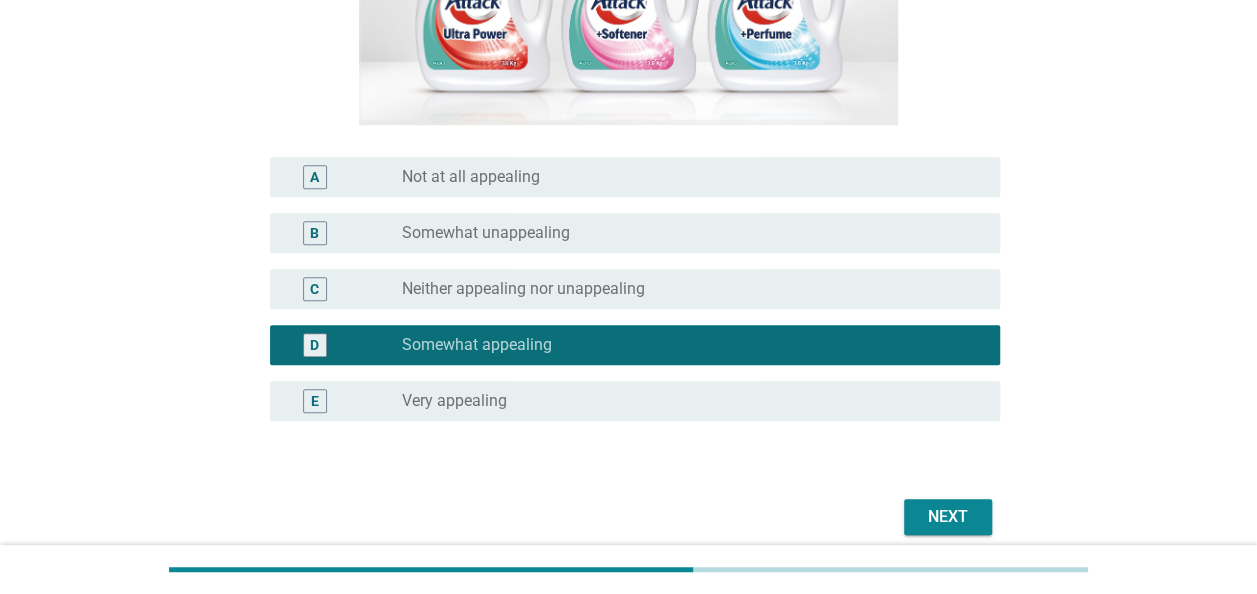 click on "Next" at bounding box center (629, 517) 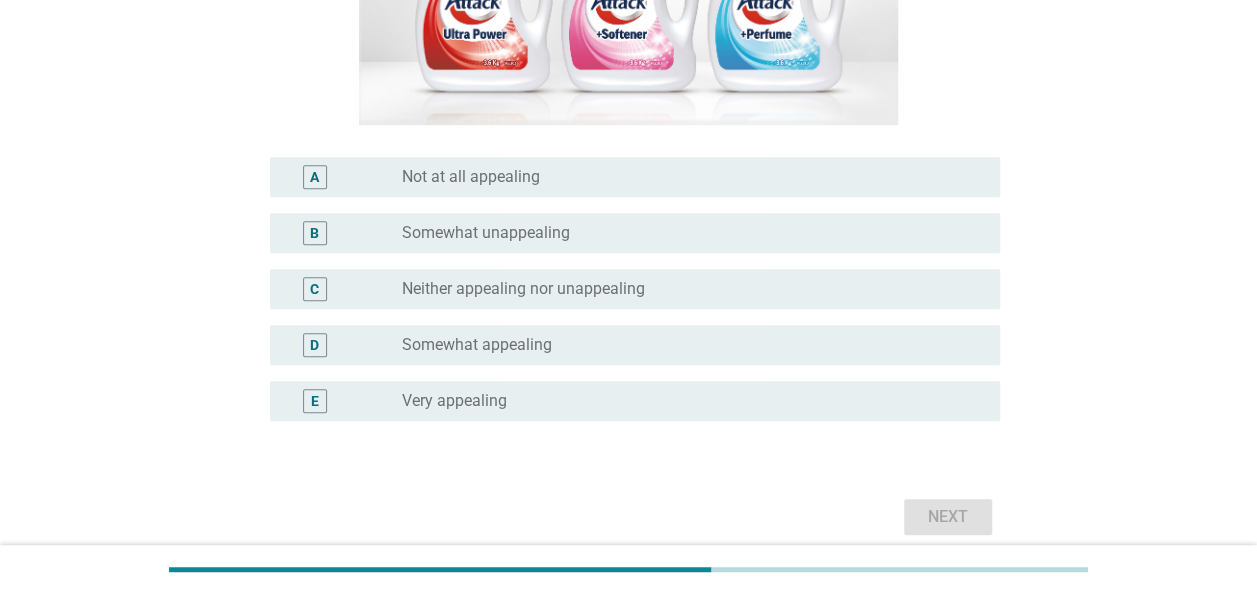 scroll, scrollTop: 0, scrollLeft: 0, axis: both 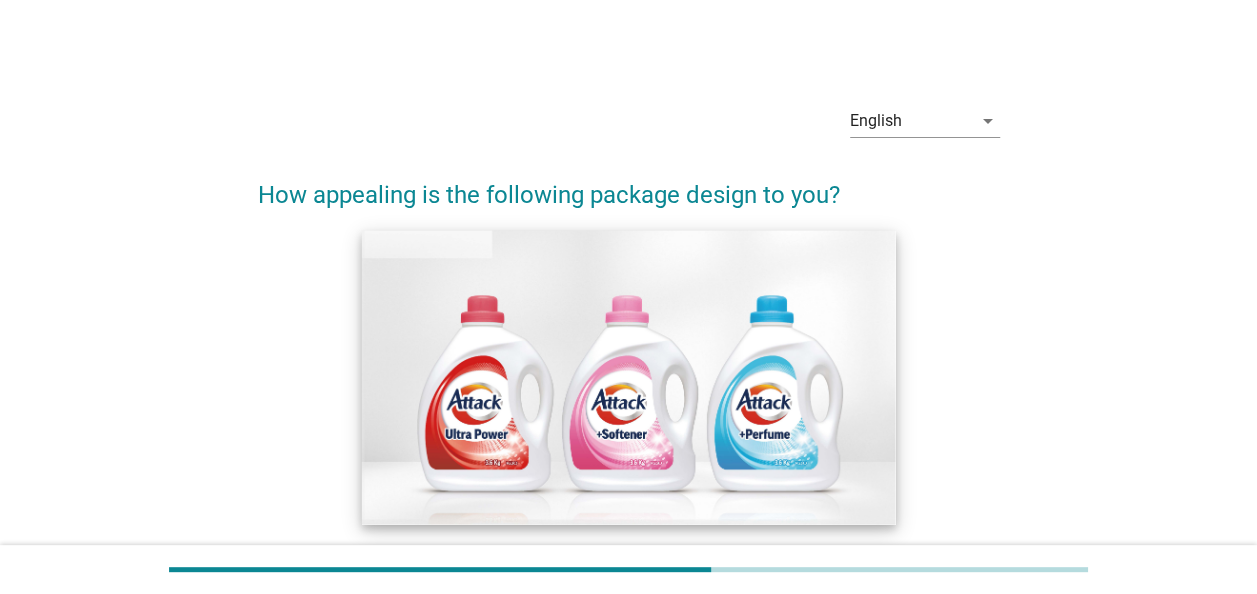 click at bounding box center (629, 377) 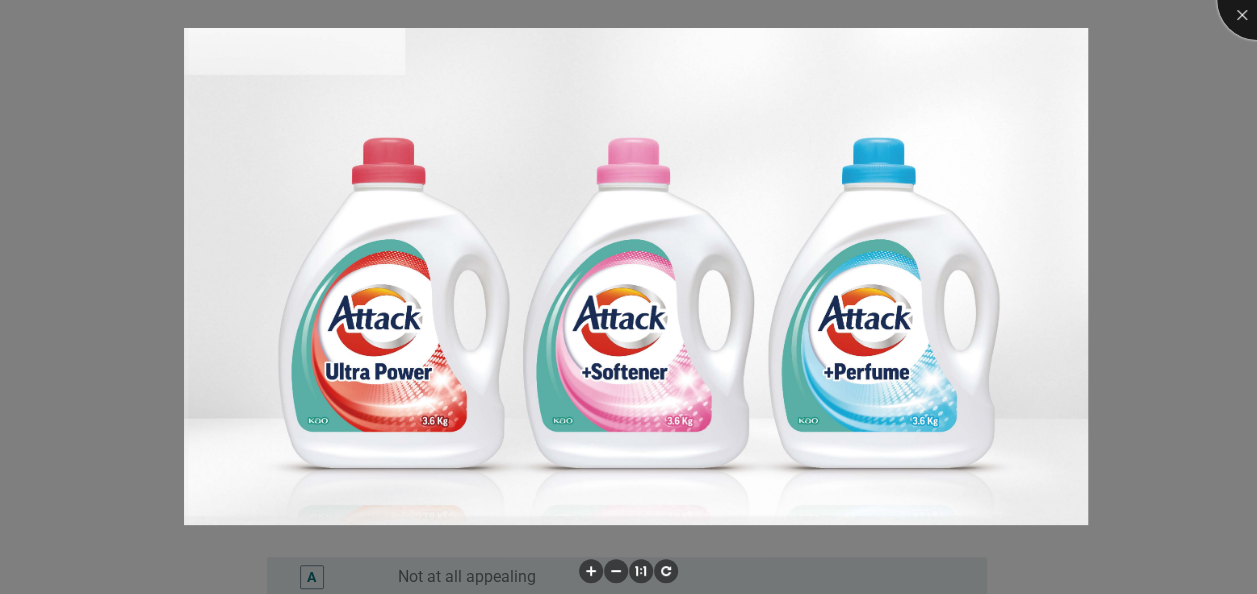 click at bounding box center (1257, 0) 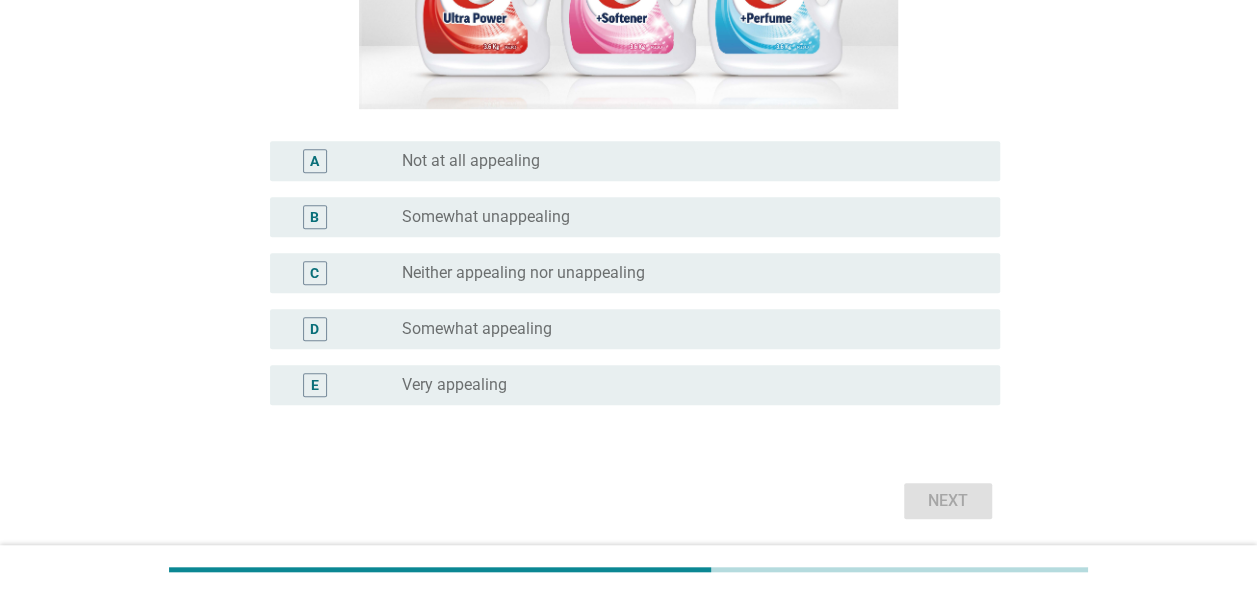 scroll, scrollTop: 484, scrollLeft: 0, axis: vertical 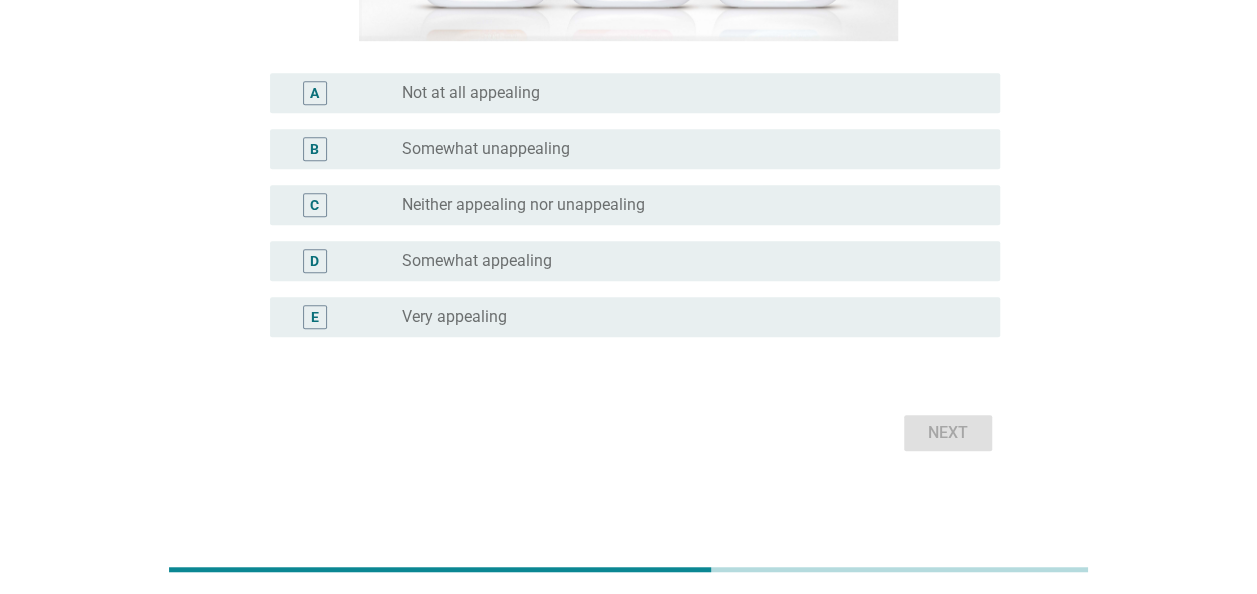 click on "radio_button_unchecked Somewhat appealing" at bounding box center [685, 261] 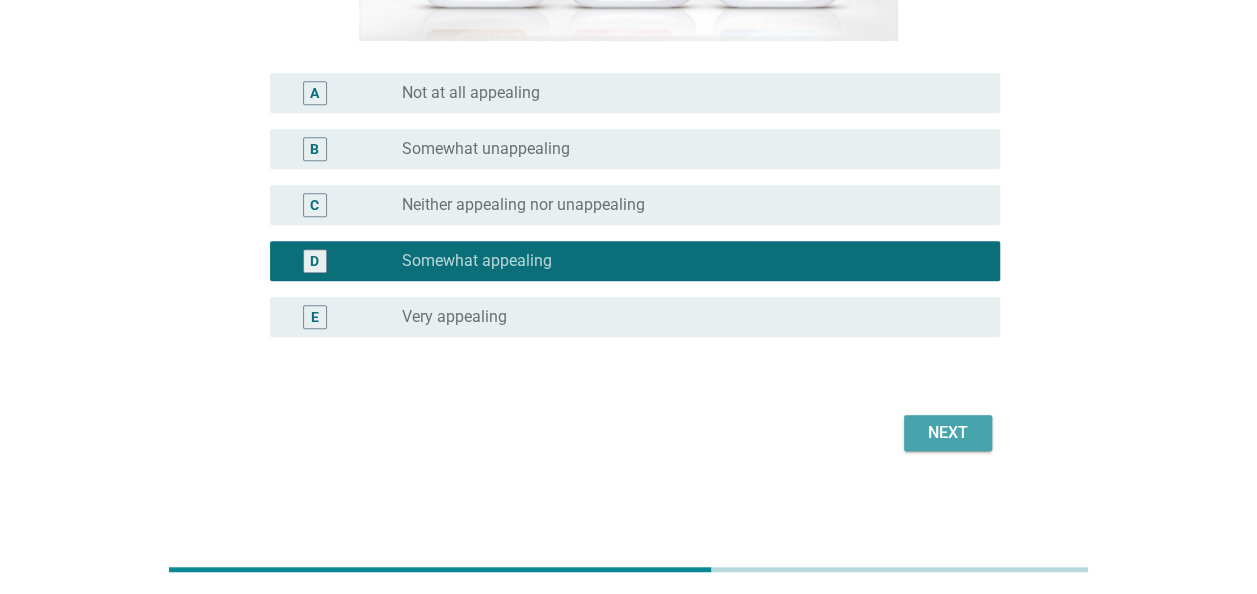click on "Next" at bounding box center (948, 433) 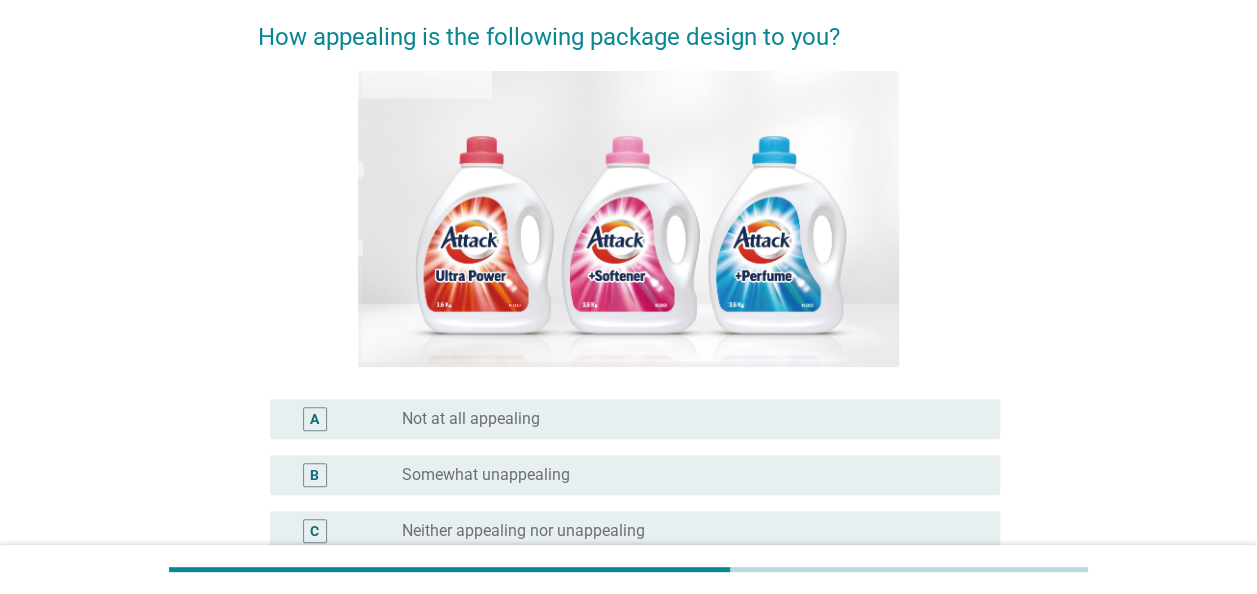 scroll, scrollTop: 300, scrollLeft: 0, axis: vertical 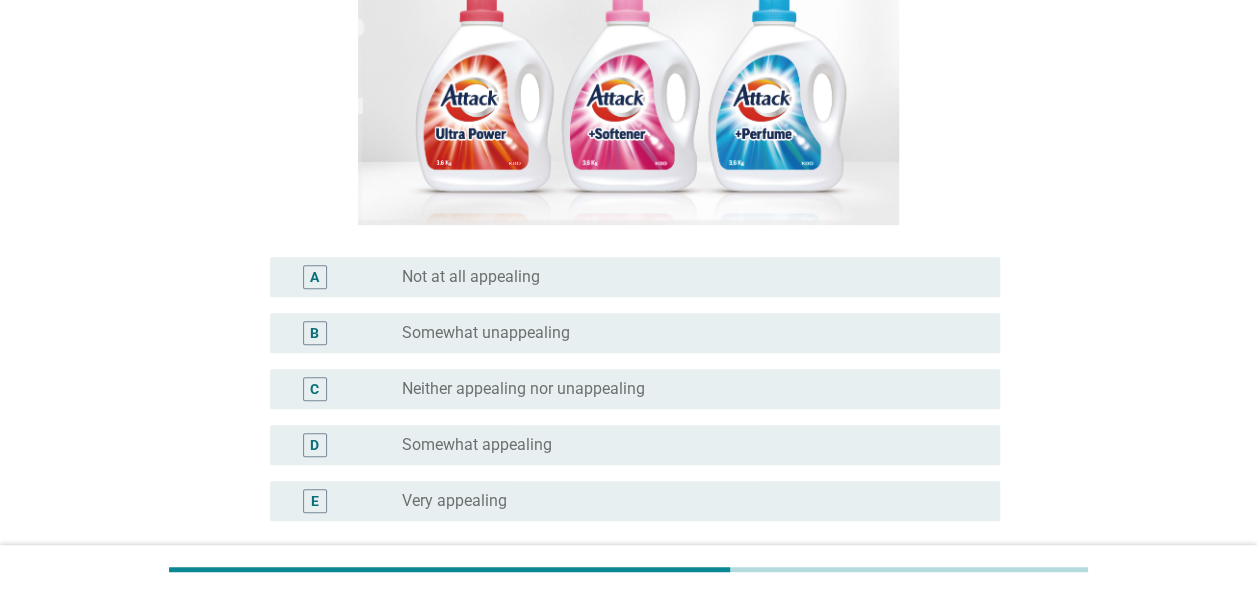 click on "radio_button_unchecked Somewhat appealing" at bounding box center [693, 445] 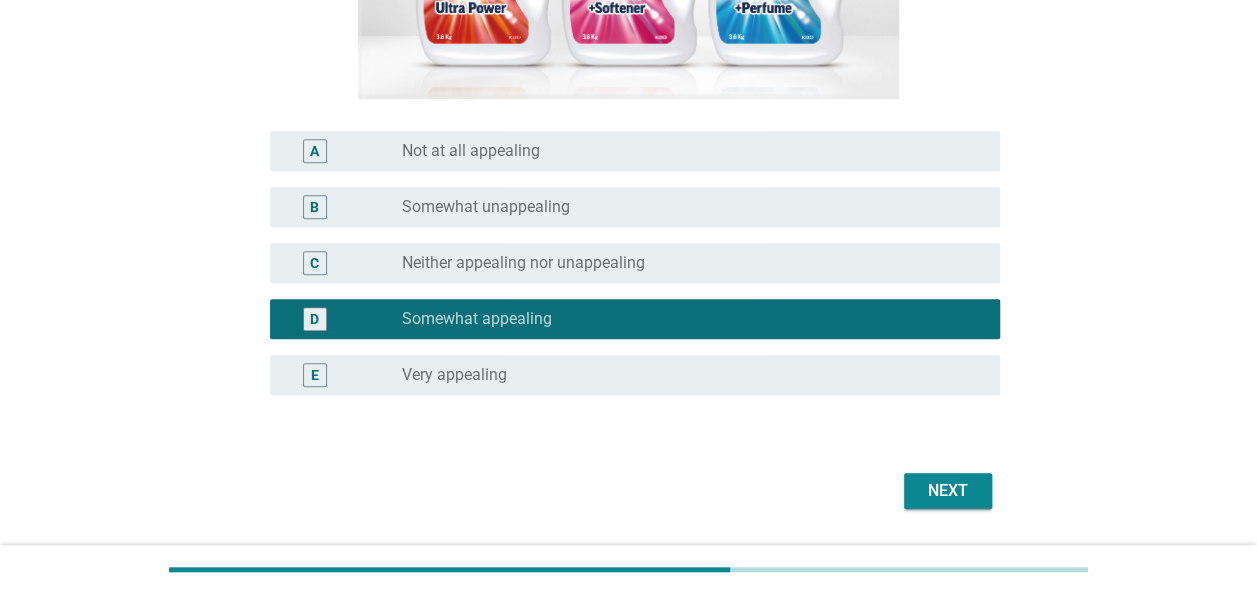 scroll, scrollTop: 484, scrollLeft: 0, axis: vertical 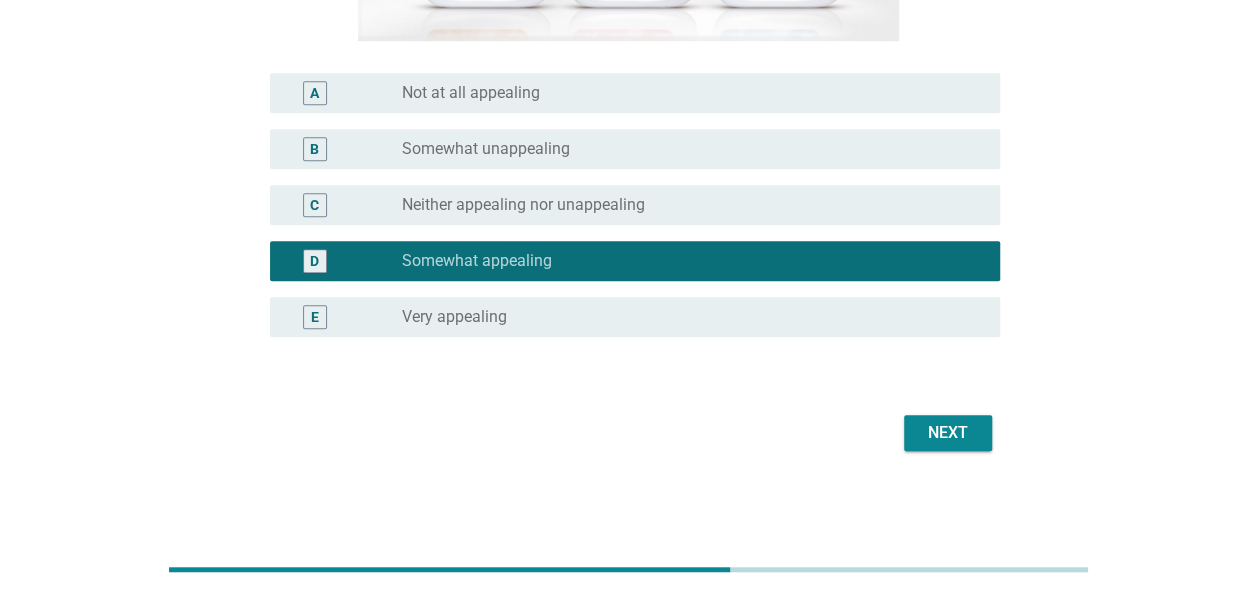 click on "Next" at bounding box center [948, 433] 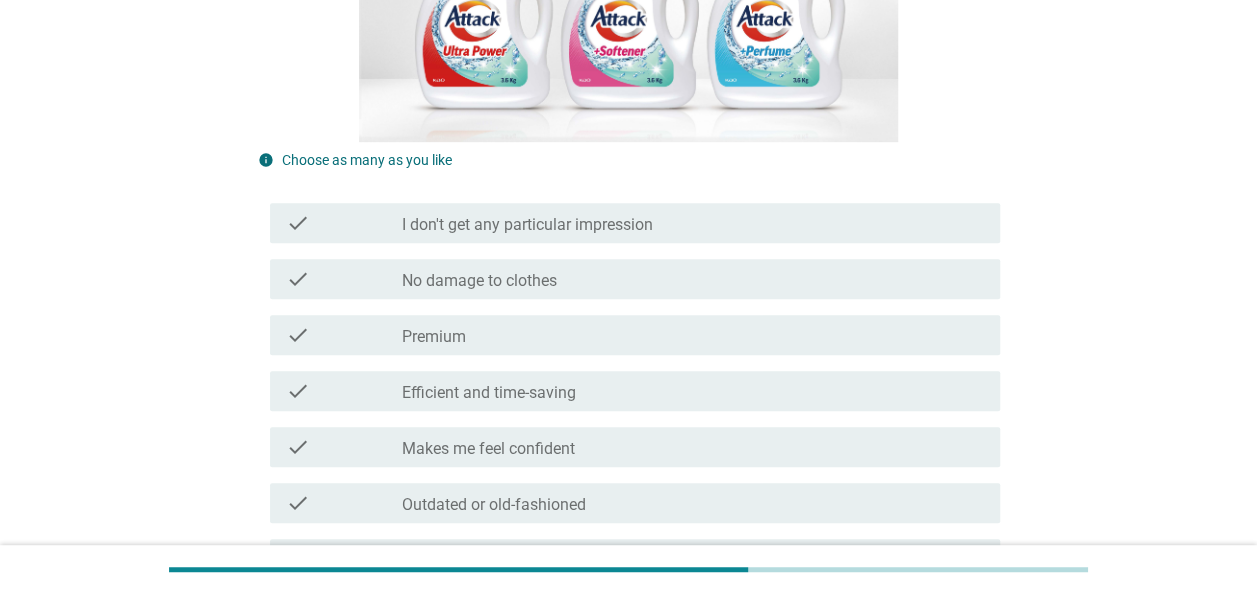 scroll, scrollTop: 500, scrollLeft: 0, axis: vertical 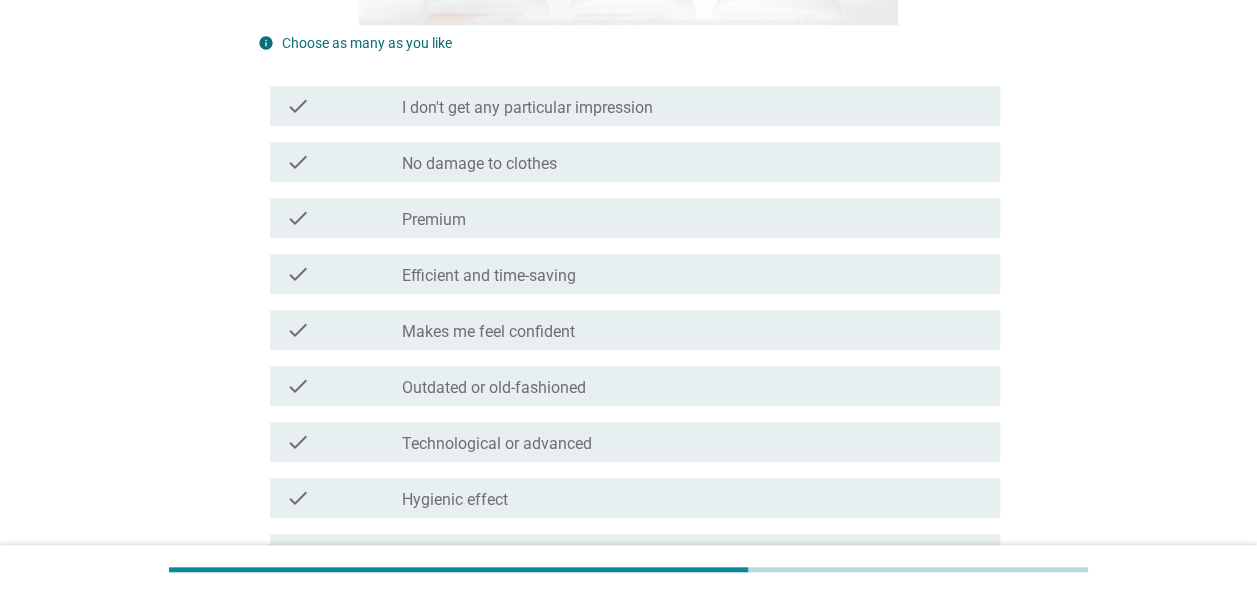 click on "check_box_outline_blank Makes me feel confident" at bounding box center [693, 330] 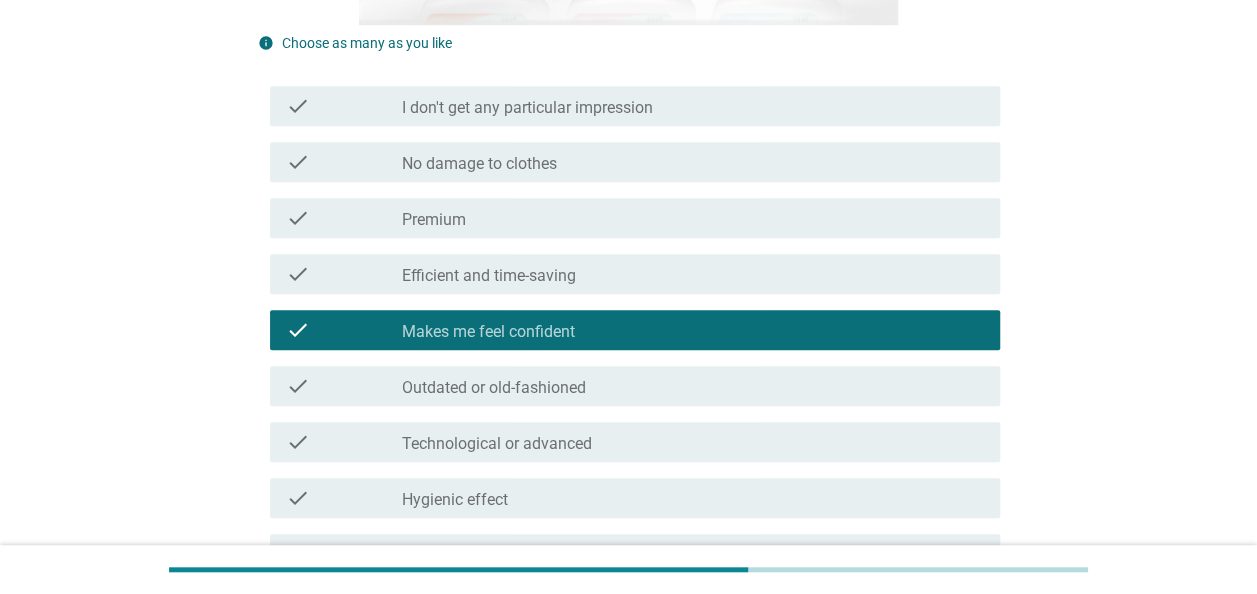 click on "check     check_box_outline_blank Technological or advanced" at bounding box center (635, 442) 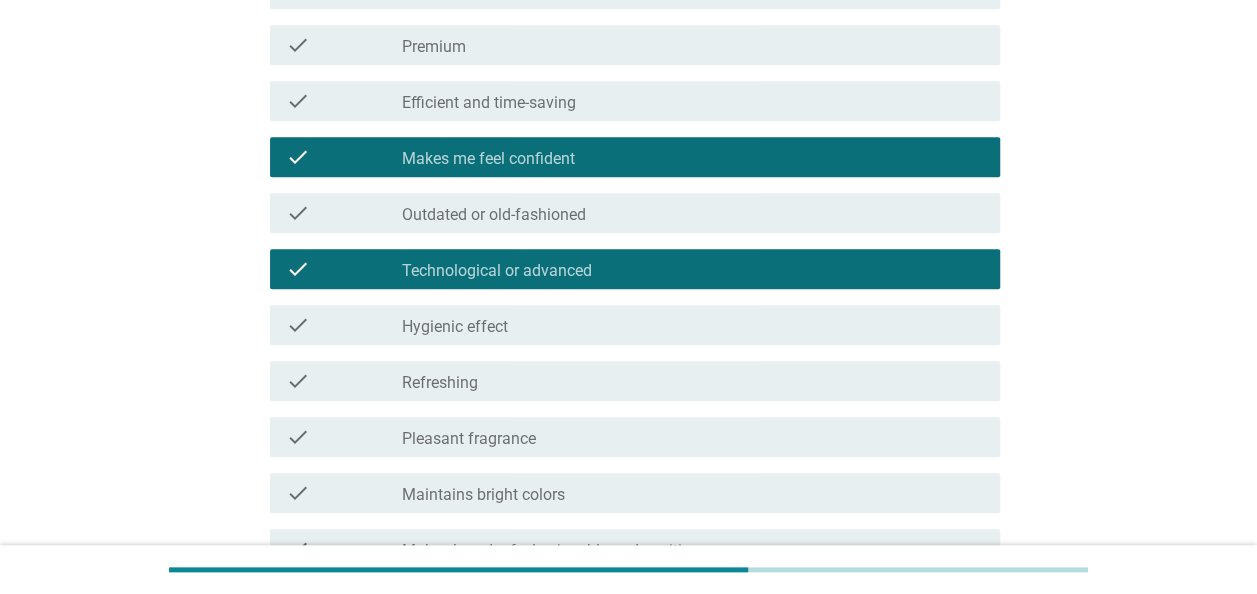 scroll, scrollTop: 900, scrollLeft: 0, axis: vertical 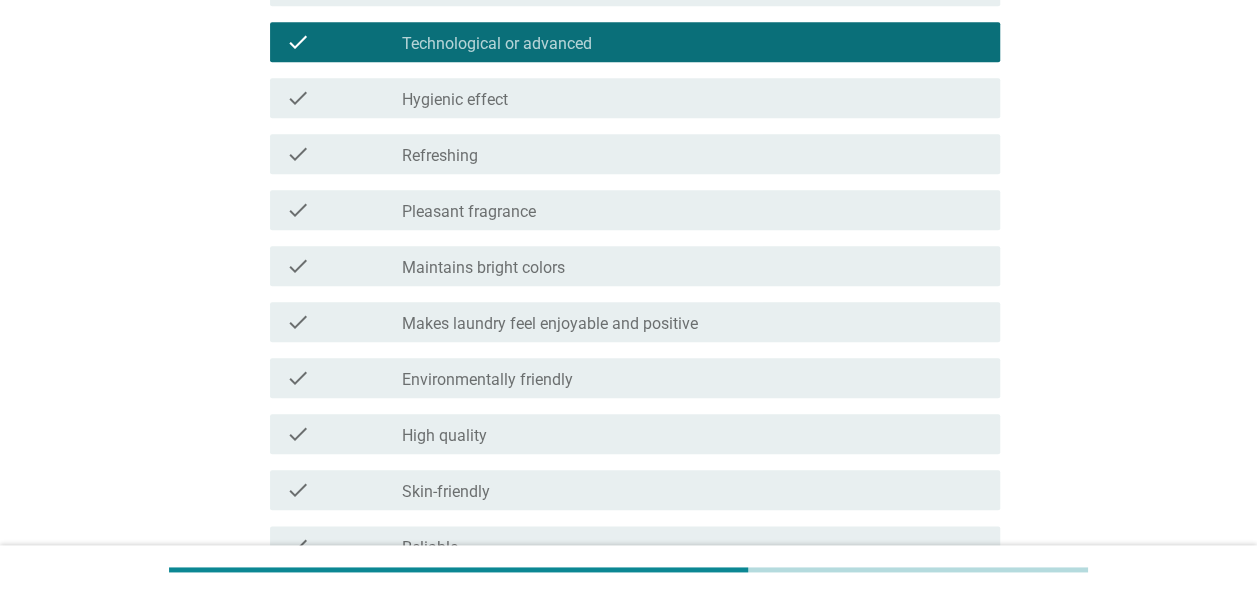 click on "check     check_box_outline_blank Pleasant fragrance" at bounding box center [629, 210] 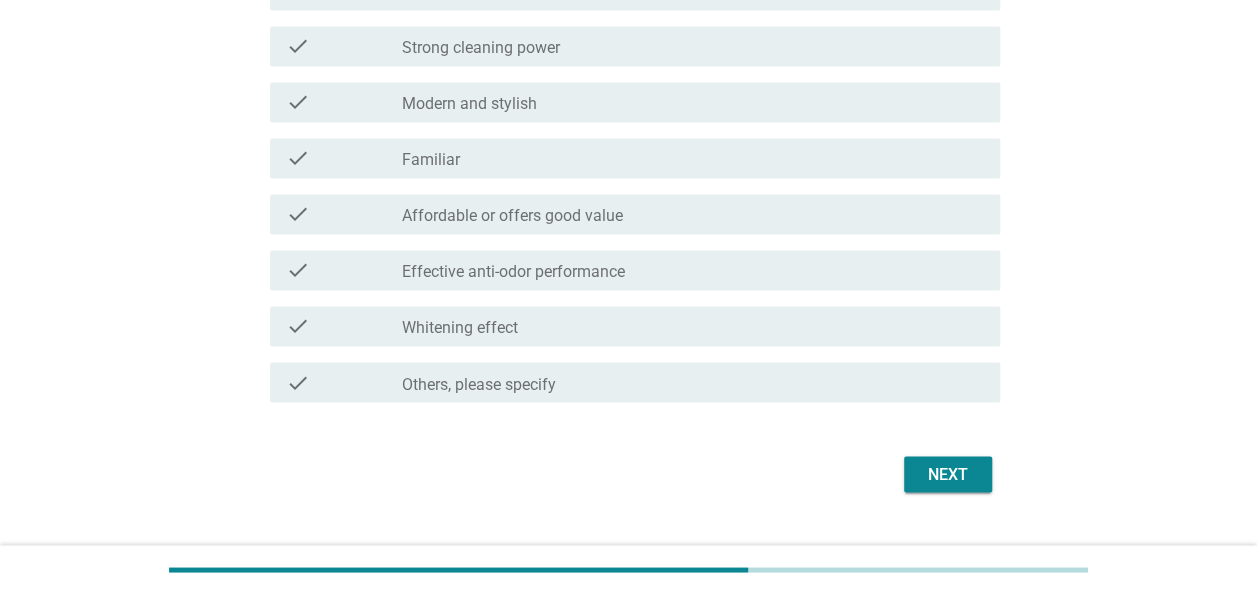 scroll, scrollTop: 1554, scrollLeft: 0, axis: vertical 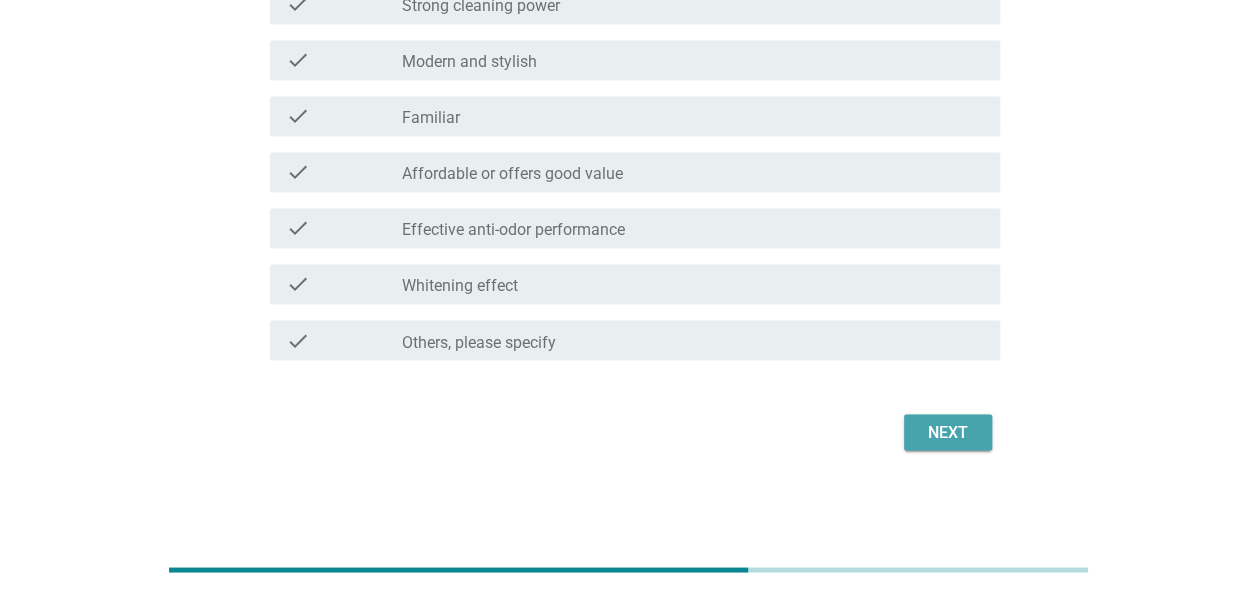 click on "Next" at bounding box center [948, 432] 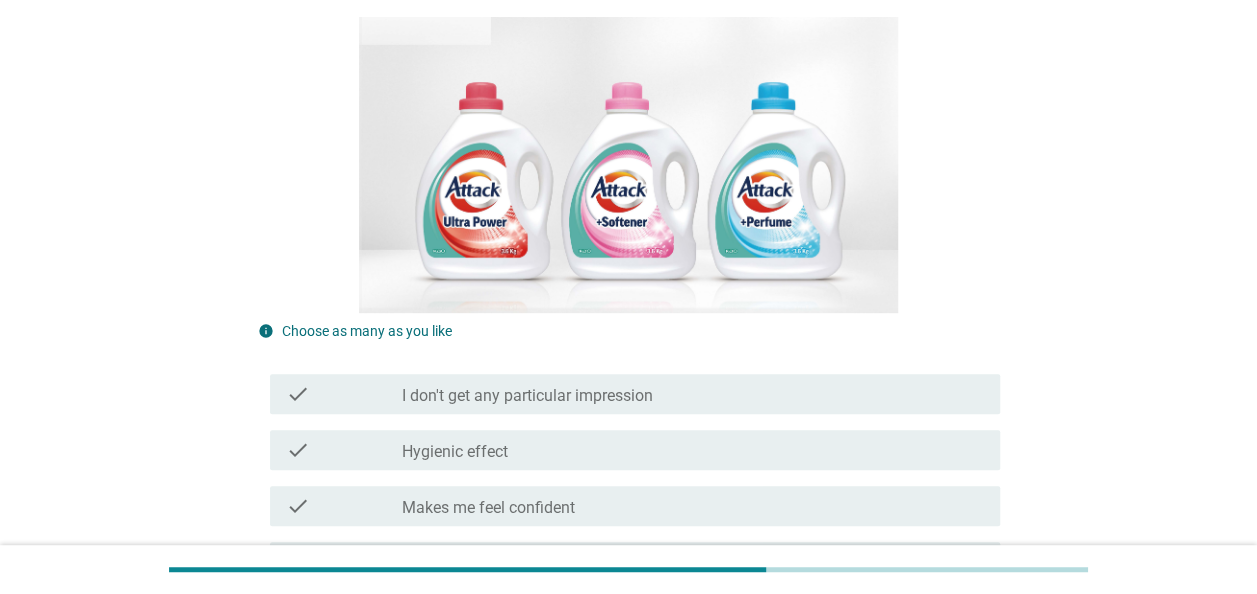 scroll, scrollTop: 300, scrollLeft: 0, axis: vertical 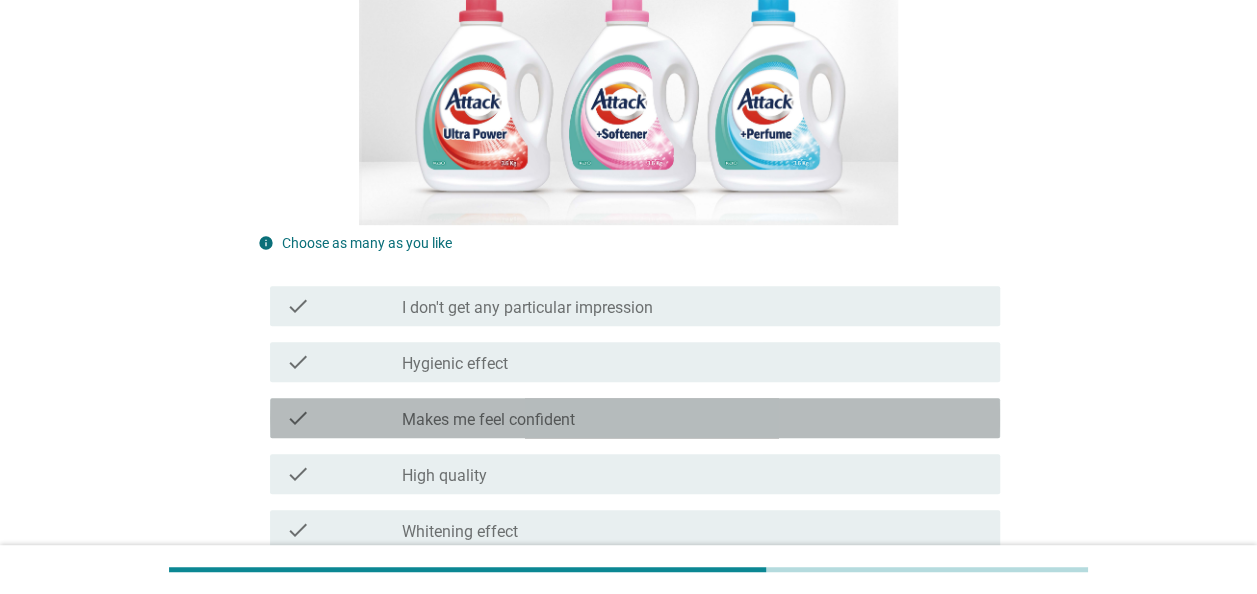 click on "check_box_outline_blank Makes me feel confident" at bounding box center (693, 418) 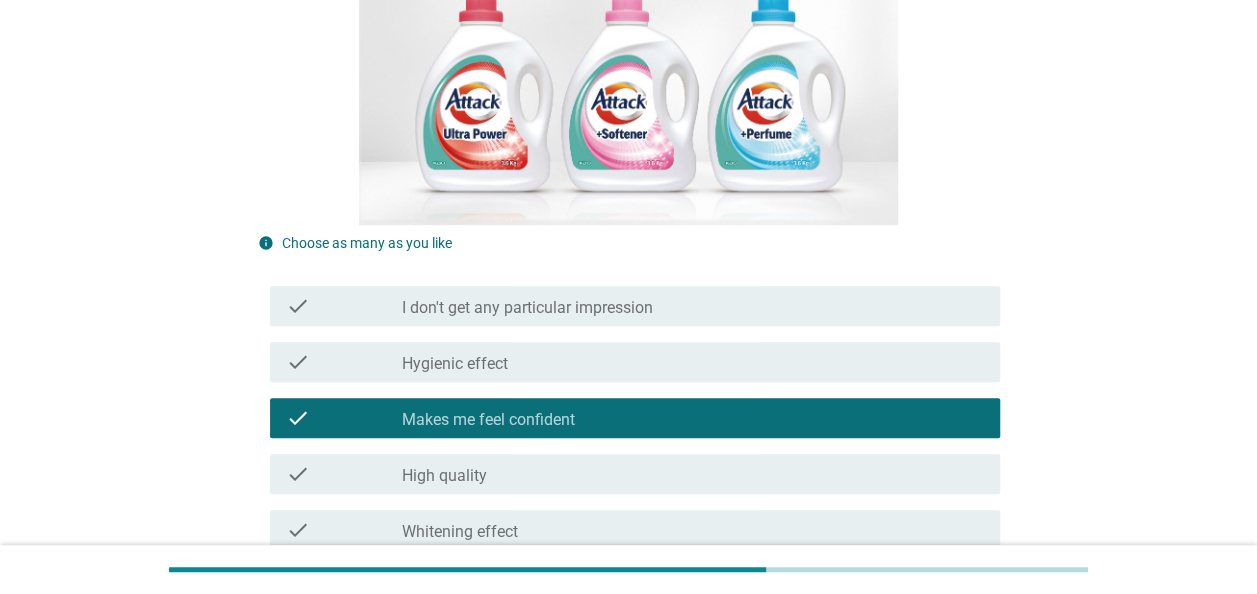 click on "check     check_box_outline_blank High quality" at bounding box center [635, 474] 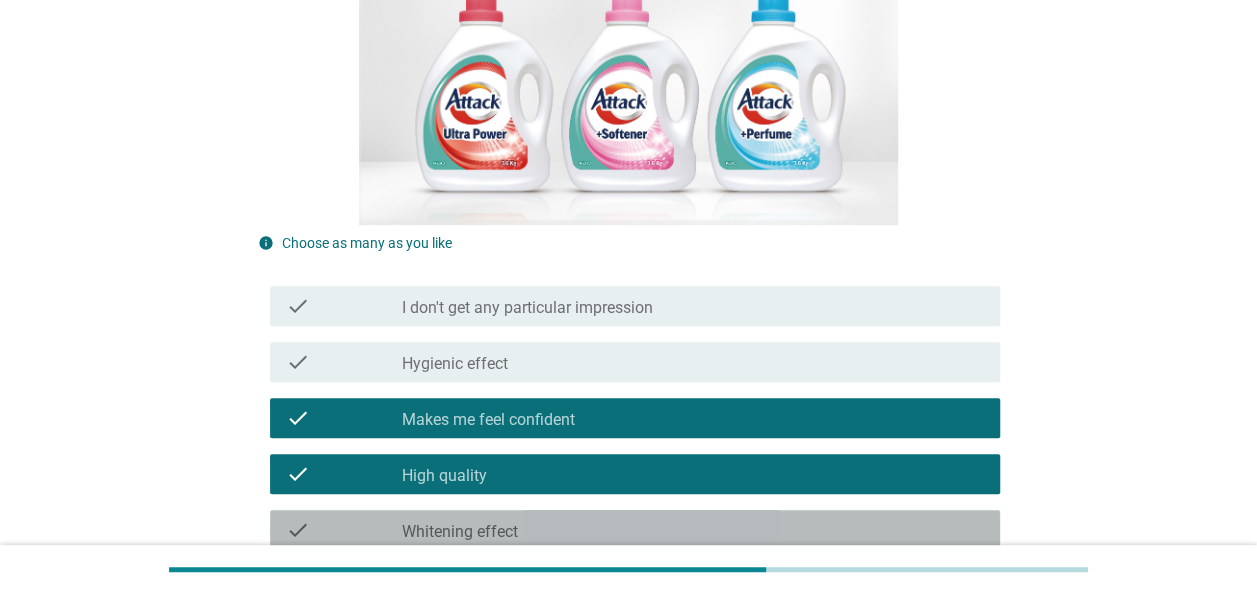 click on "check_box_outline_blank Whitening effect" at bounding box center (693, 530) 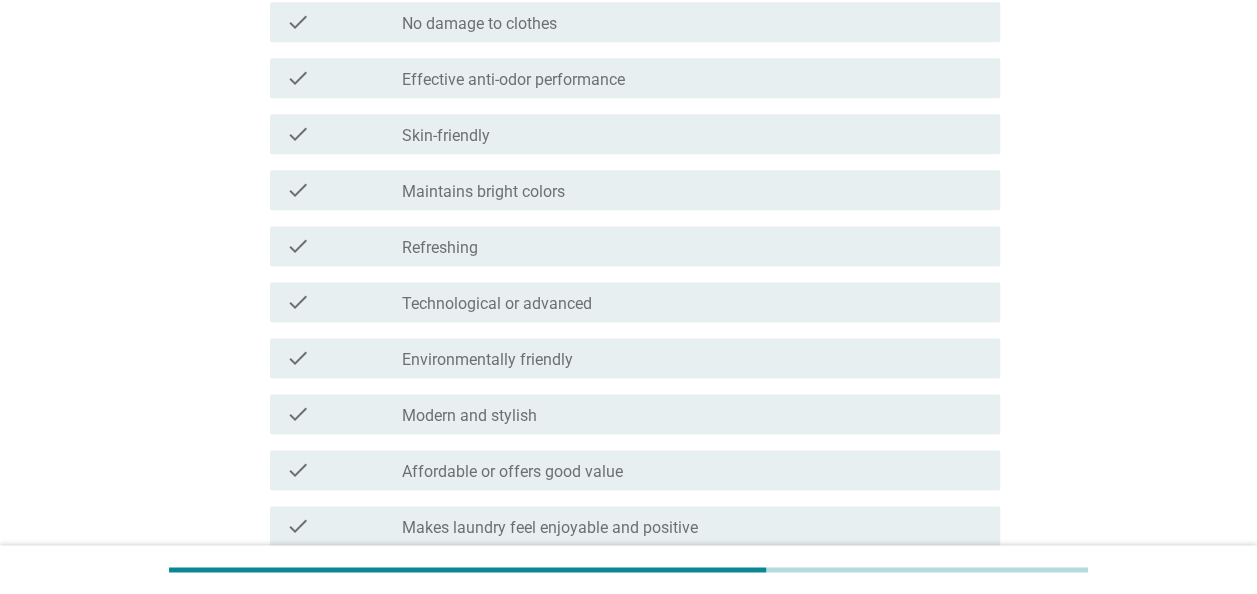 scroll, scrollTop: 1554, scrollLeft: 0, axis: vertical 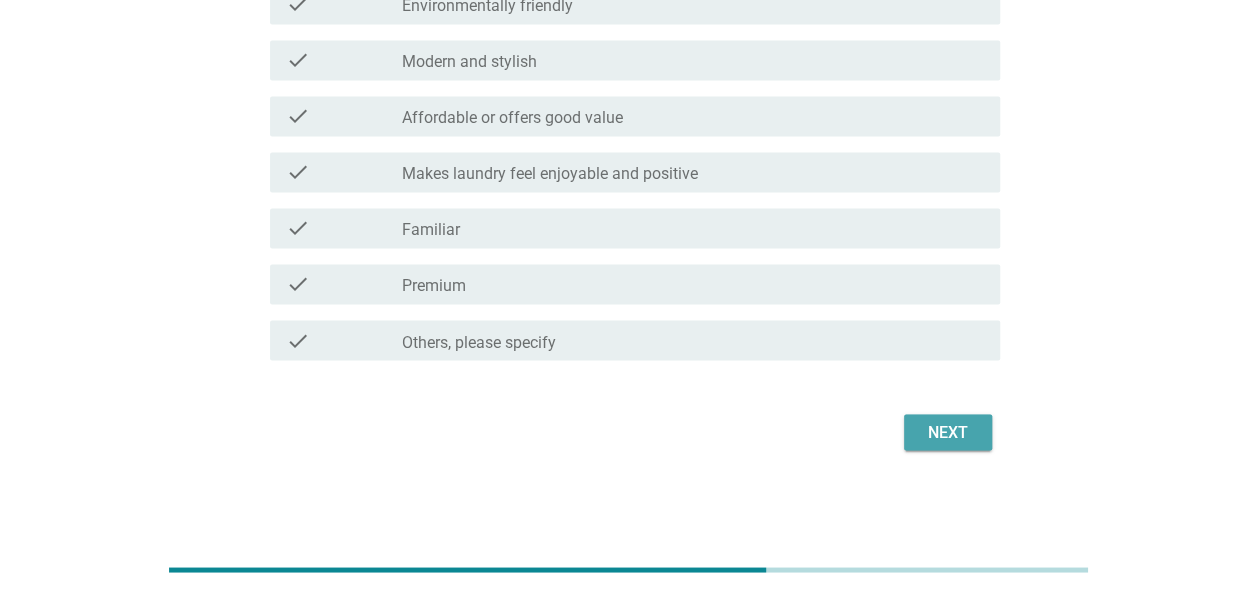 click on "Next" at bounding box center [948, 432] 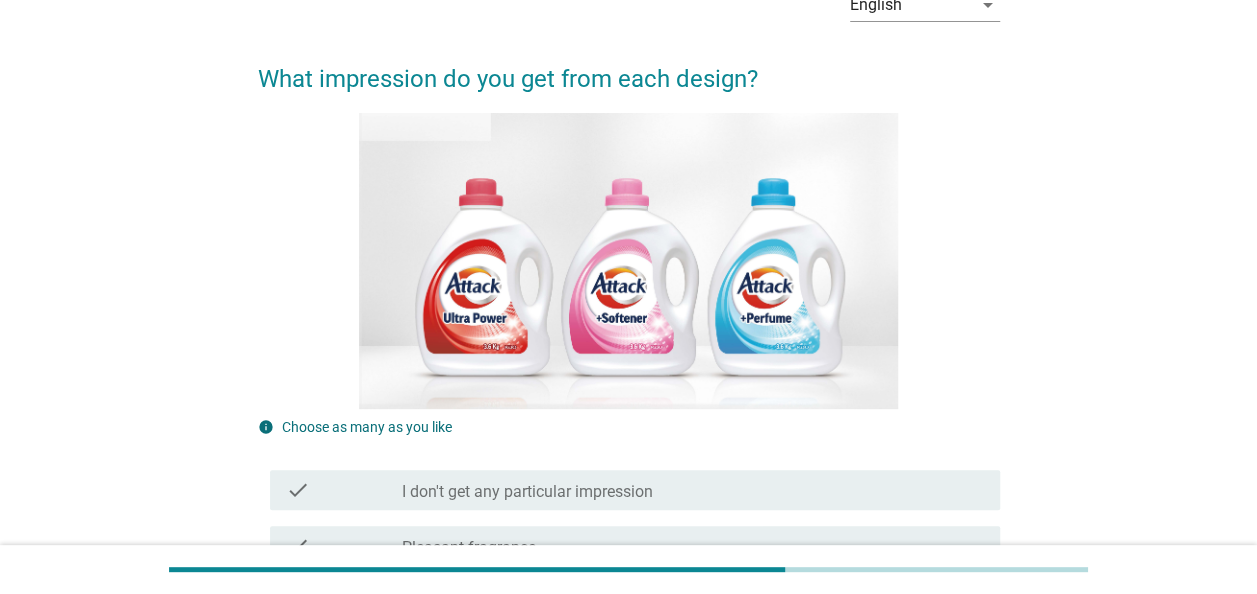 scroll, scrollTop: 300, scrollLeft: 0, axis: vertical 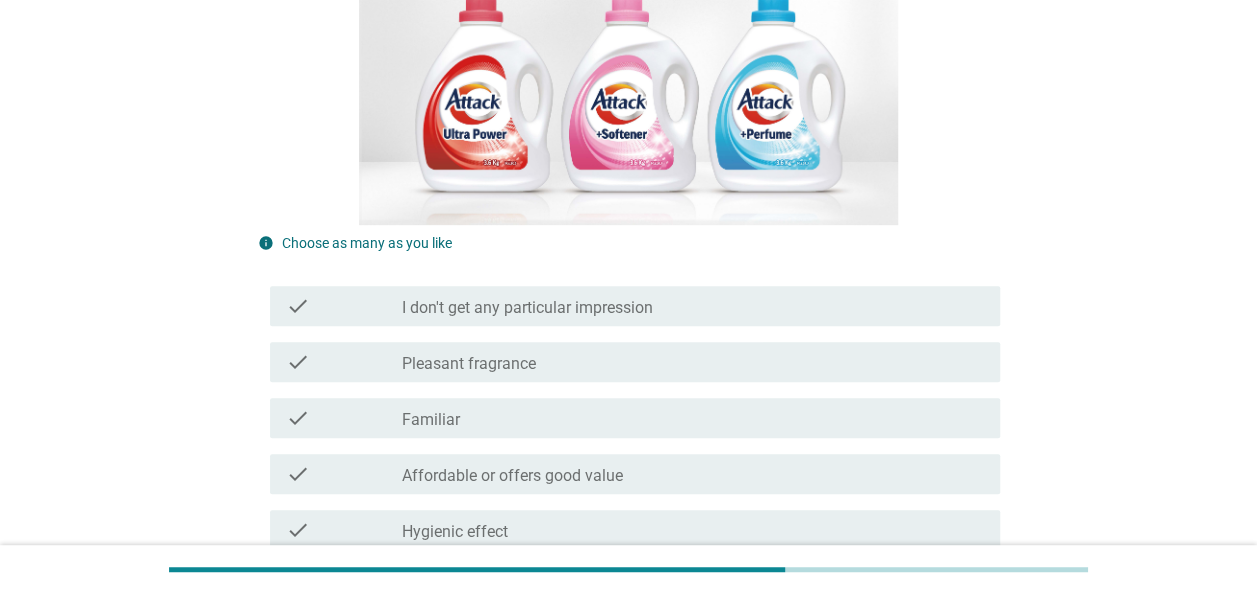 click on "check_box_outline_blank Familiar" at bounding box center (693, 418) 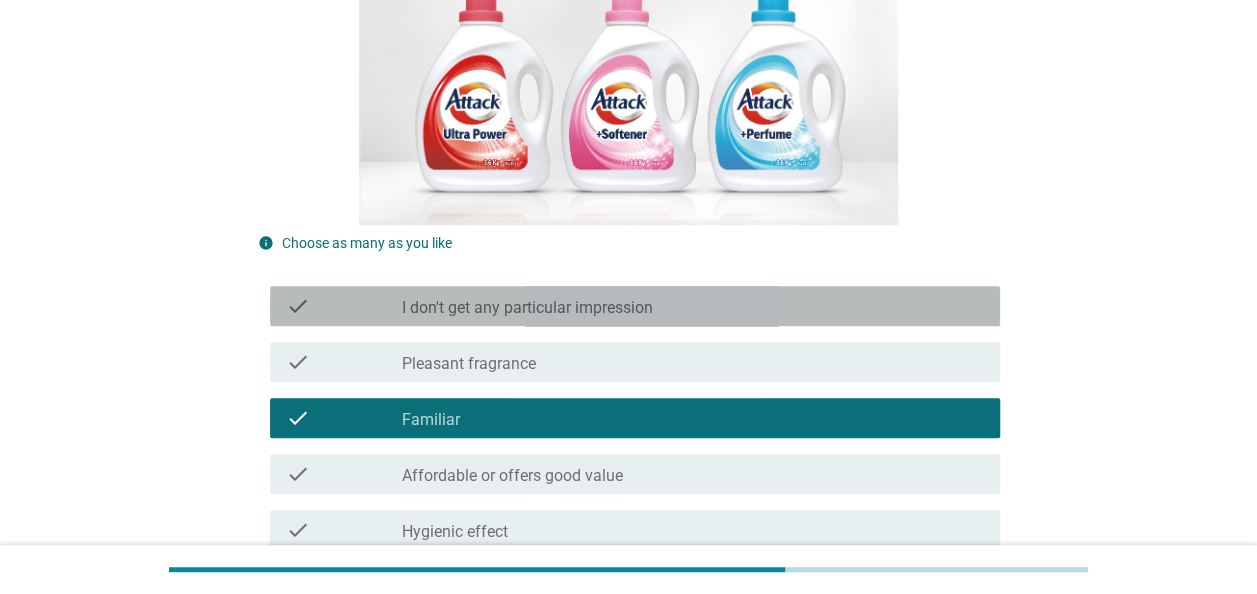 click on "check_box_outline_blank I don't get any particular impression" at bounding box center (693, 306) 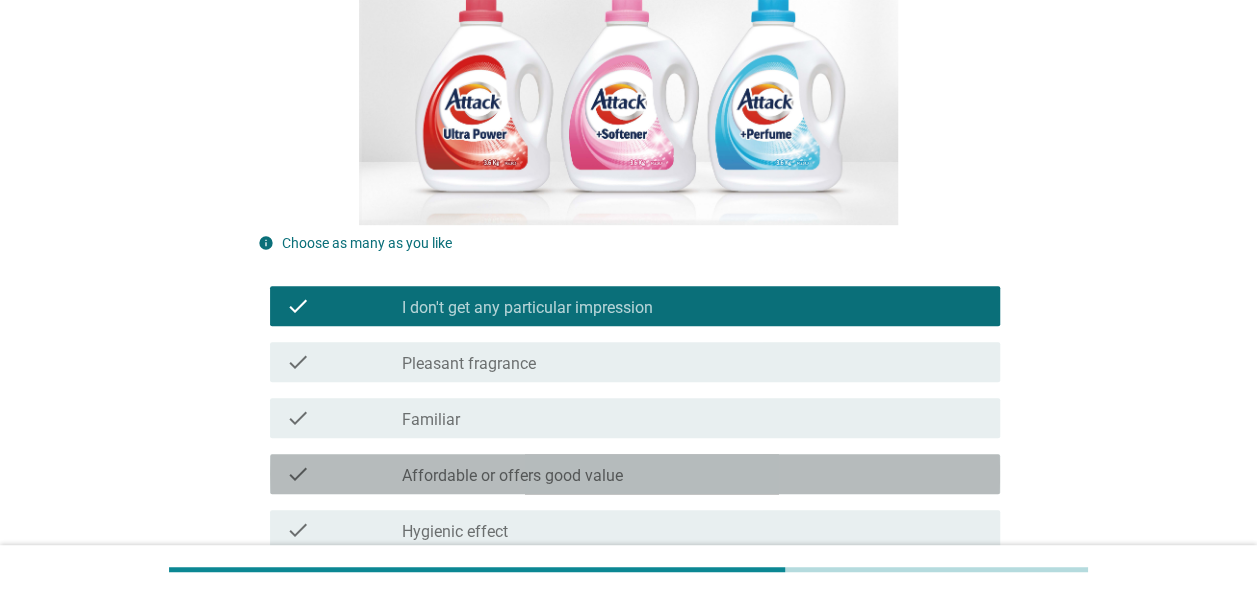 click on "check_box_outline_blank Affordable or offers good value" at bounding box center [693, 474] 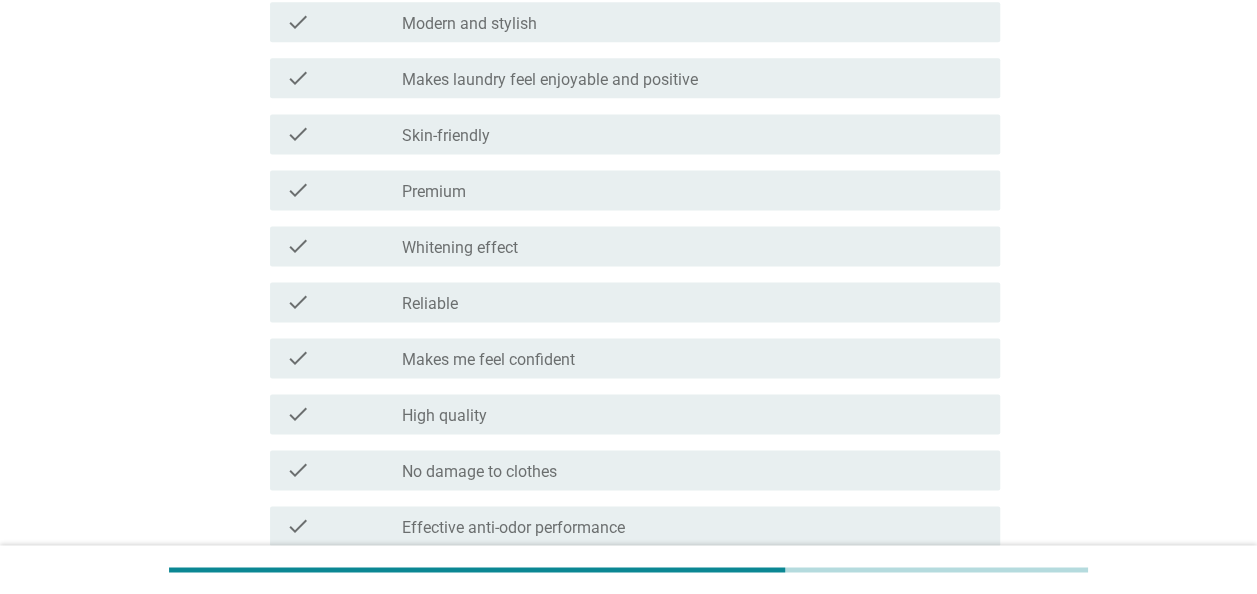 scroll, scrollTop: 1554, scrollLeft: 0, axis: vertical 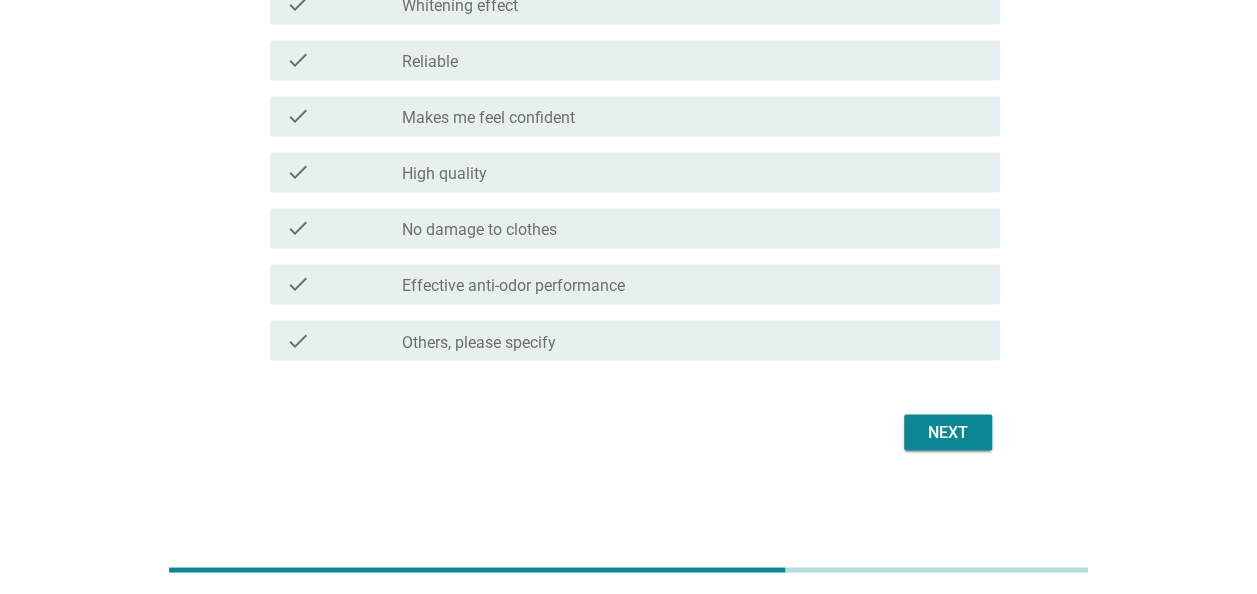 click on "Next" at bounding box center (948, 432) 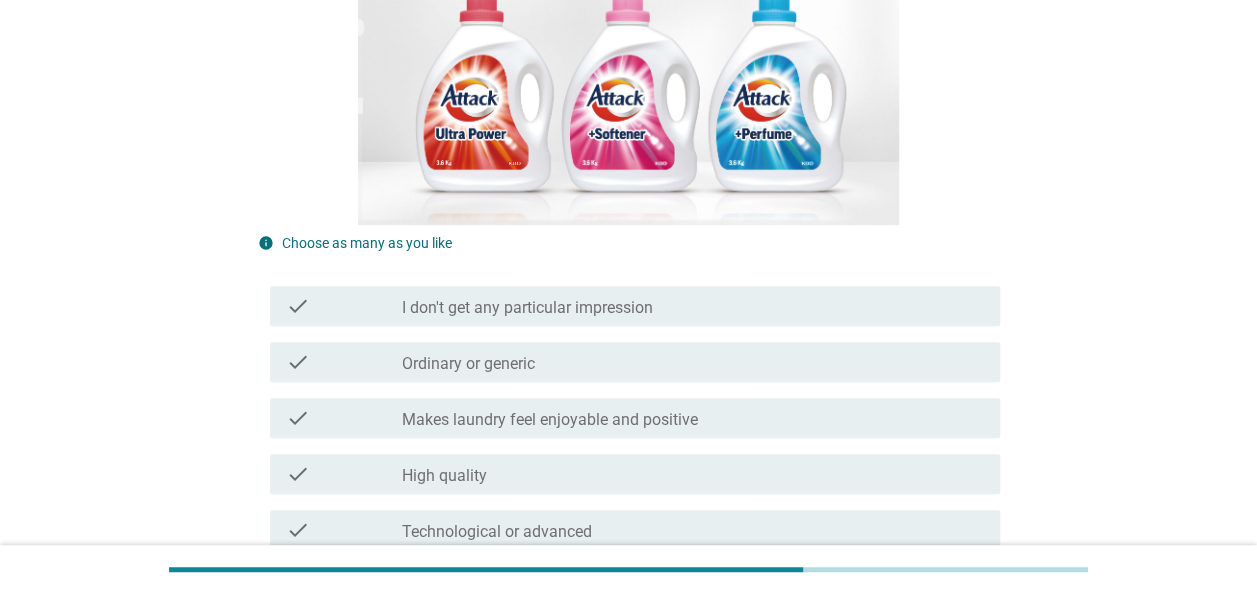 scroll, scrollTop: 600, scrollLeft: 0, axis: vertical 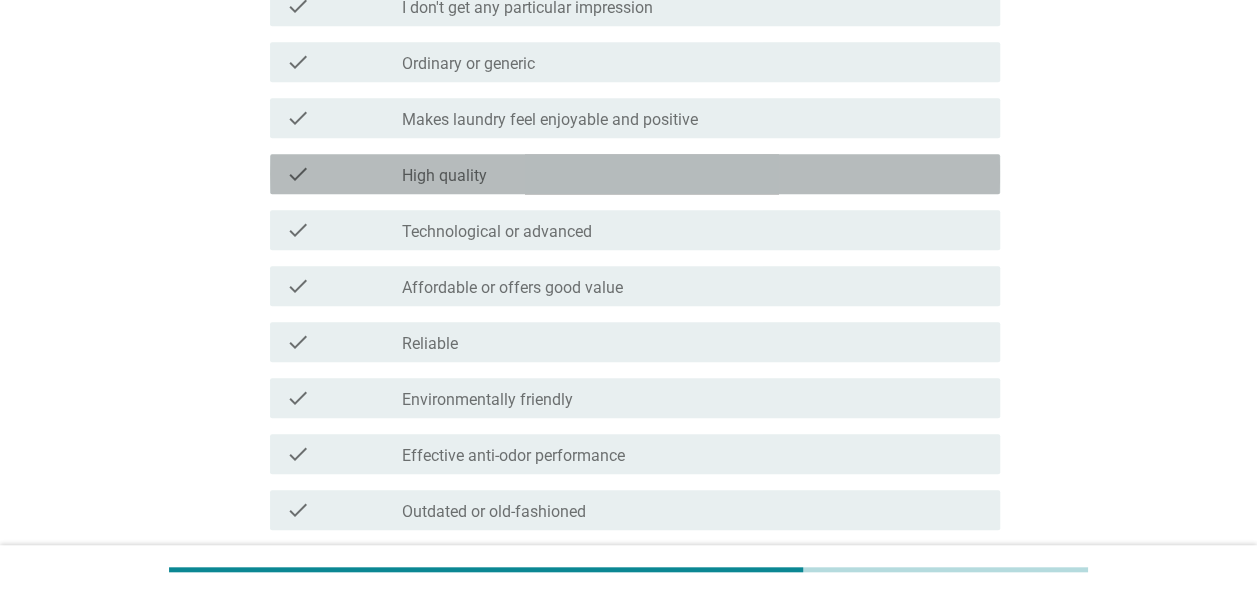 click on "check     check_box_outline_blank High quality" at bounding box center [635, 174] 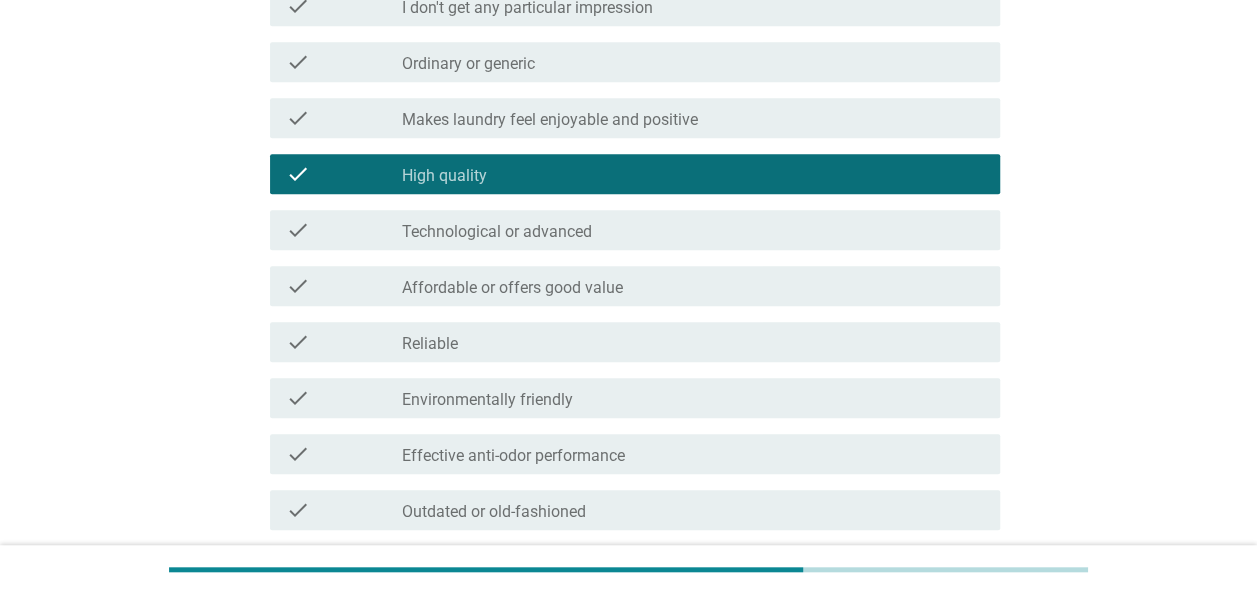 click on "check     check_box_outline_blank Affordable or offers good value" at bounding box center [629, 286] 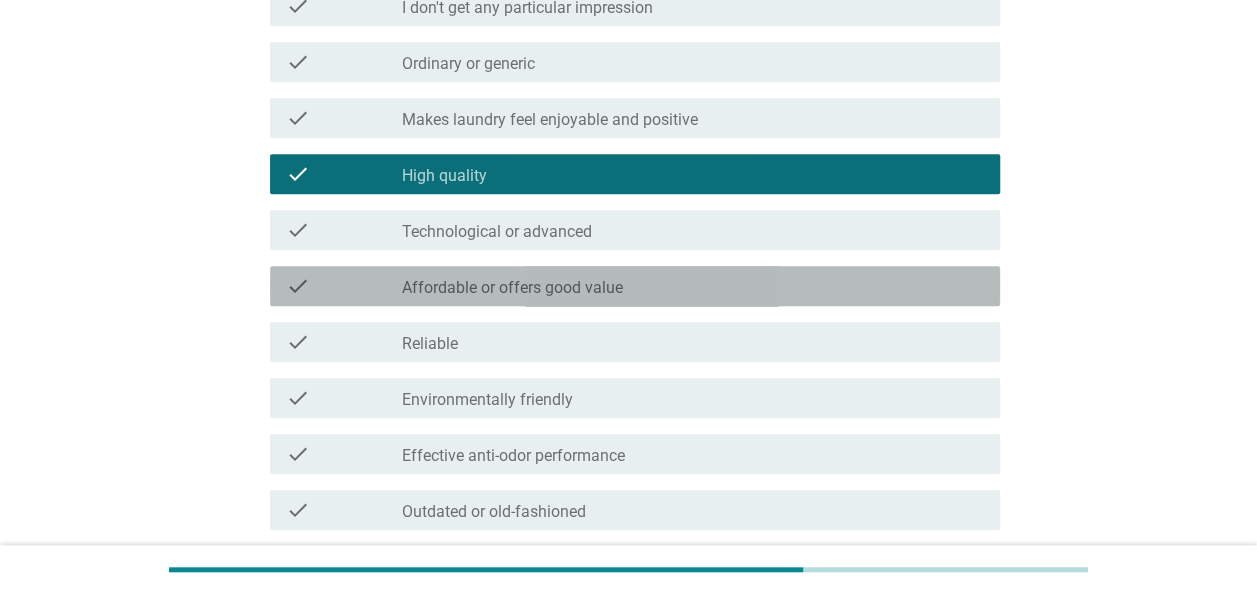 click on "check     check_box_outline_blank Affordable or offers good value" at bounding box center (635, 286) 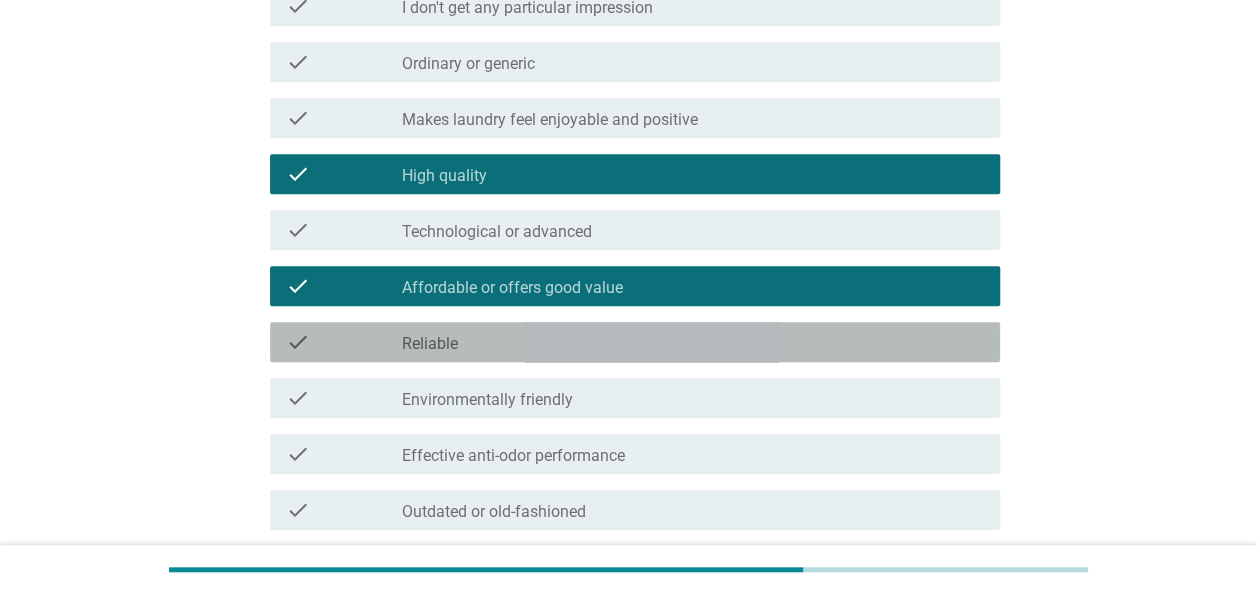 click on "check     check_box_outline_blank Reliable" at bounding box center [635, 342] 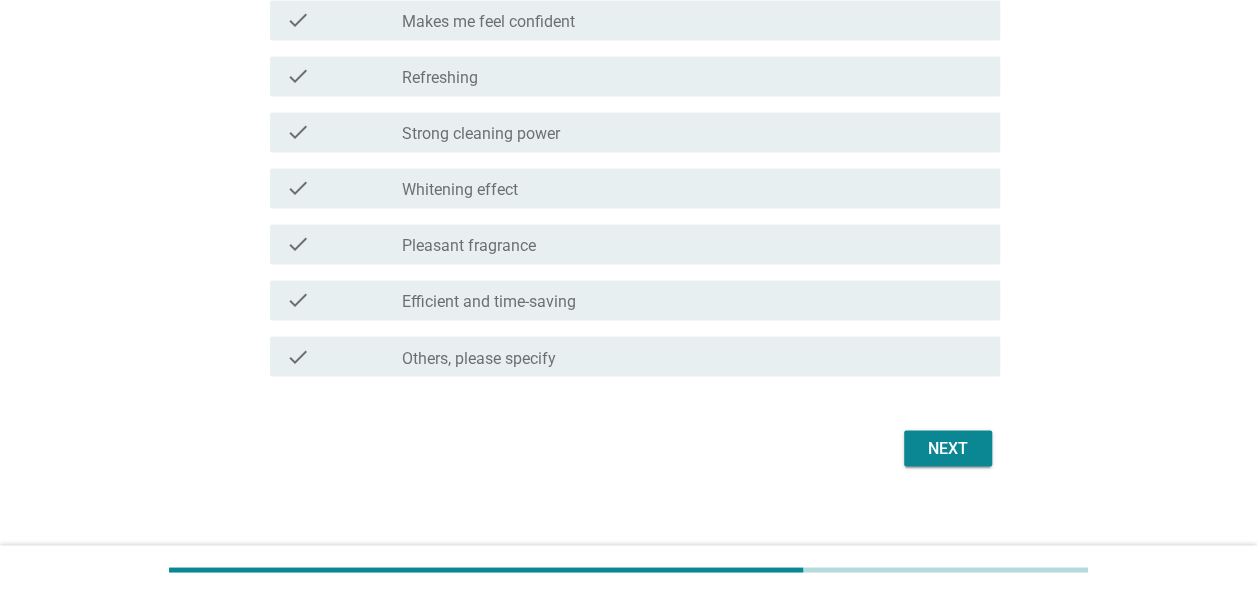 scroll, scrollTop: 1554, scrollLeft: 0, axis: vertical 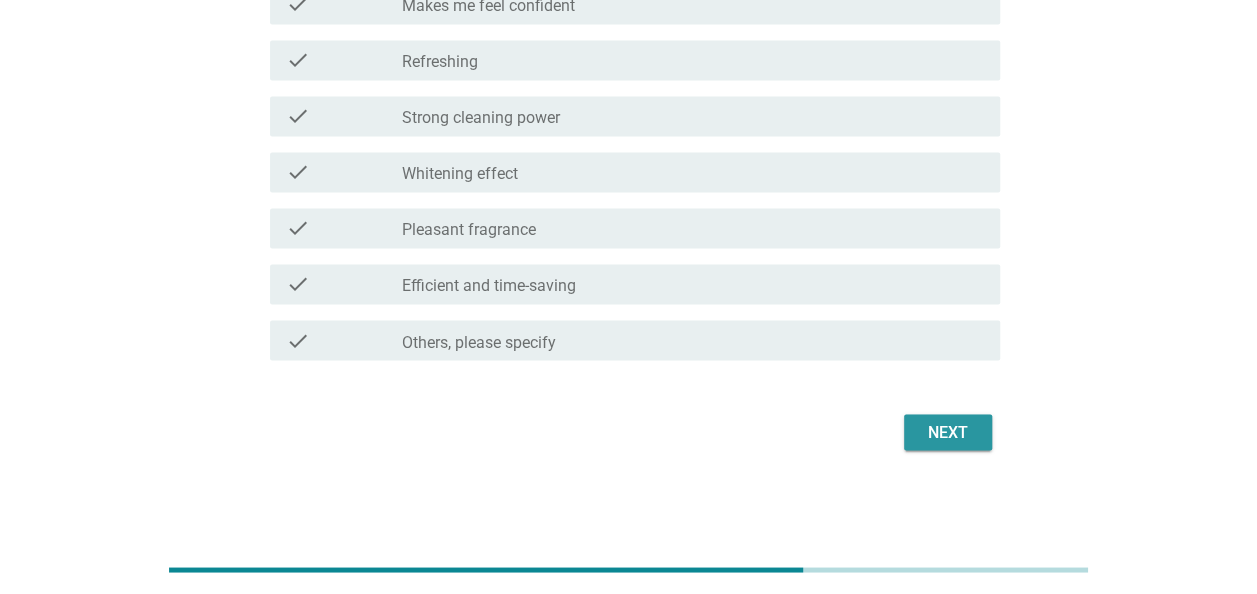 click on "Next" at bounding box center [948, 432] 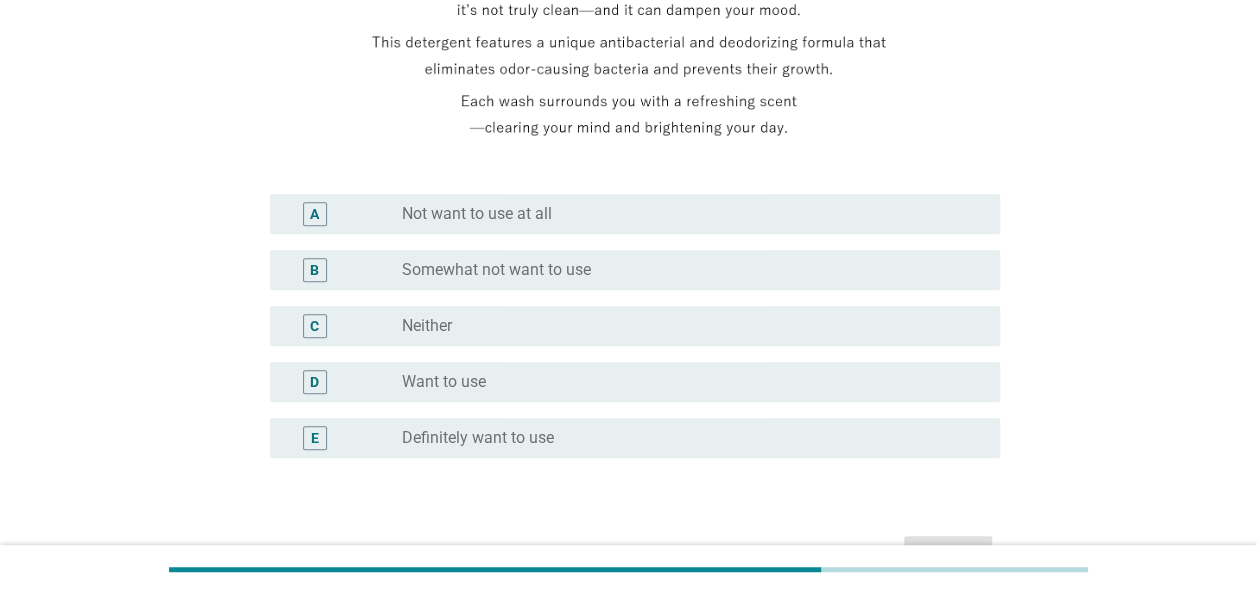 scroll, scrollTop: 400, scrollLeft: 0, axis: vertical 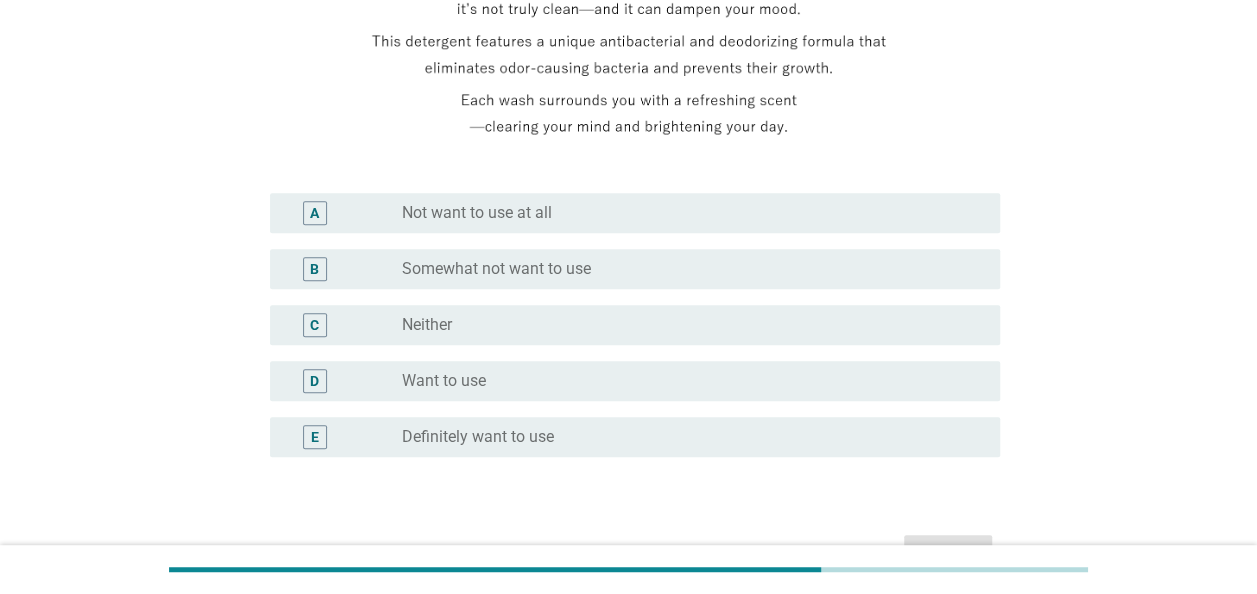 click on "D     radio_button_unchecked Want to use" at bounding box center [635, 381] 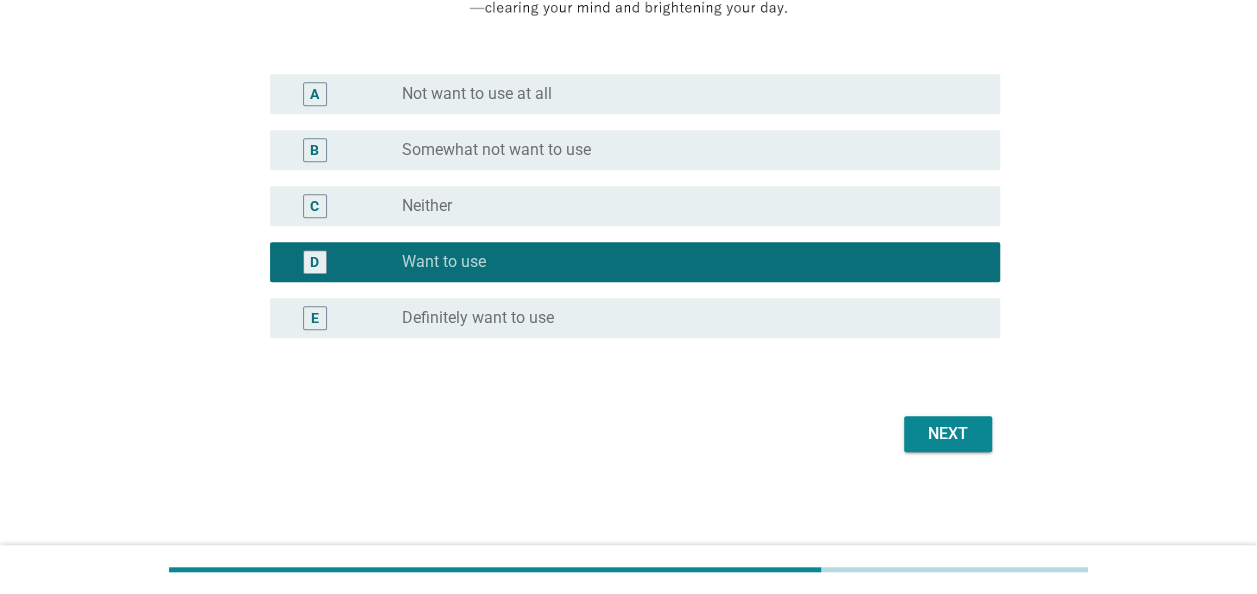 scroll, scrollTop: 520, scrollLeft: 0, axis: vertical 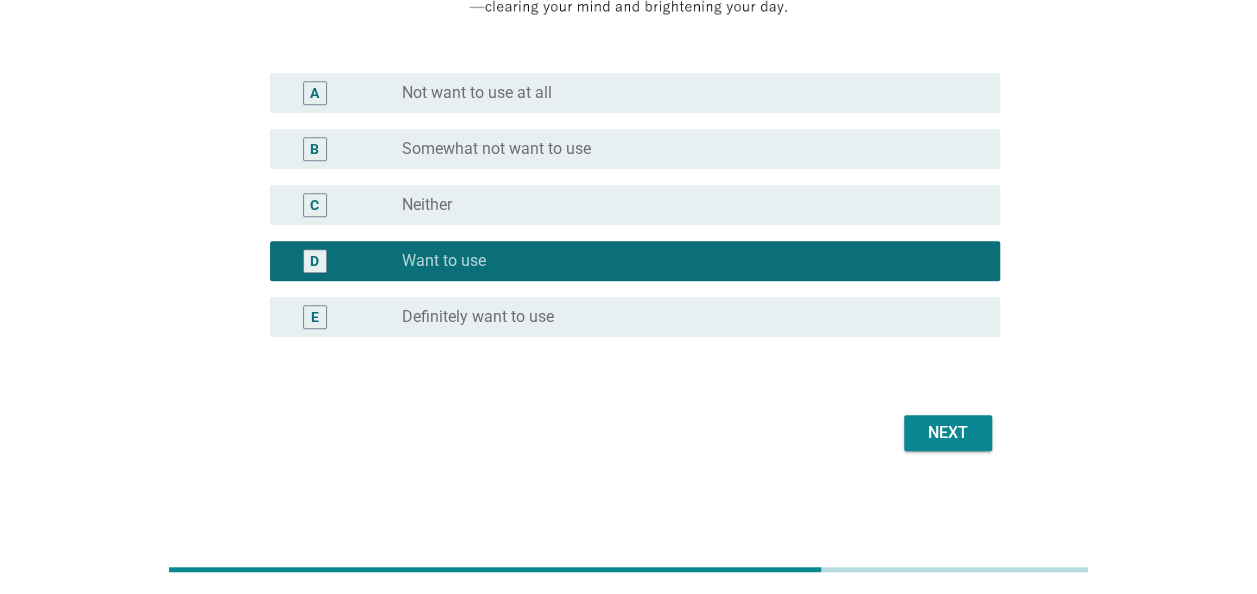 click on "Next" at bounding box center (948, 433) 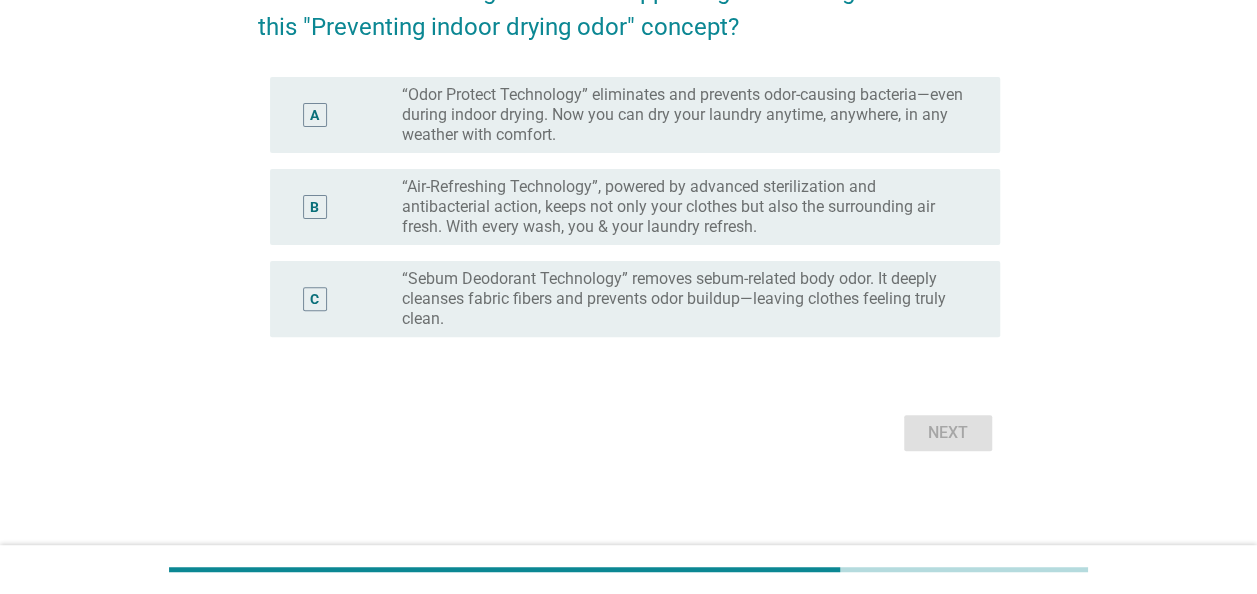 scroll, scrollTop: 0, scrollLeft: 0, axis: both 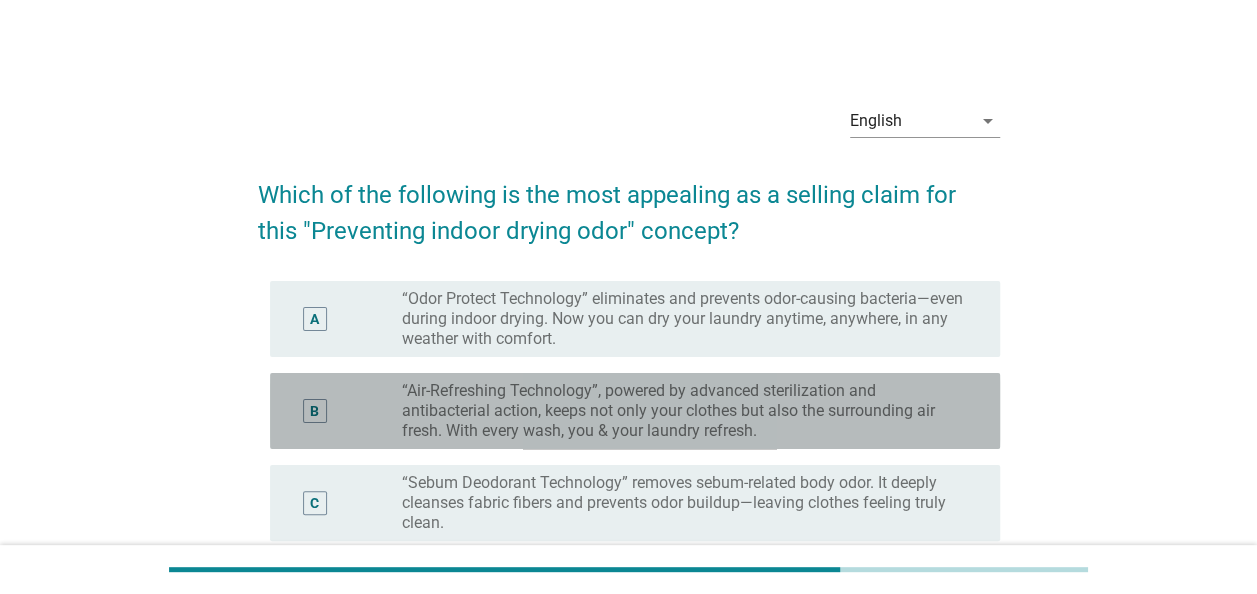 click on "“Air-Refreshing Technology”, powered by advanced sterilization and antibacterial action, keeps not only your clothes but also the surrounding air fresh. With every wash, you & your laundry refresh." at bounding box center (685, 411) 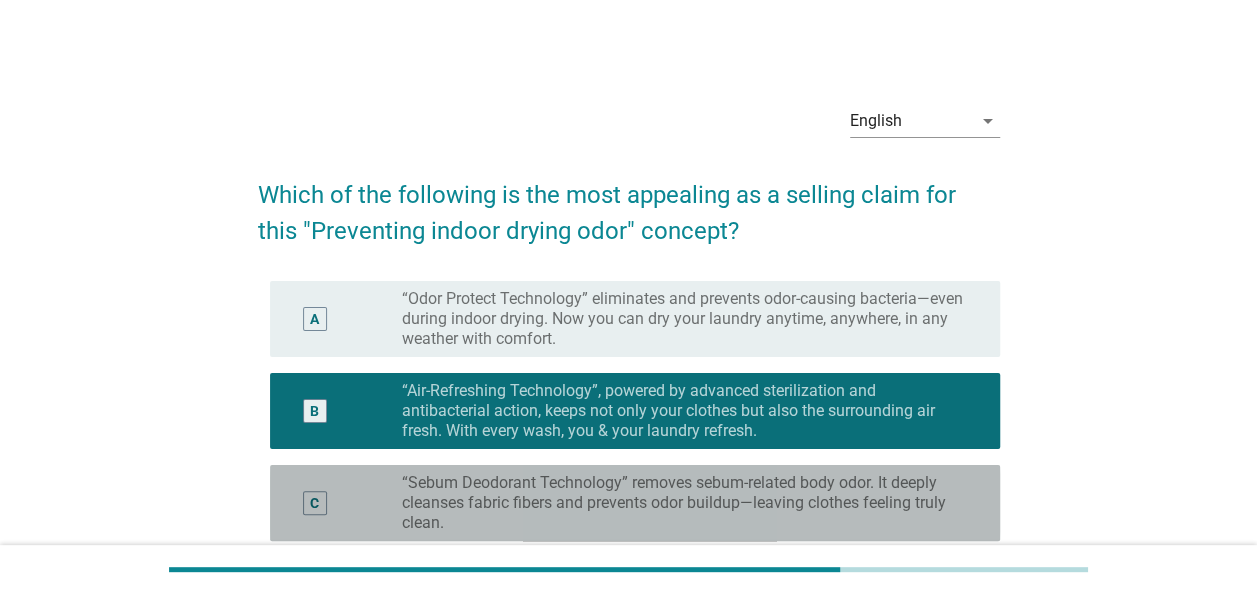 click on "“Sebum Deodorant Technology” removes sebum-related body odor. It deeply cleanses fabric fibers and prevents odor buildup—leaving clothes feeling truly clean." at bounding box center (685, 503) 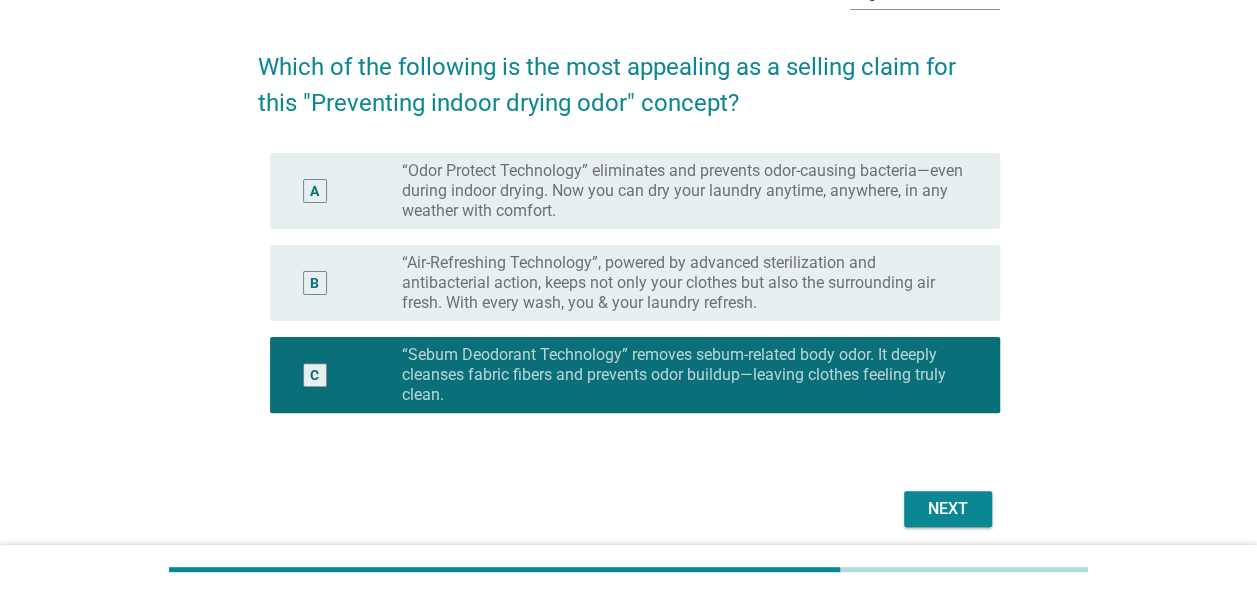 scroll, scrollTop: 204, scrollLeft: 0, axis: vertical 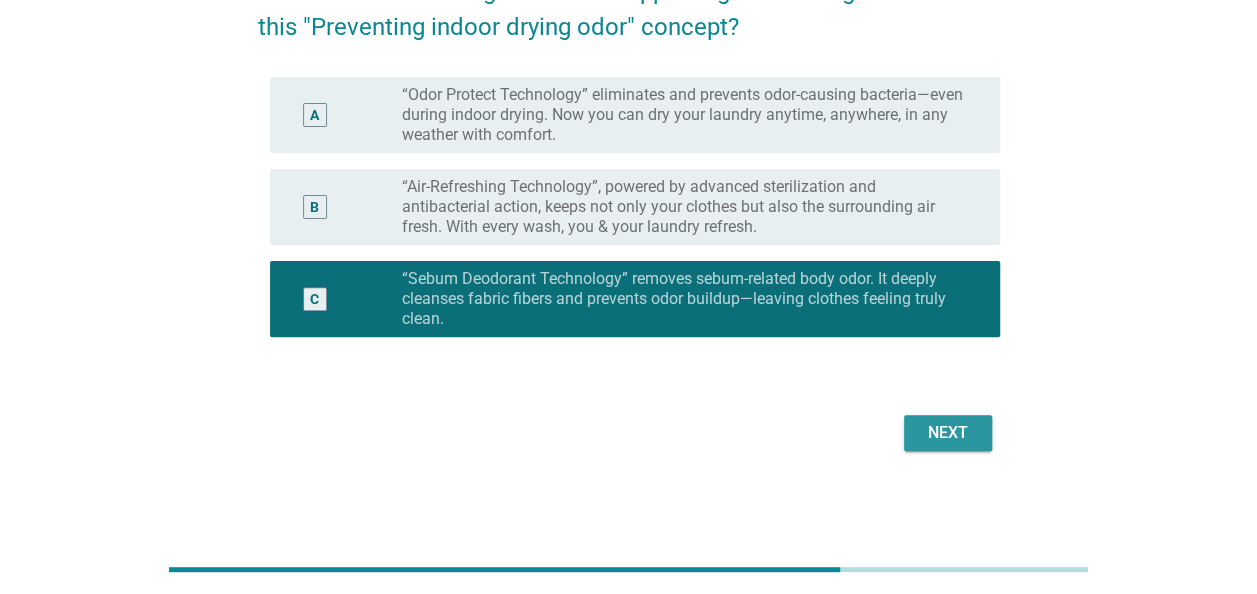 click on "Next" at bounding box center [948, 433] 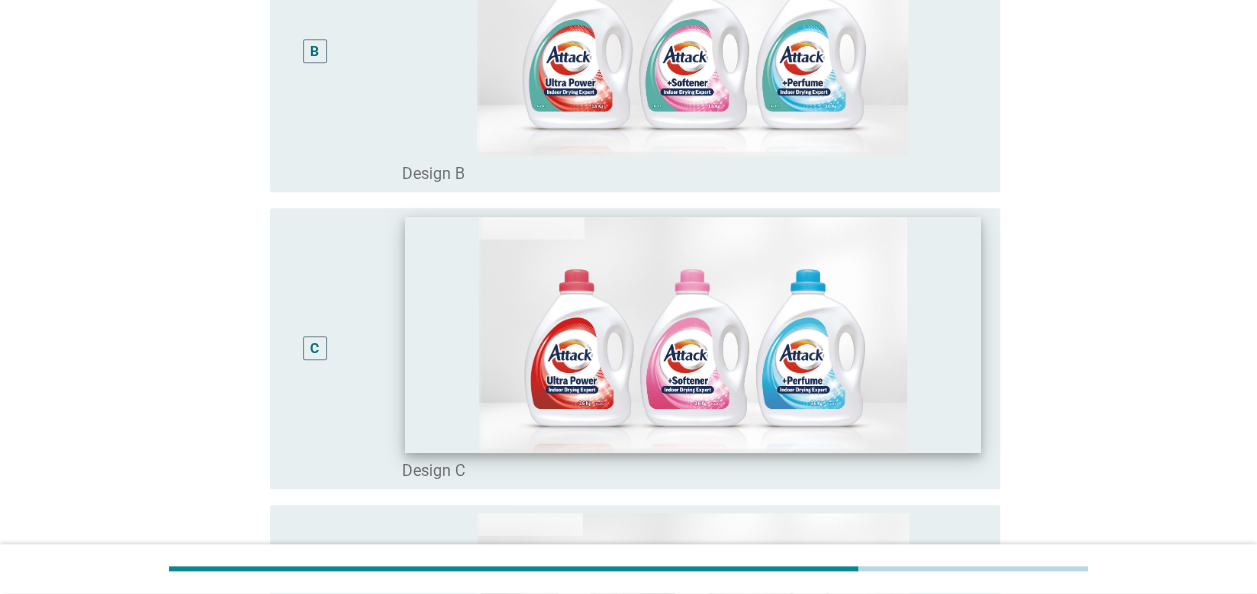 scroll, scrollTop: 700, scrollLeft: 0, axis: vertical 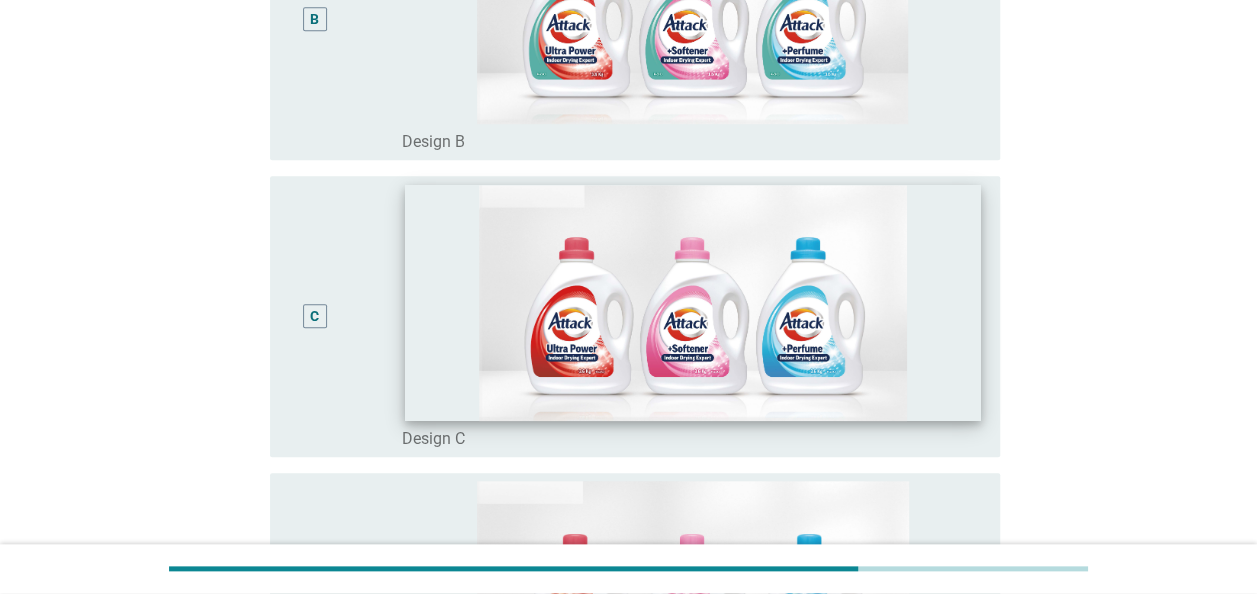 click at bounding box center (693, 302) 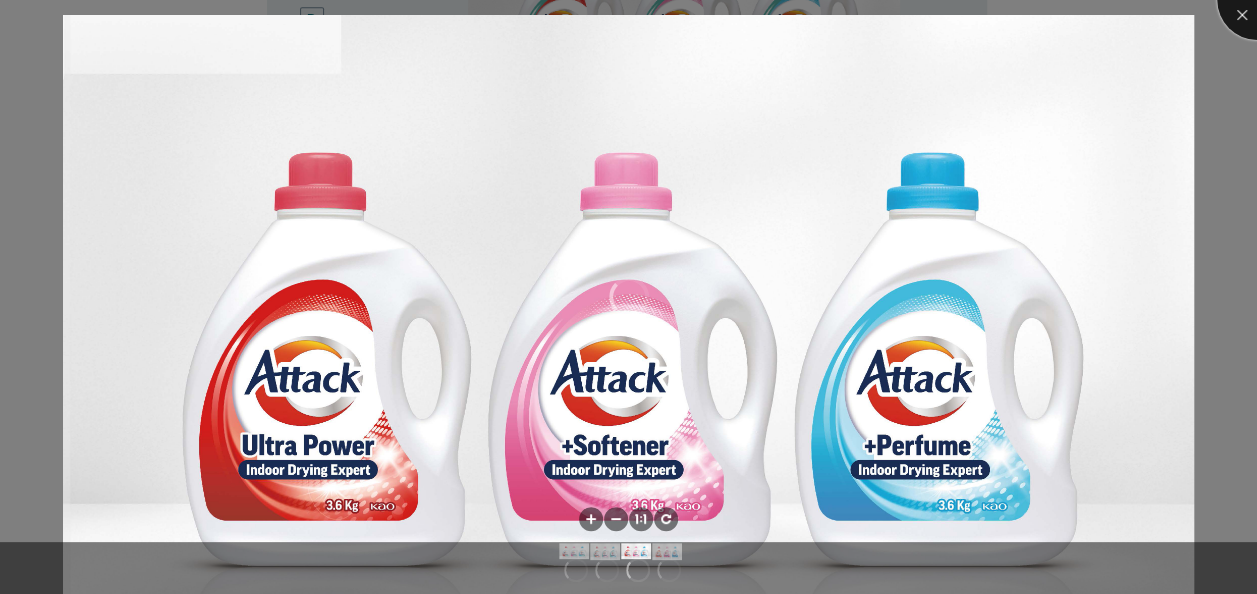 click at bounding box center (1257, 0) 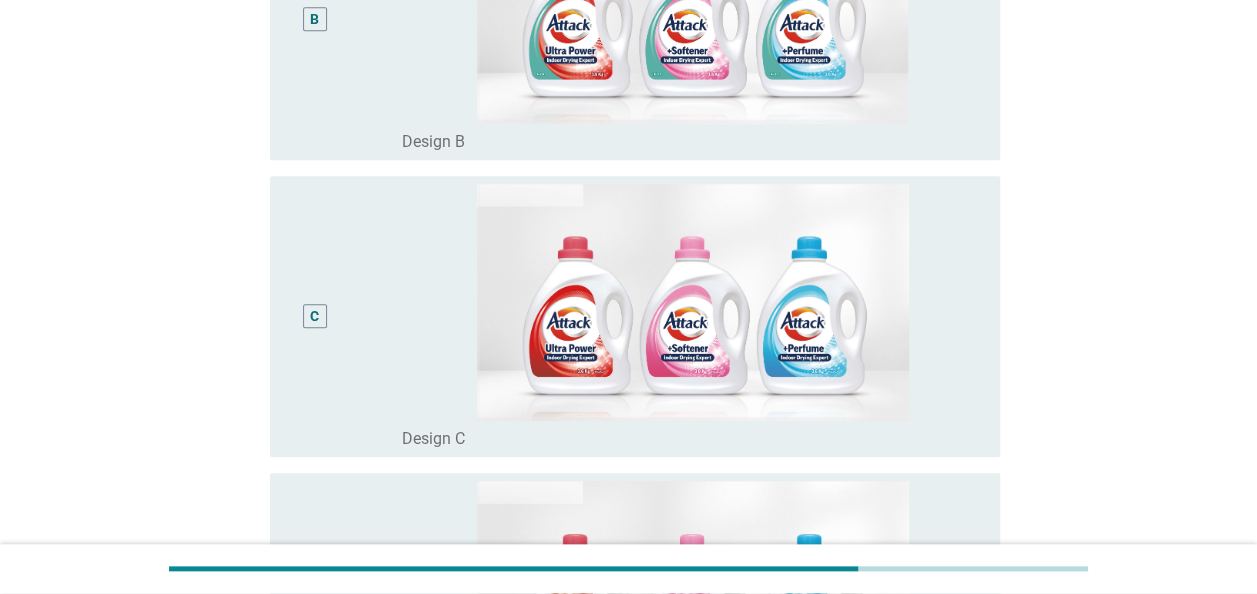 click on "C" at bounding box center (344, 317) 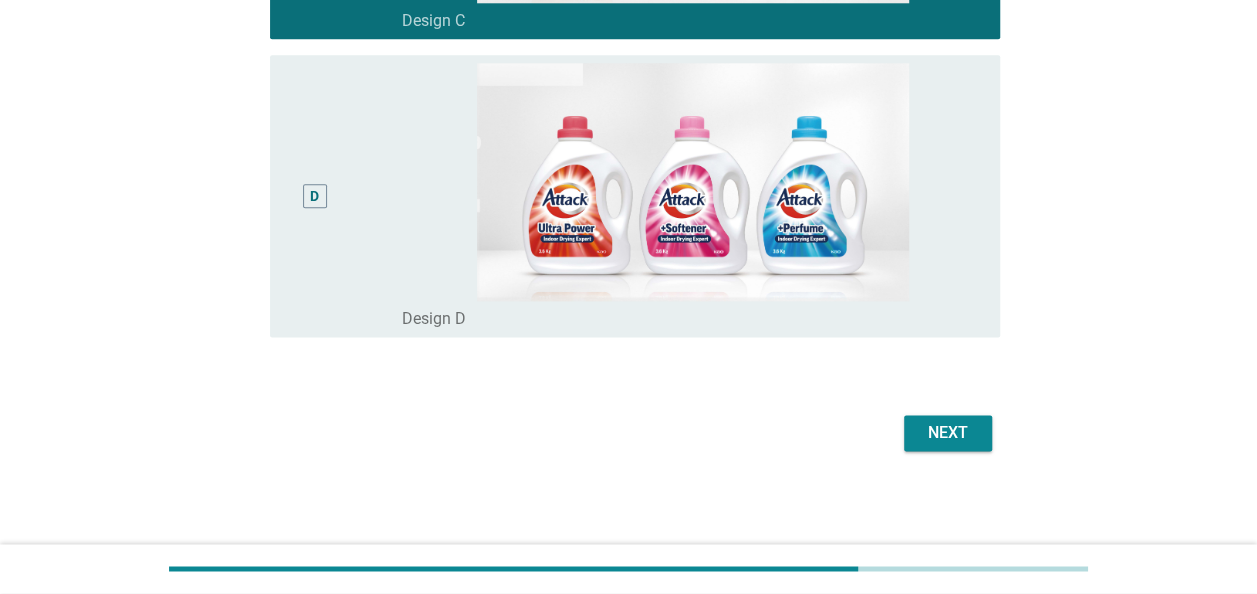 scroll, scrollTop: 1118, scrollLeft: 0, axis: vertical 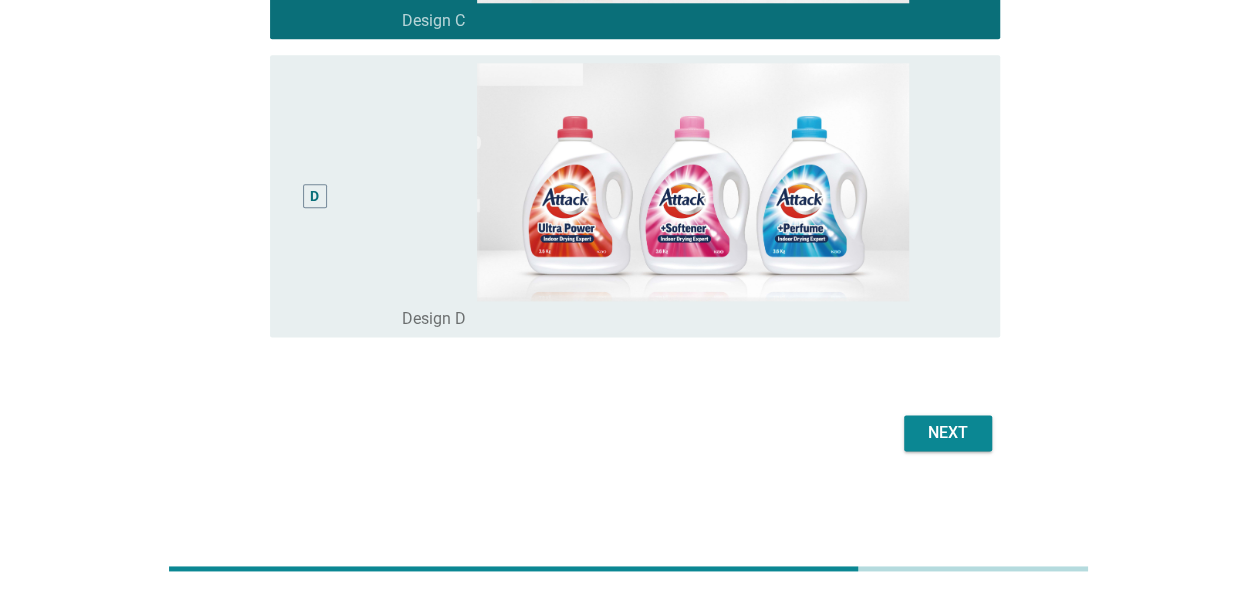 click on "Next" at bounding box center [948, 433] 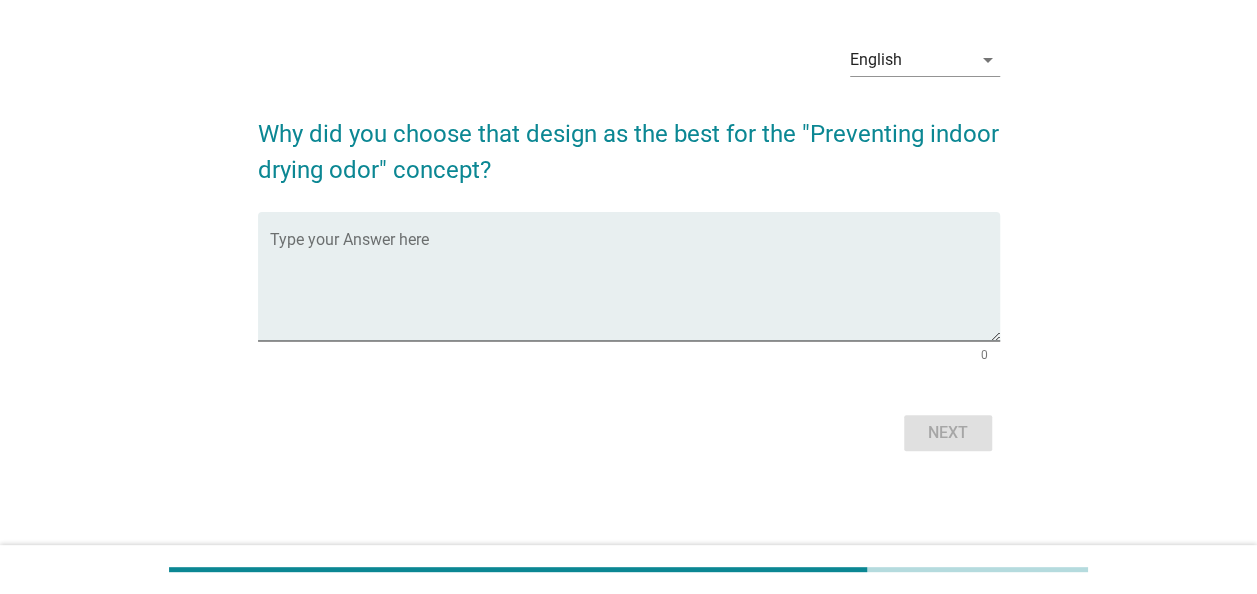 scroll, scrollTop: 0, scrollLeft: 0, axis: both 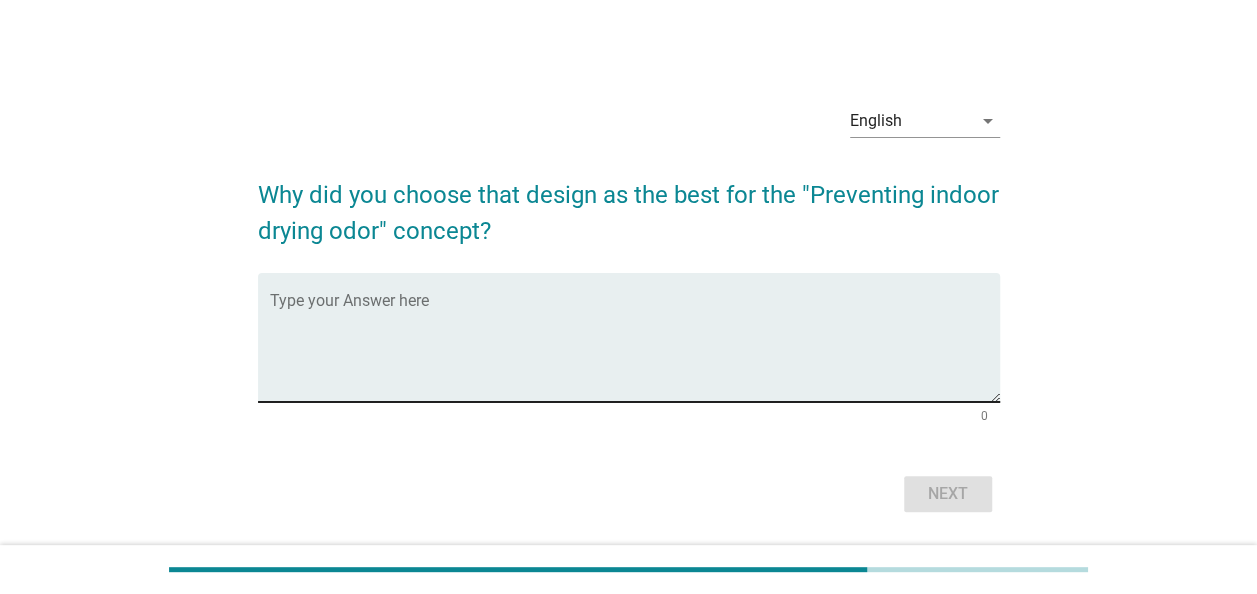 click at bounding box center [635, 349] 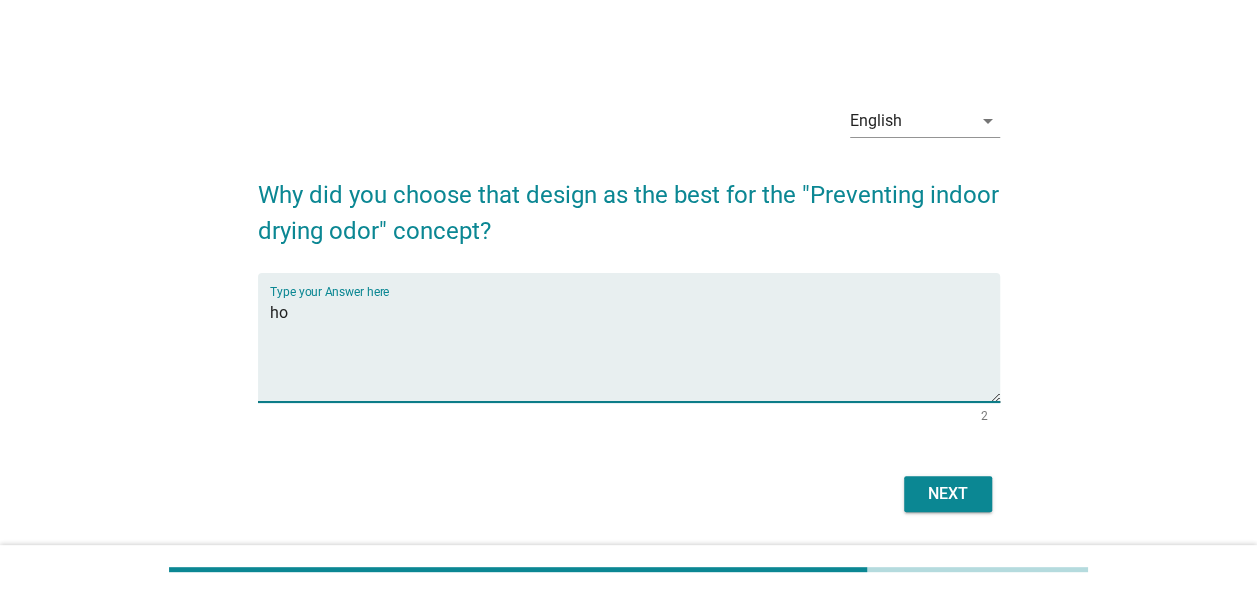 type on "h" 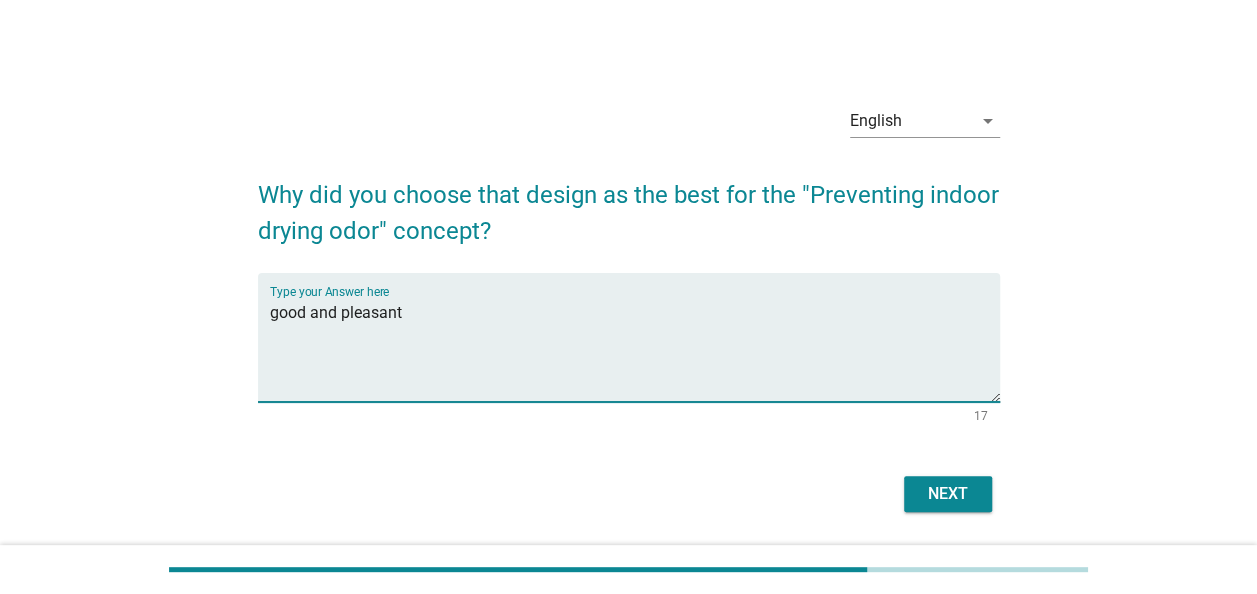type on "good and pleasant" 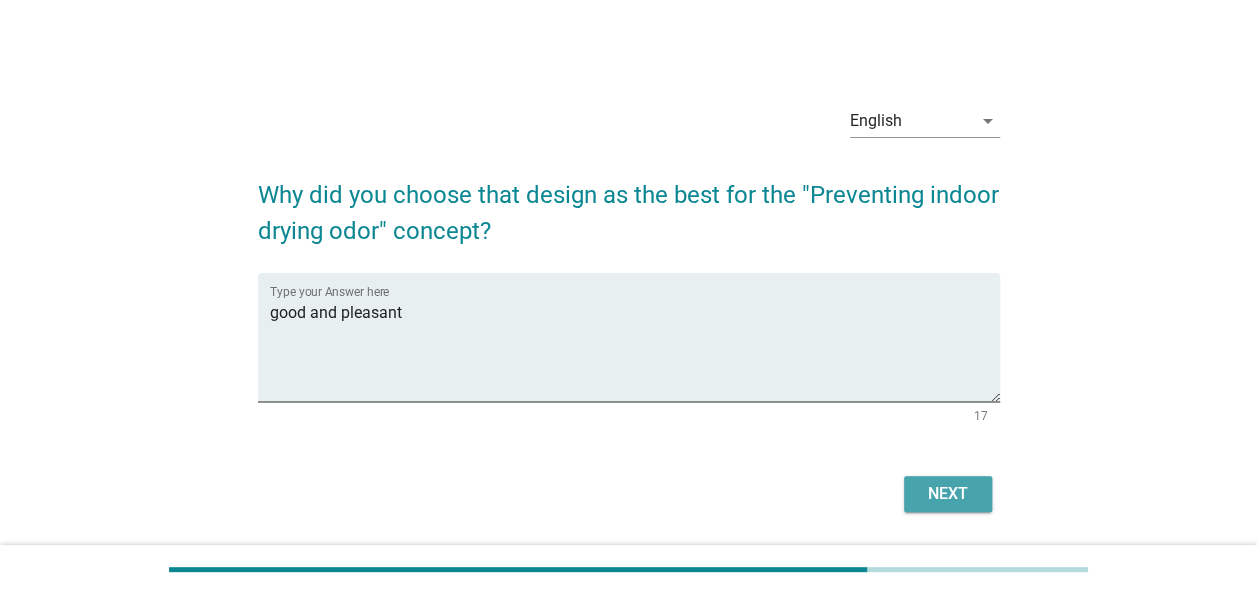 click on "Next" at bounding box center (948, 494) 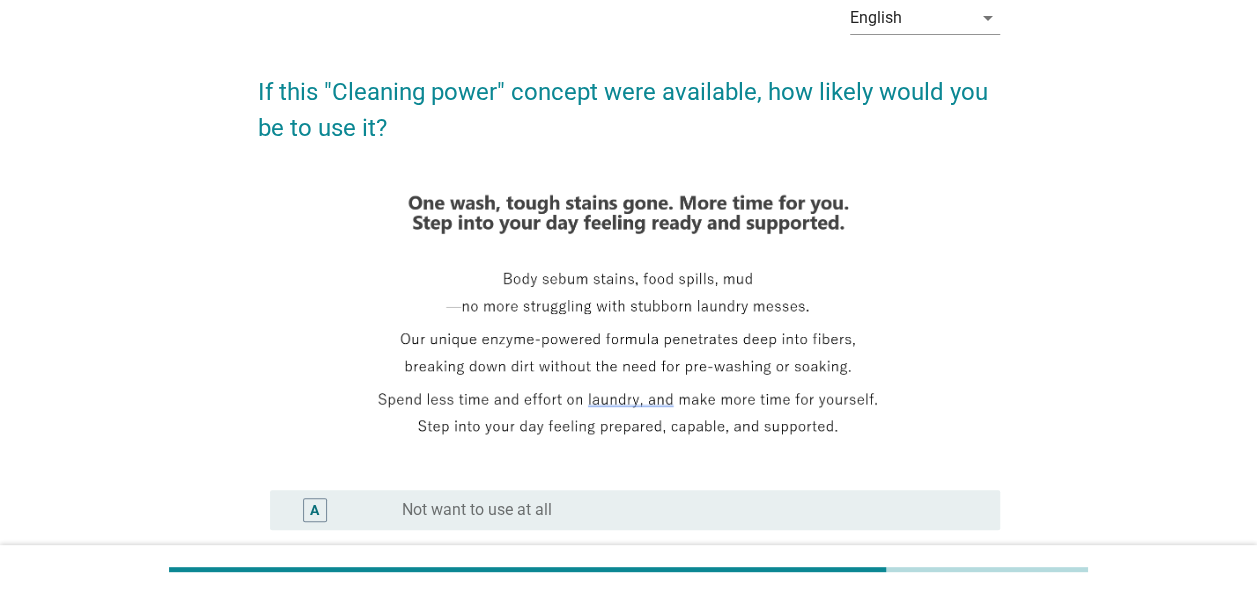 scroll, scrollTop: 200, scrollLeft: 0, axis: vertical 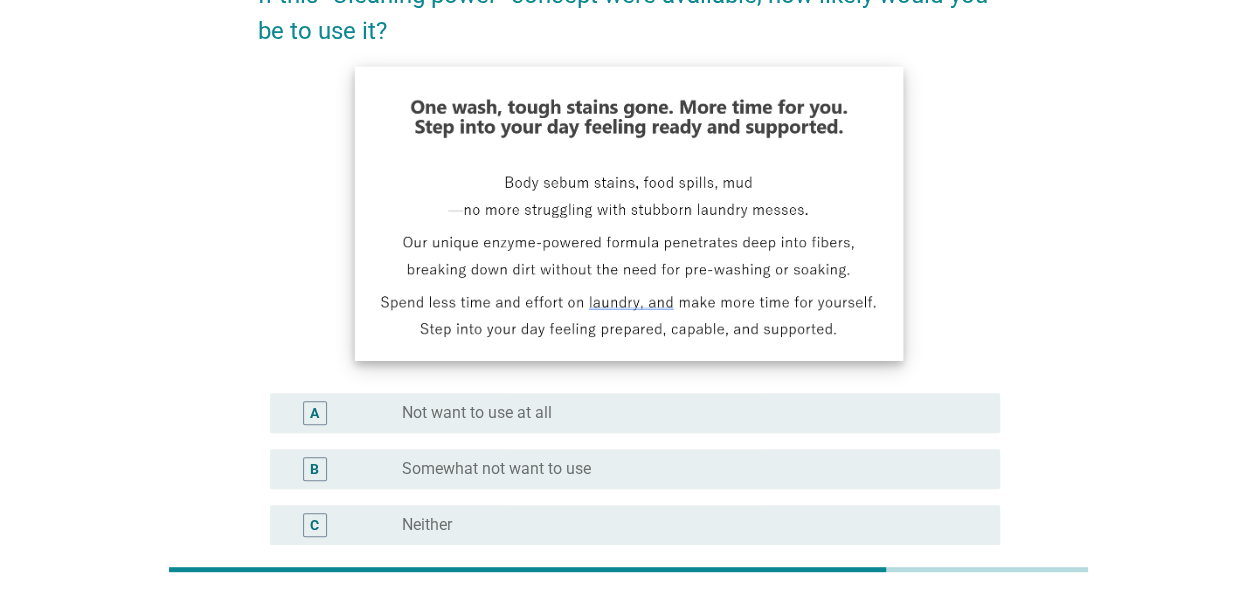 click at bounding box center [628, 213] 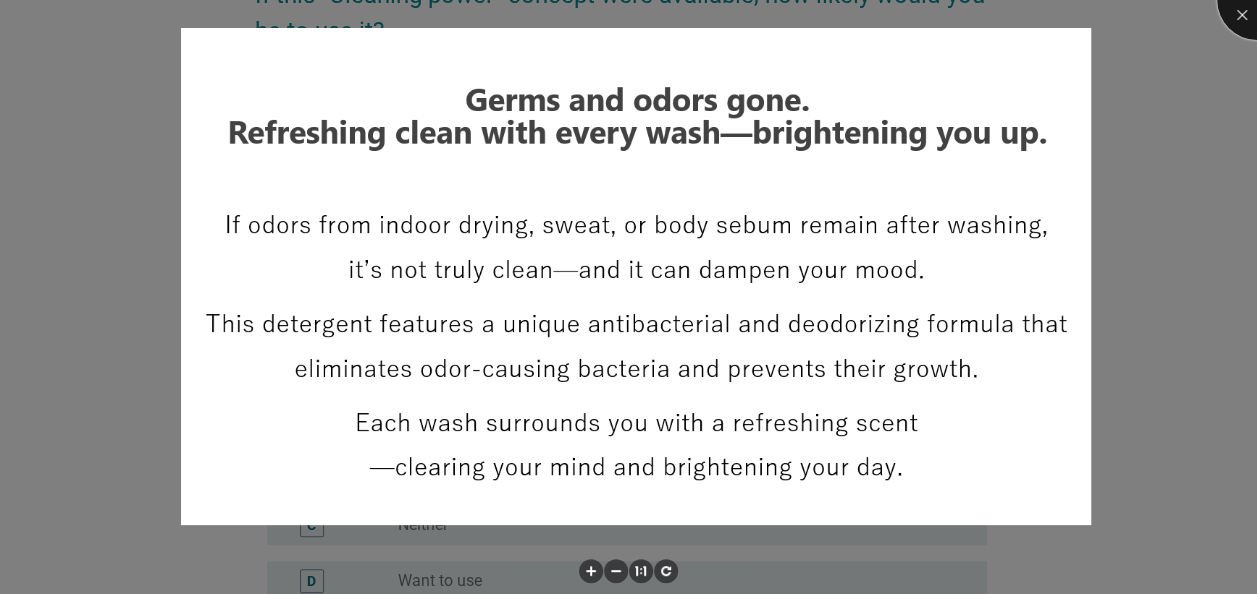 click at bounding box center [1257, 0] 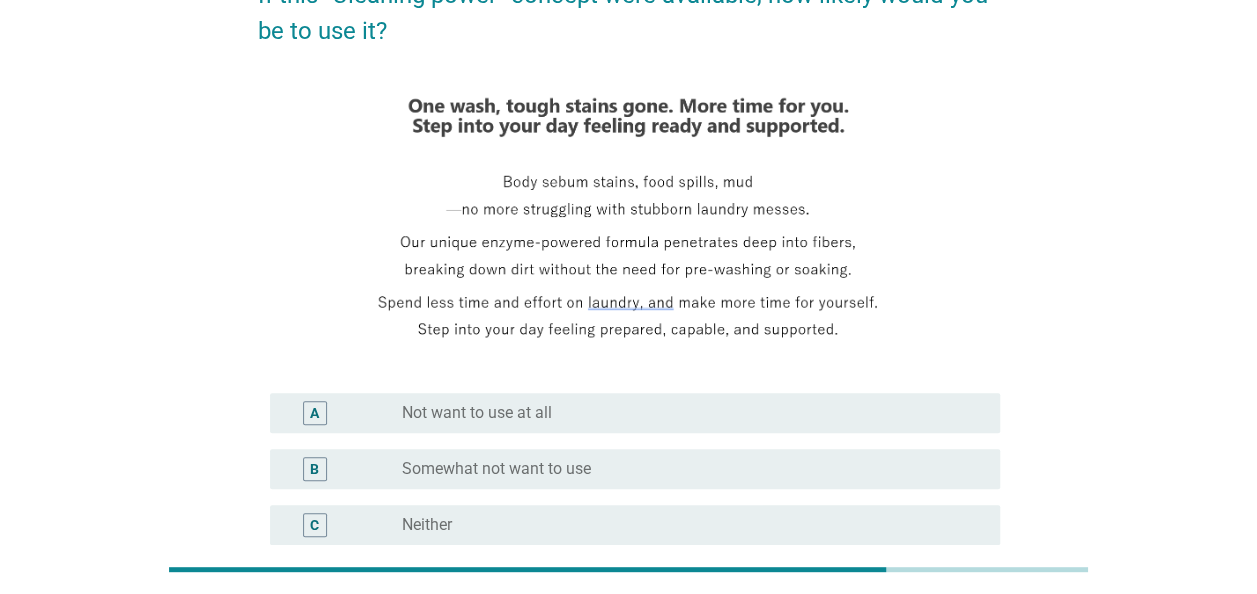 scroll, scrollTop: 400, scrollLeft: 0, axis: vertical 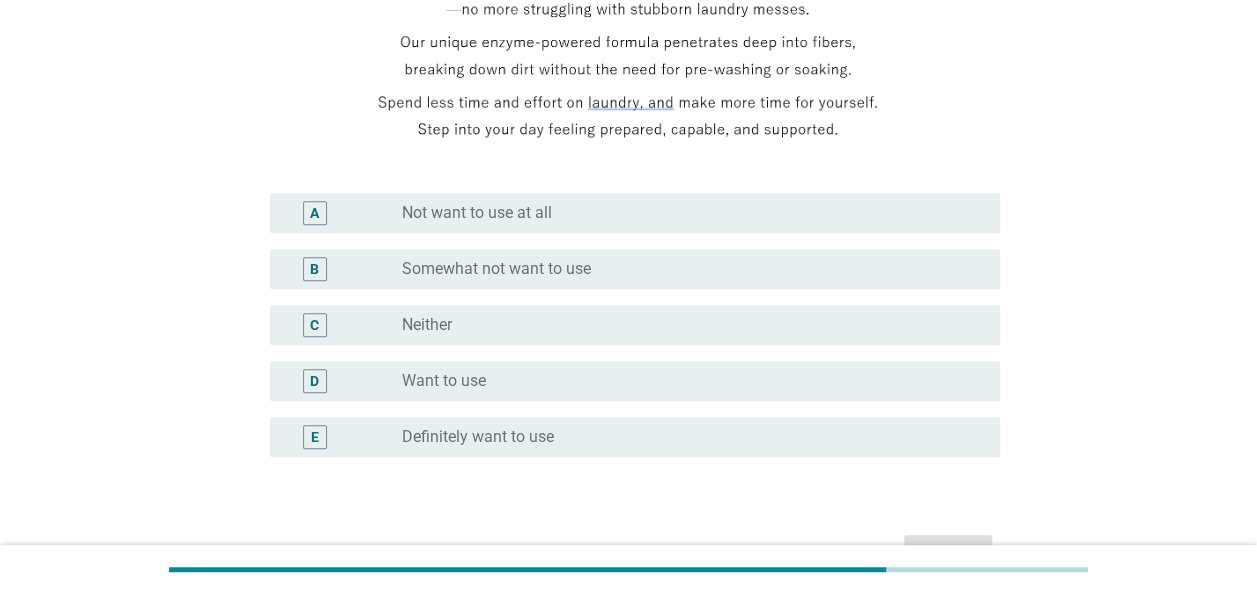 click on "D     radio_button_unchecked Want to use" at bounding box center [635, 381] 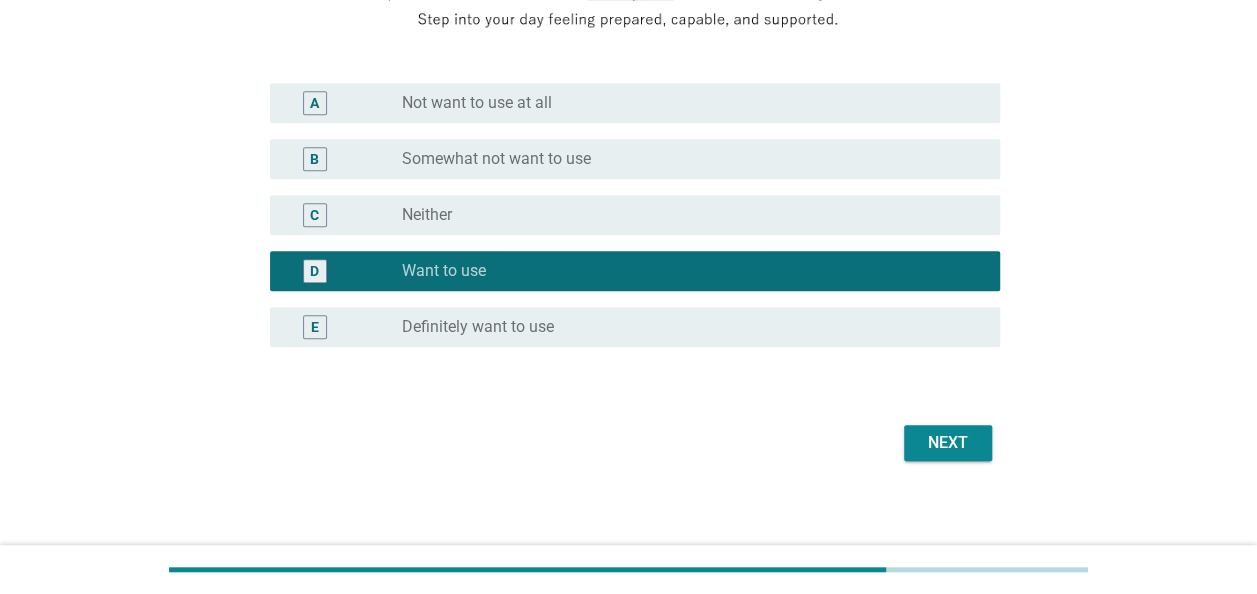scroll, scrollTop: 520, scrollLeft: 0, axis: vertical 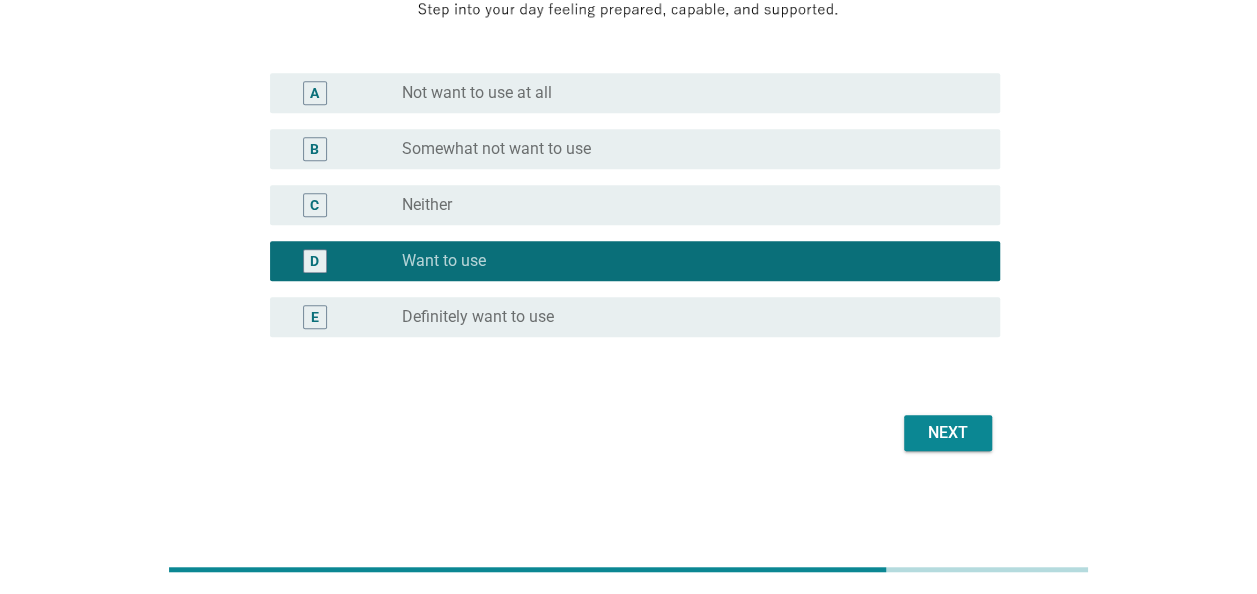 click on "Next" at bounding box center [948, 433] 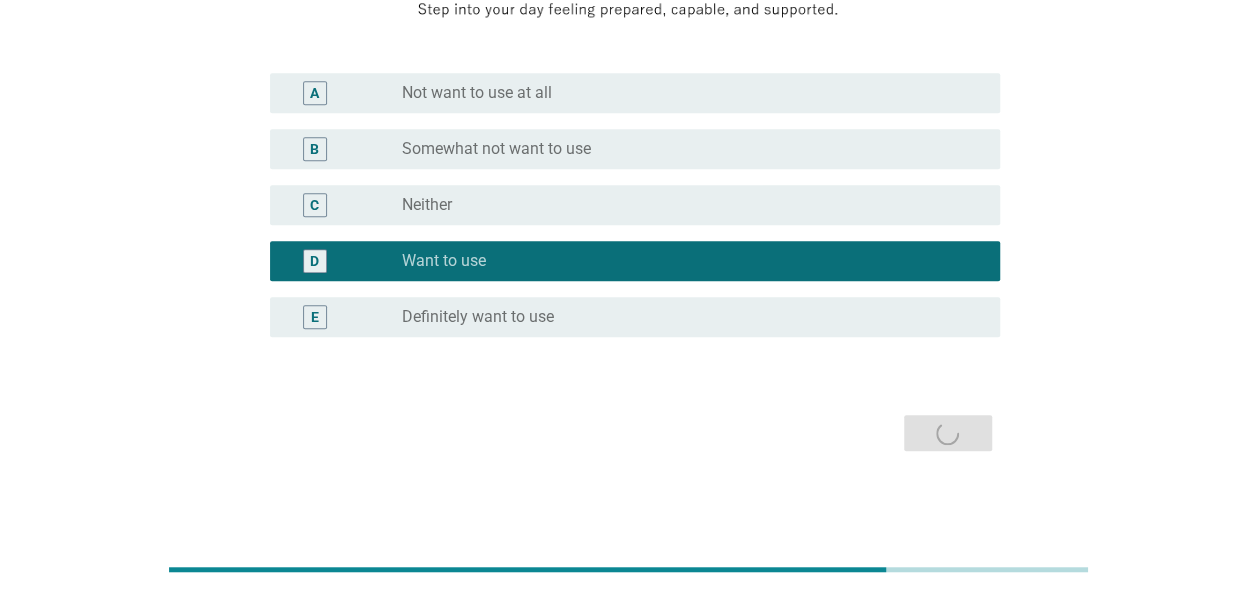 scroll, scrollTop: 0, scrollLeft: 0, axis: both 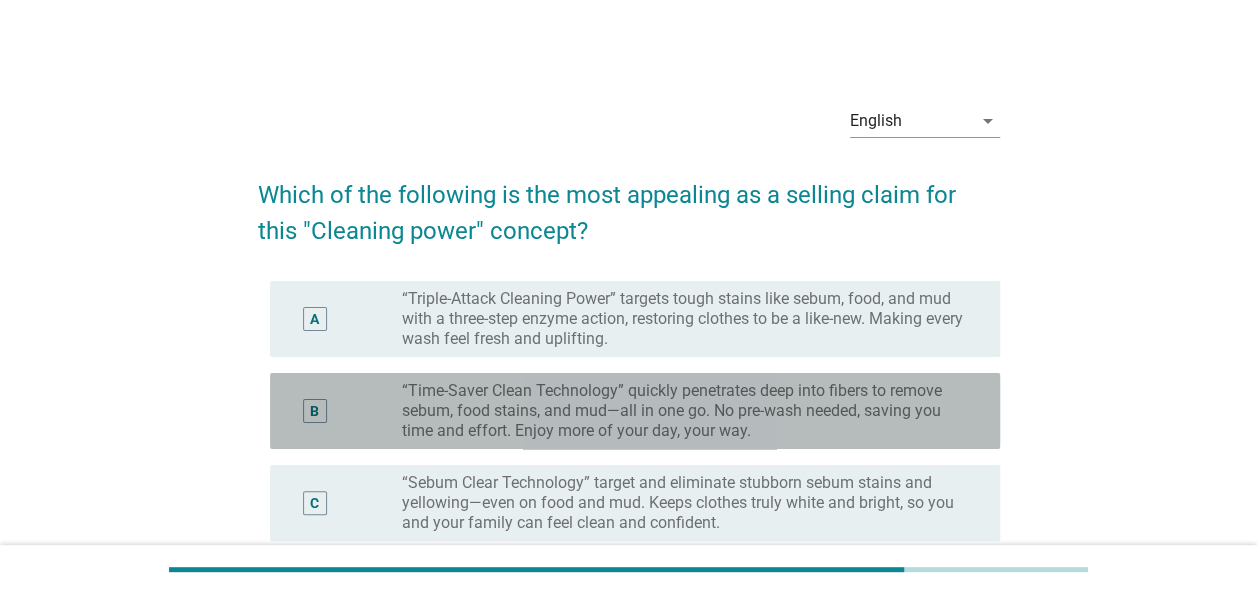 click on "“Time-Saver Clean Technology” quickly penetrates deep into fibers to remove sebum, food stains, and mud—all in one go. No pre-wash needed, saving you time and effort. Enjoy more of your day, your way." at bounding box center (685, 411) 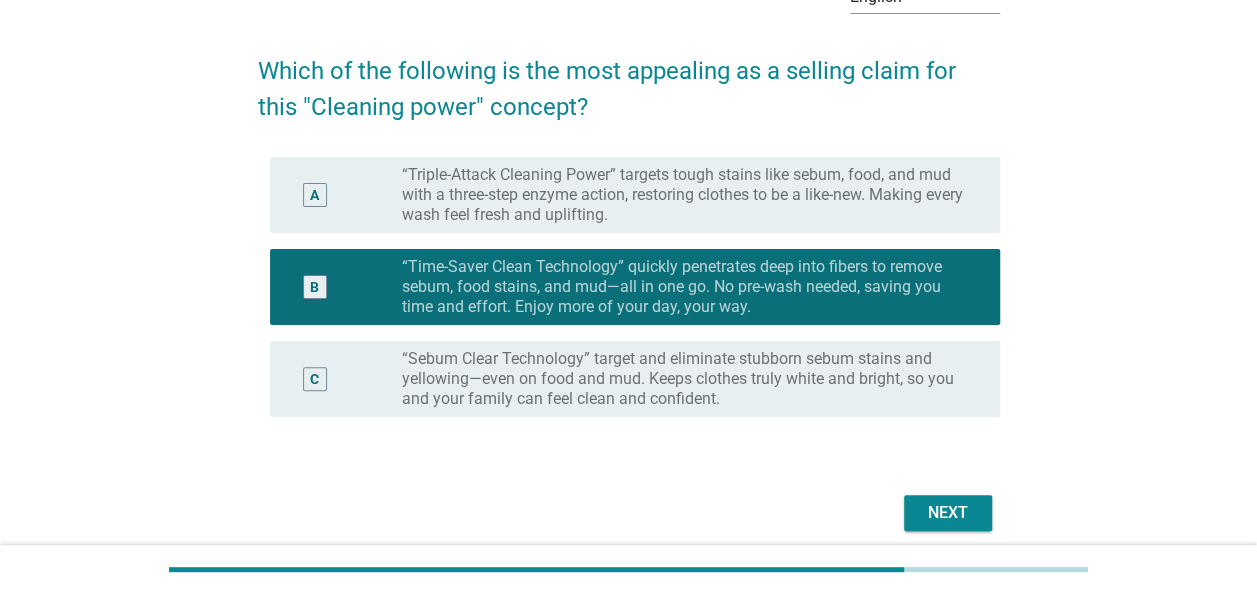 scroll, scrollTop: 204, scrollLeft: 0, axis: vertical 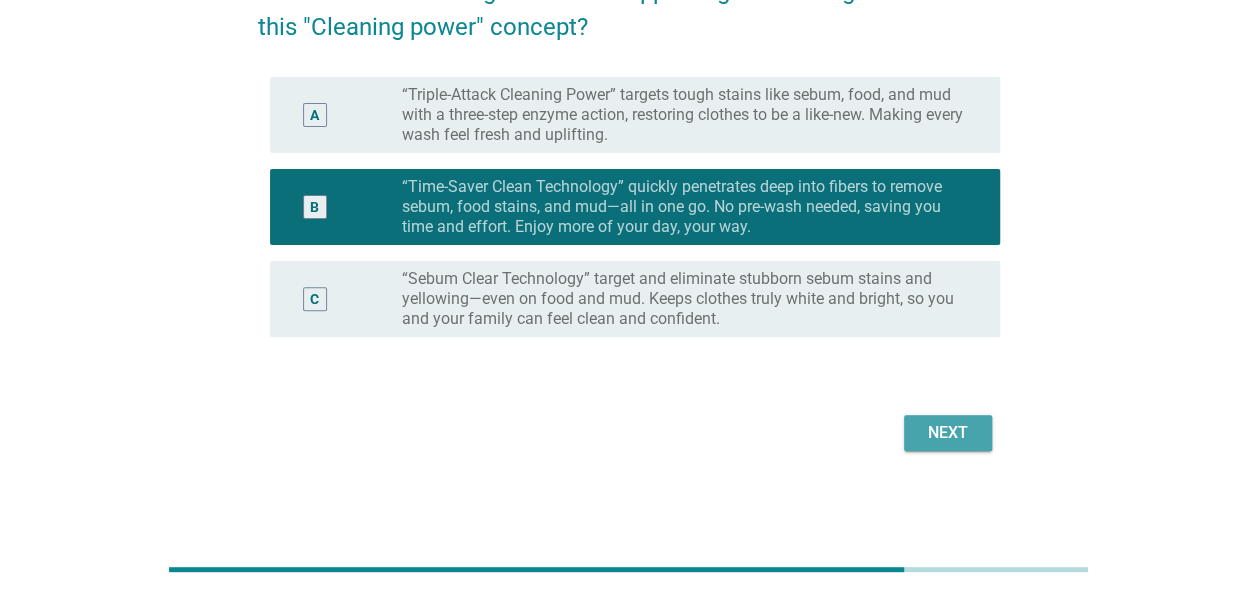 click on "Next" at bounding box center [948, 433] 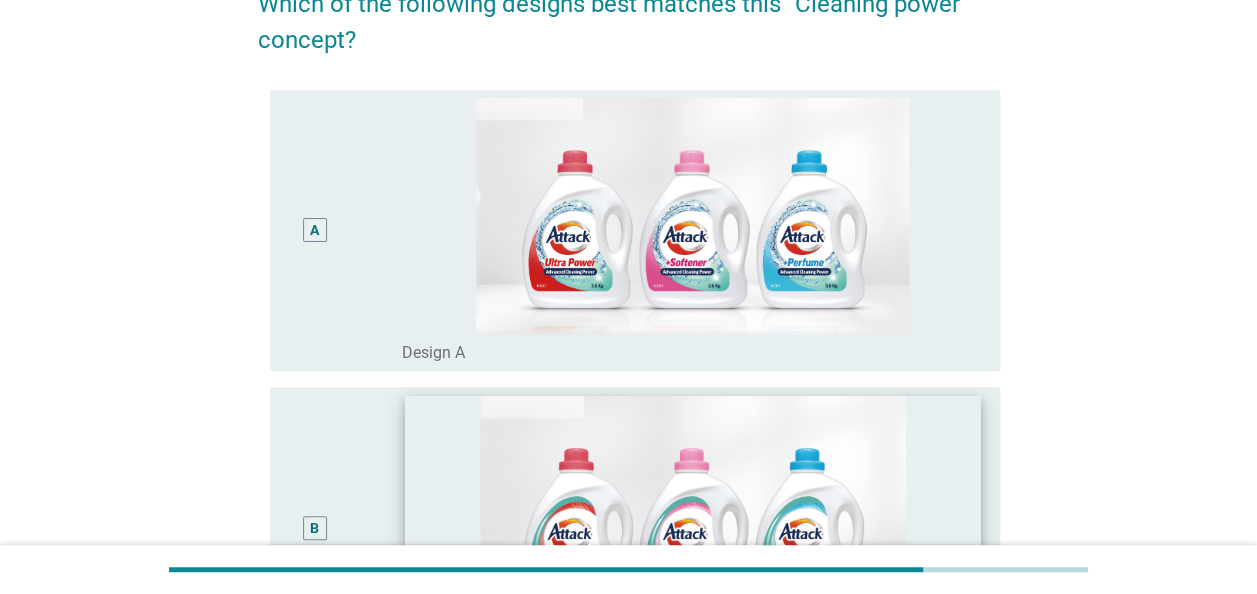 scroll, scrollTop: 300, scrollLeft: 0, axis: vertical 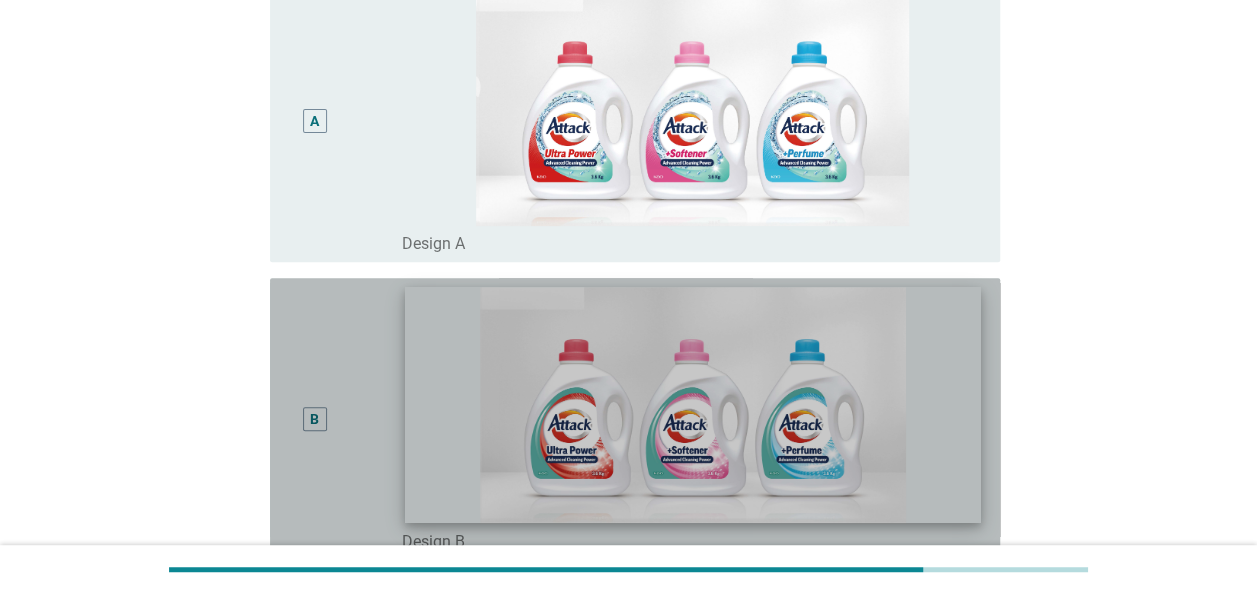click at bounding box center (693, 404) 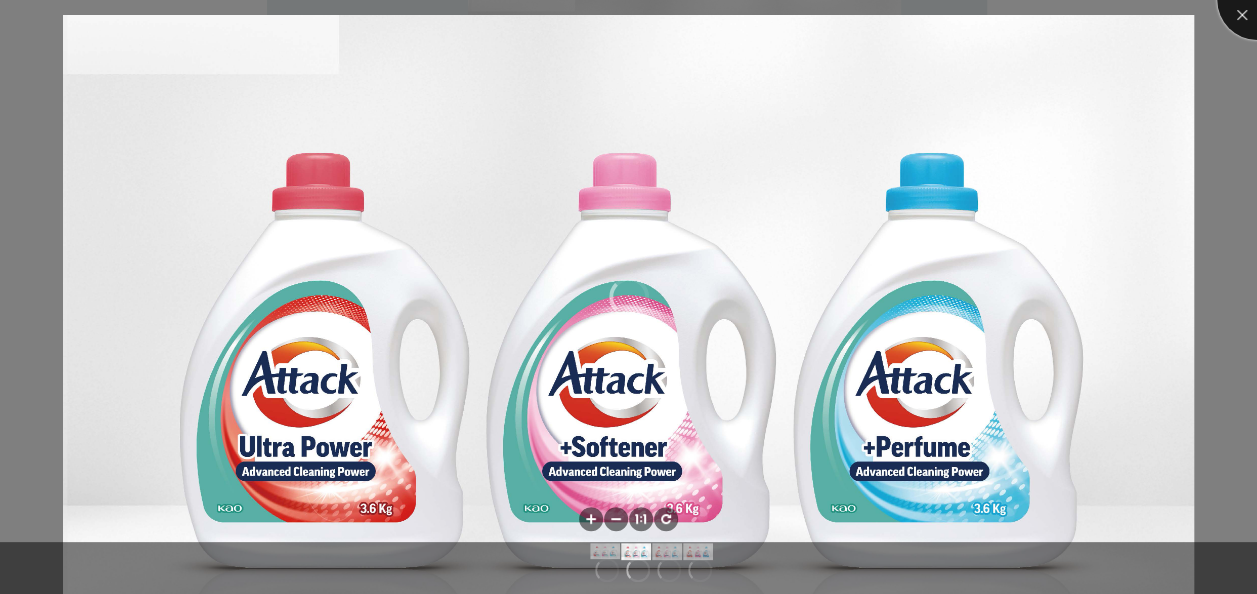 click at bounding box center [1257, 0] 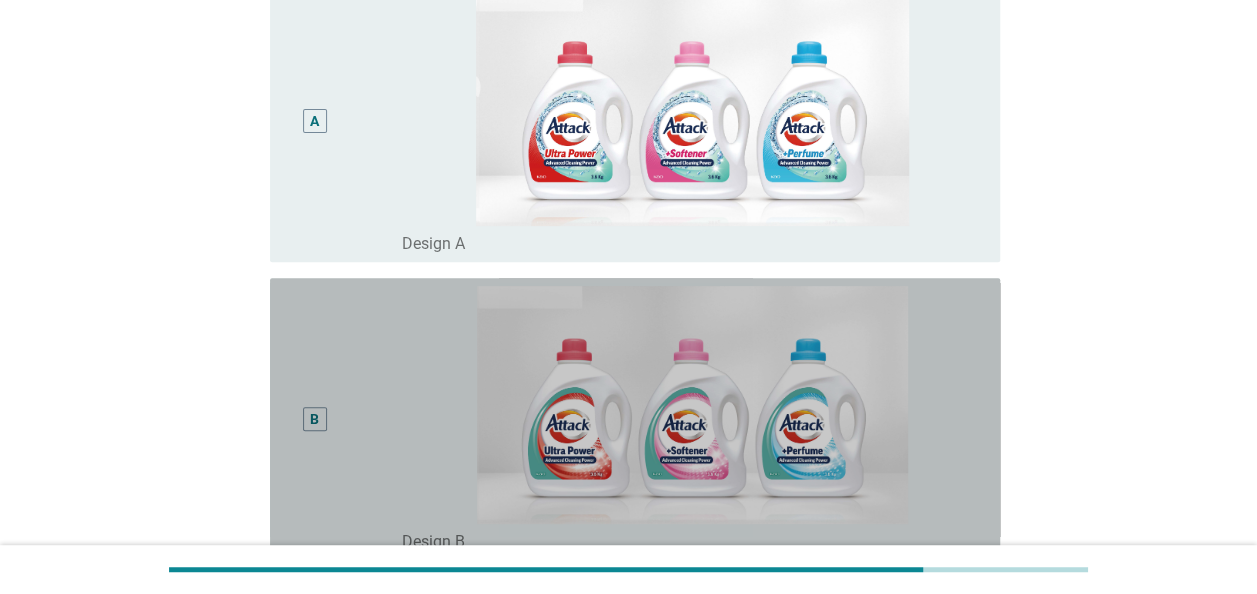 click on "B" at bounding box center [315, 419] 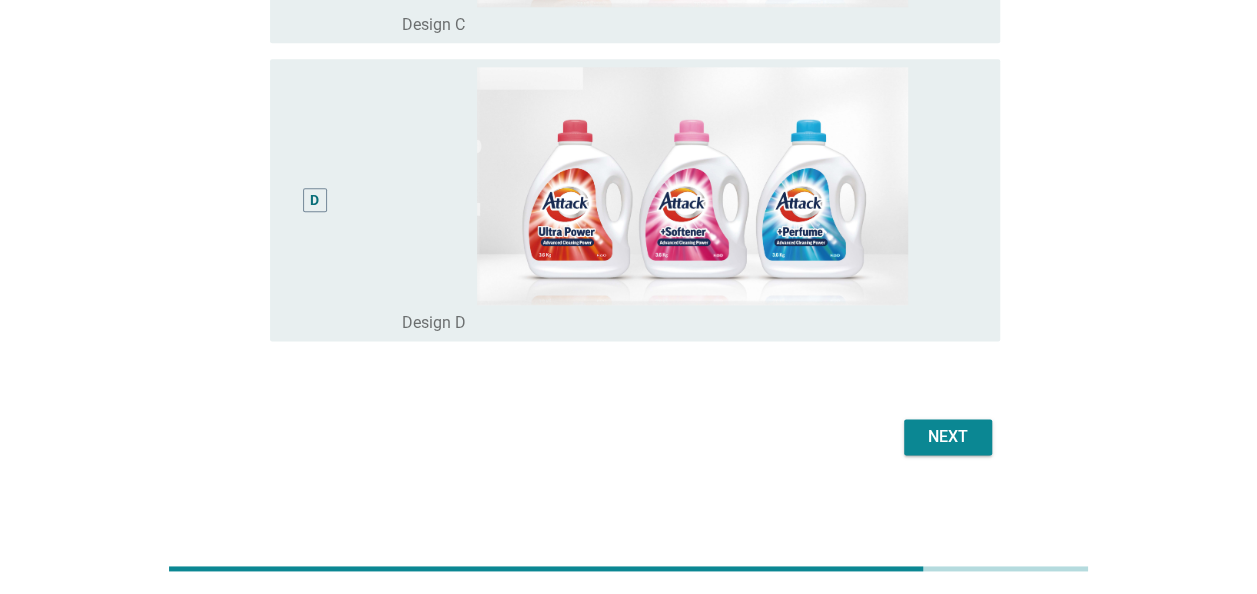 scroll, scrollTop: 1118, scrollLeft: 0, axis: vertical 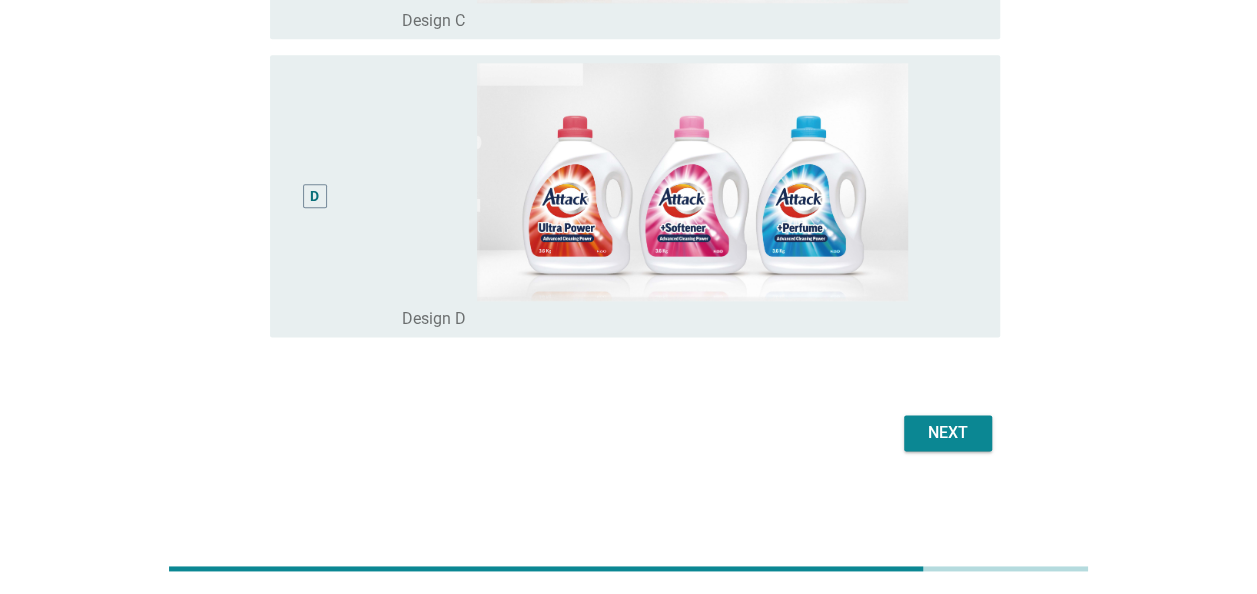 click on "Next" at bounding box center (948, 433) 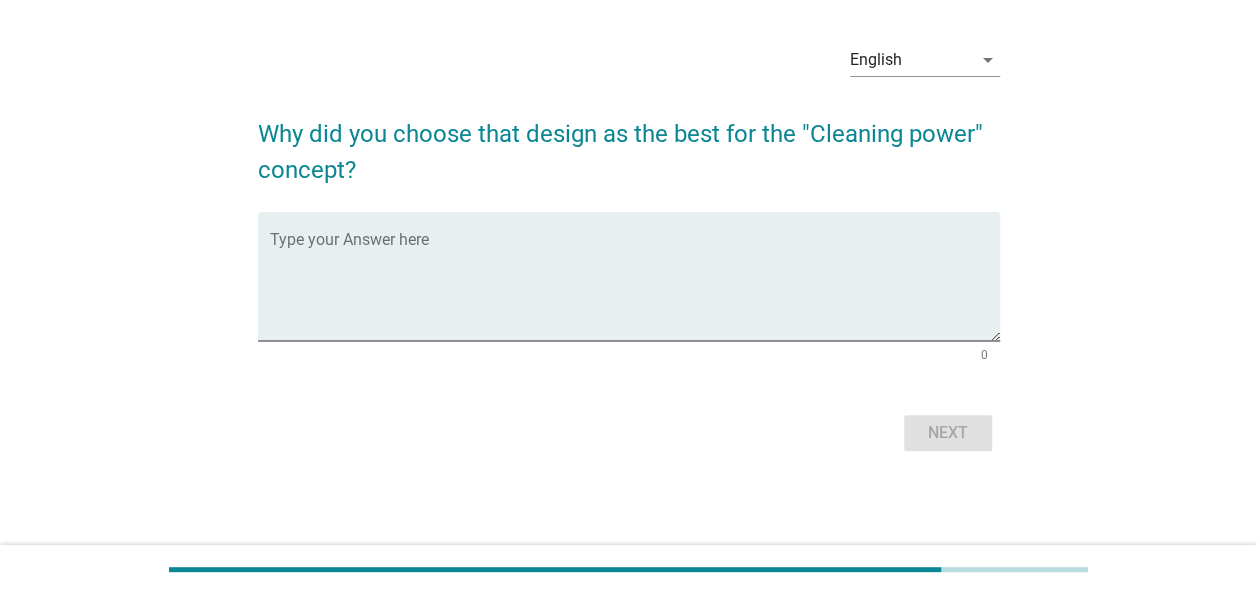 scroll, scrollTop: 0, scrollLeft: 0, axis: both 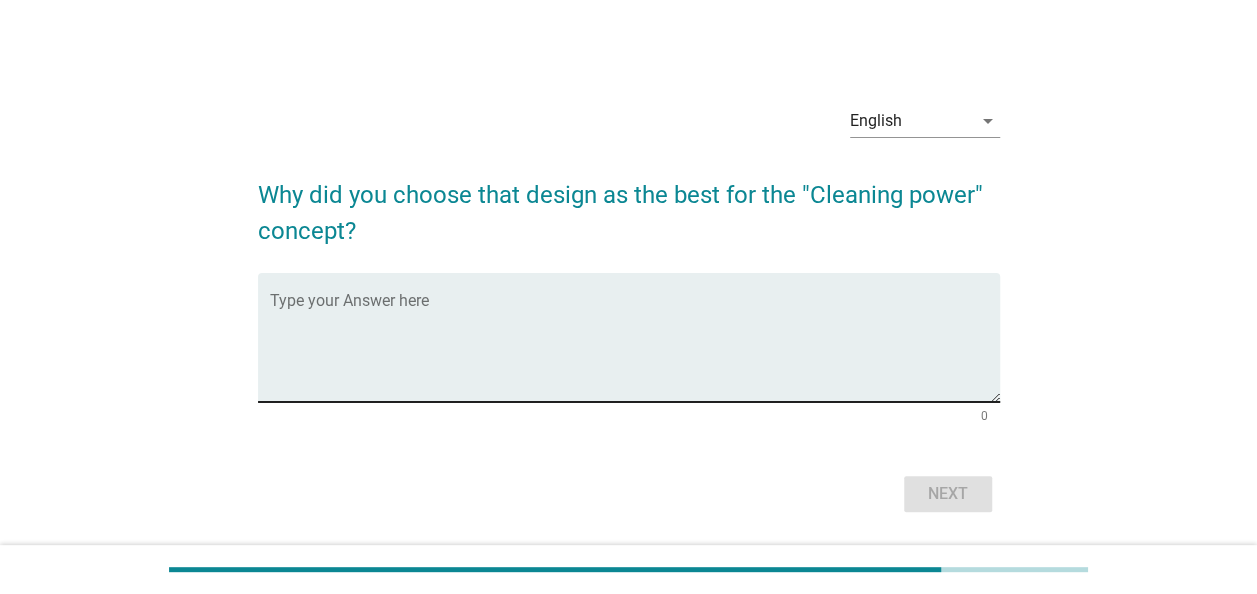 click at bounding box center (635, 349) 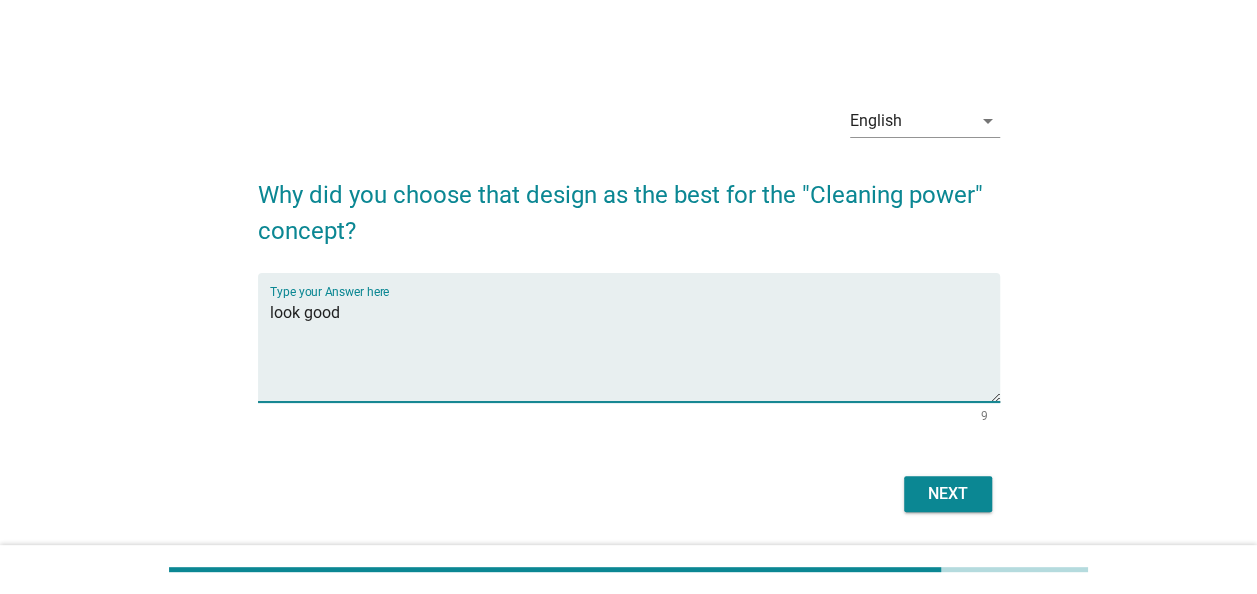 type on "look good" 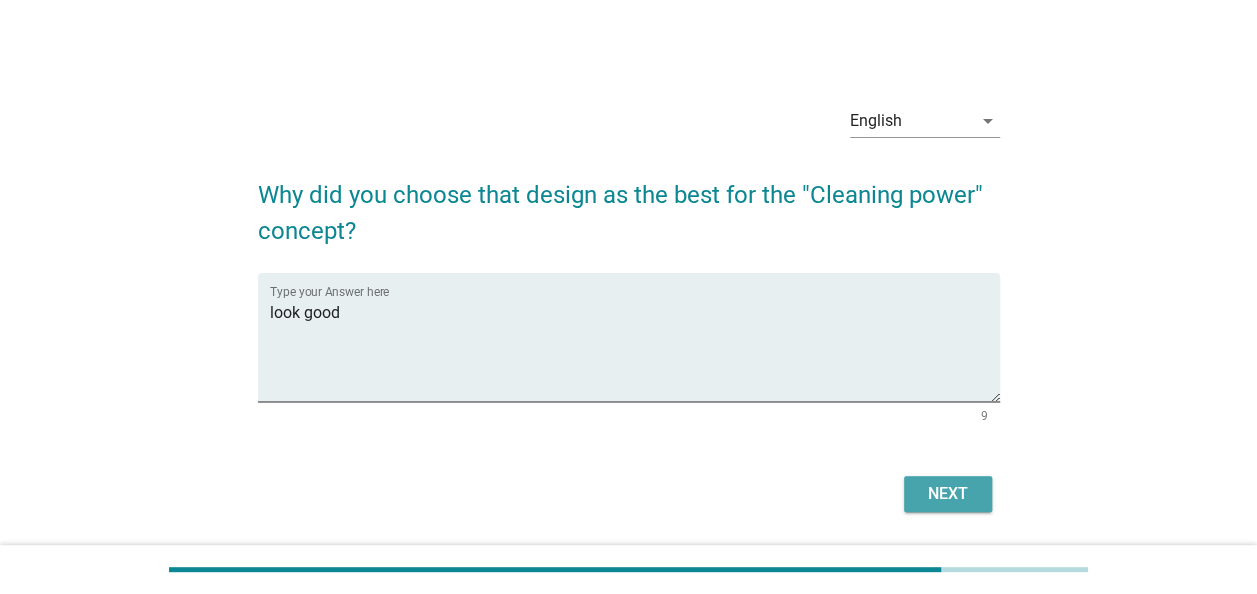 click on "Next" at bounding box center (948, 494) 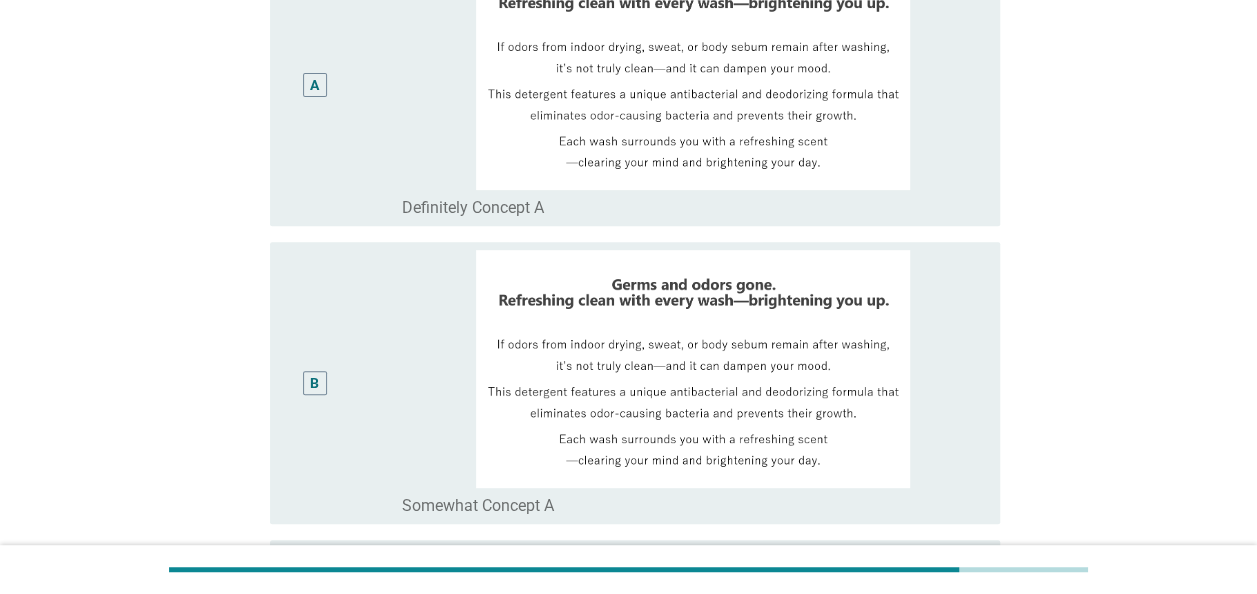 scroll, scrollTop: 500, scrollLeft: 0, axis: vertical 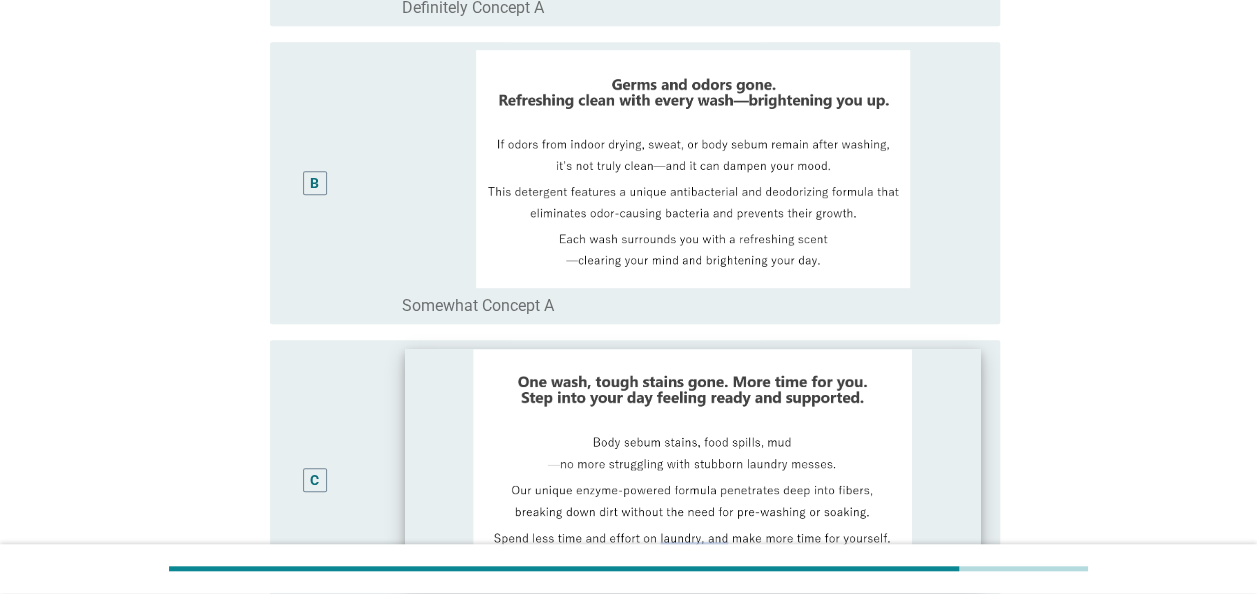 click at bounding box center [693, 466] 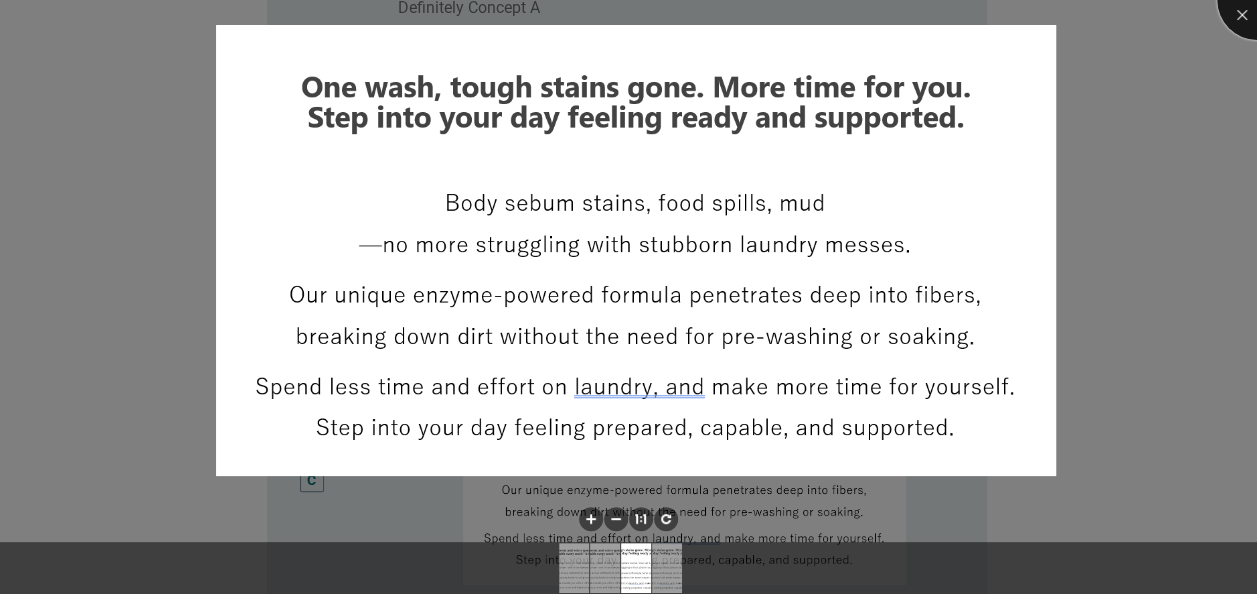 click at bounding box center (1257, 0) 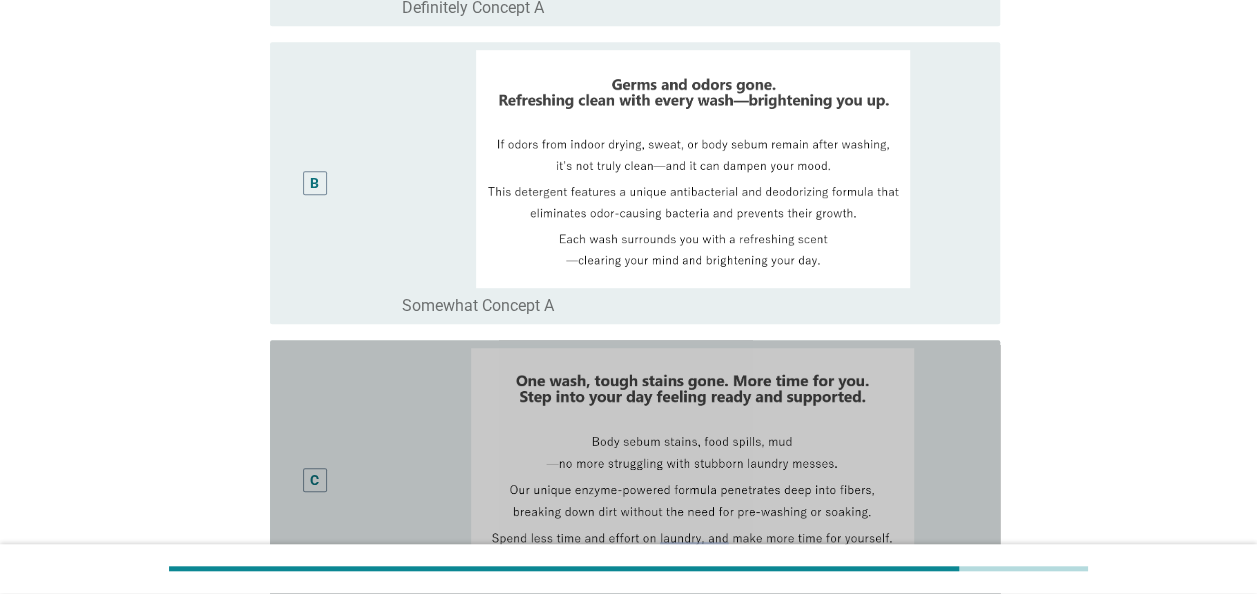 click on "C" at bounding box center [315, 480] 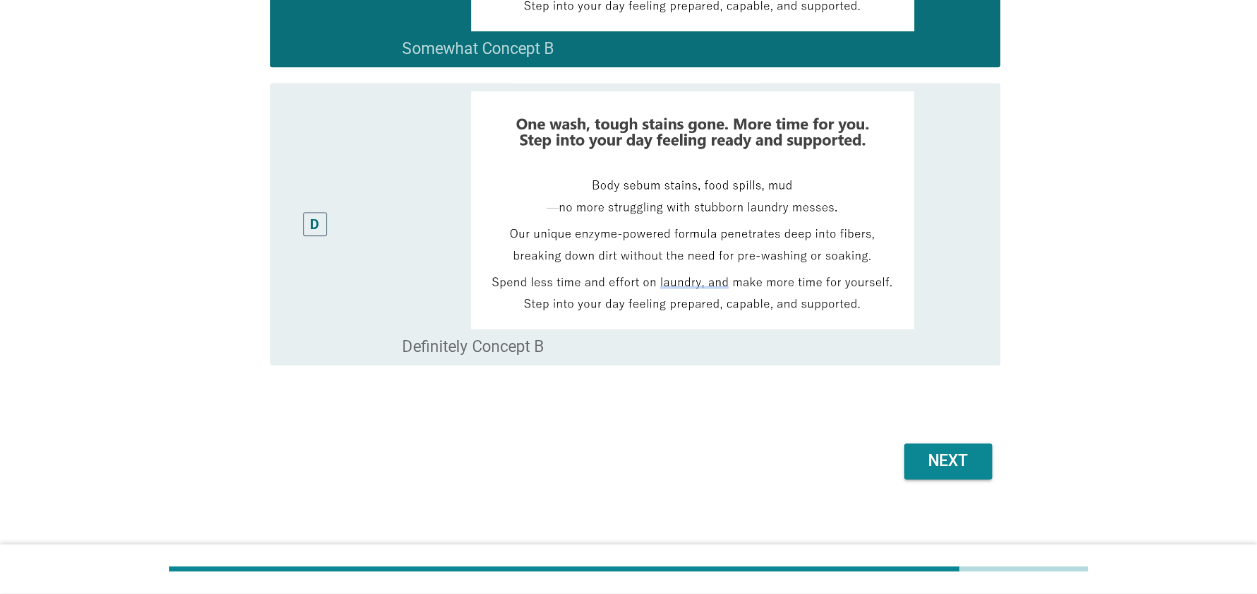scroll, scrollTop: 1082, scrollLeft: 0, axis: vertical 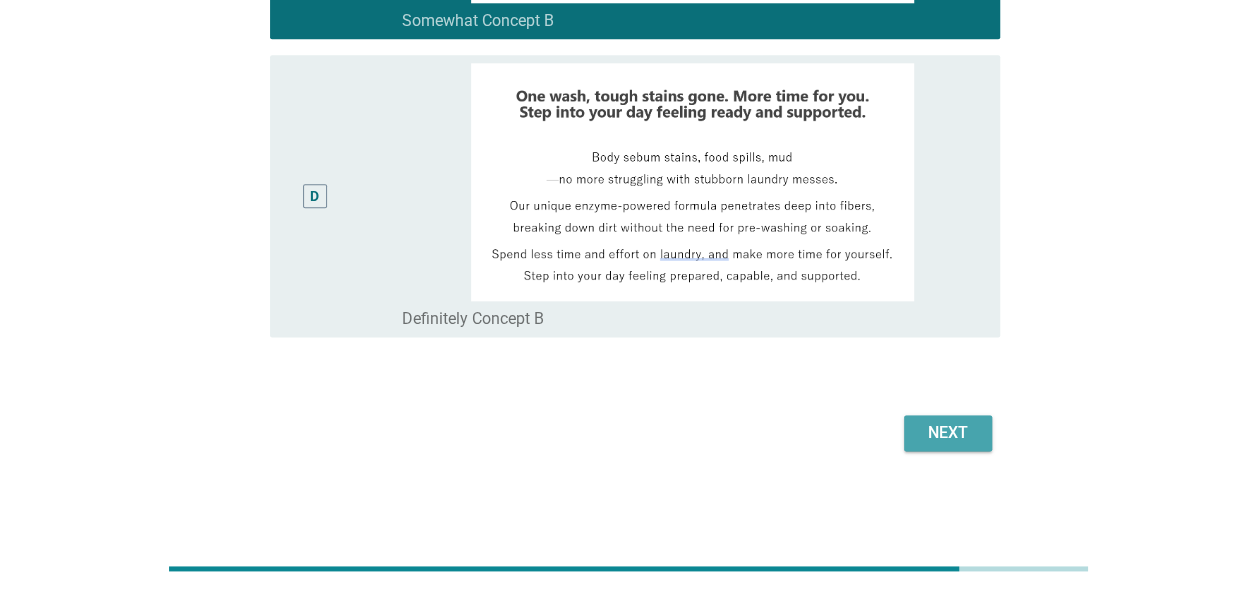 click on "Next" at bounding box center [948, 433] 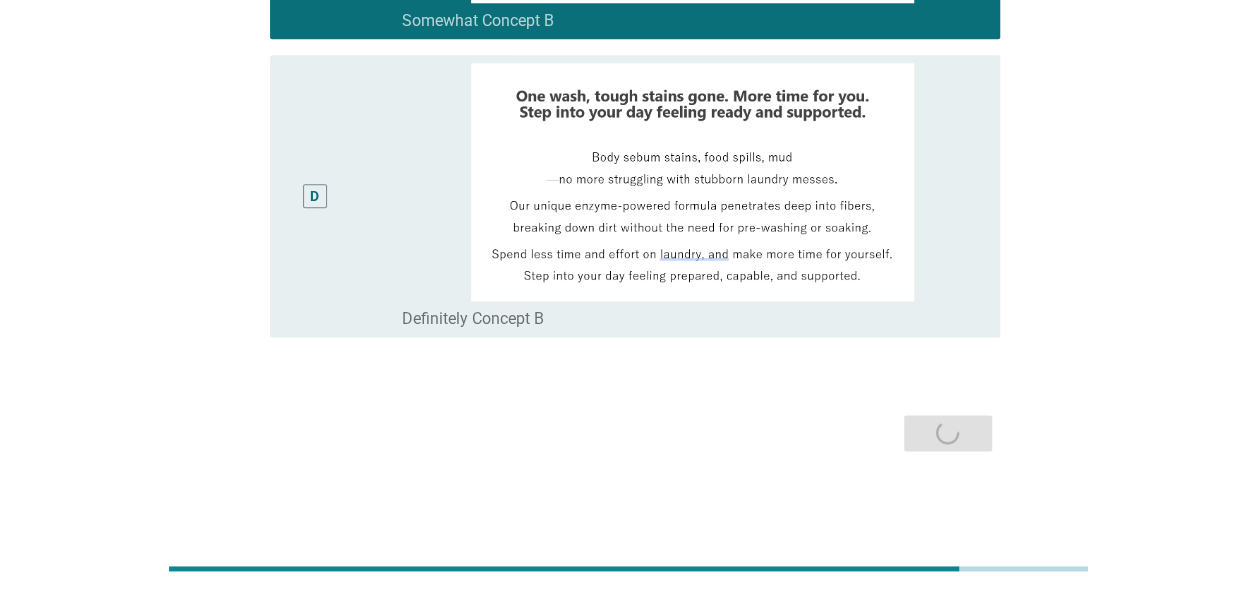 scroll, scrollTop: 0, scrollLeft: 0, axis: both 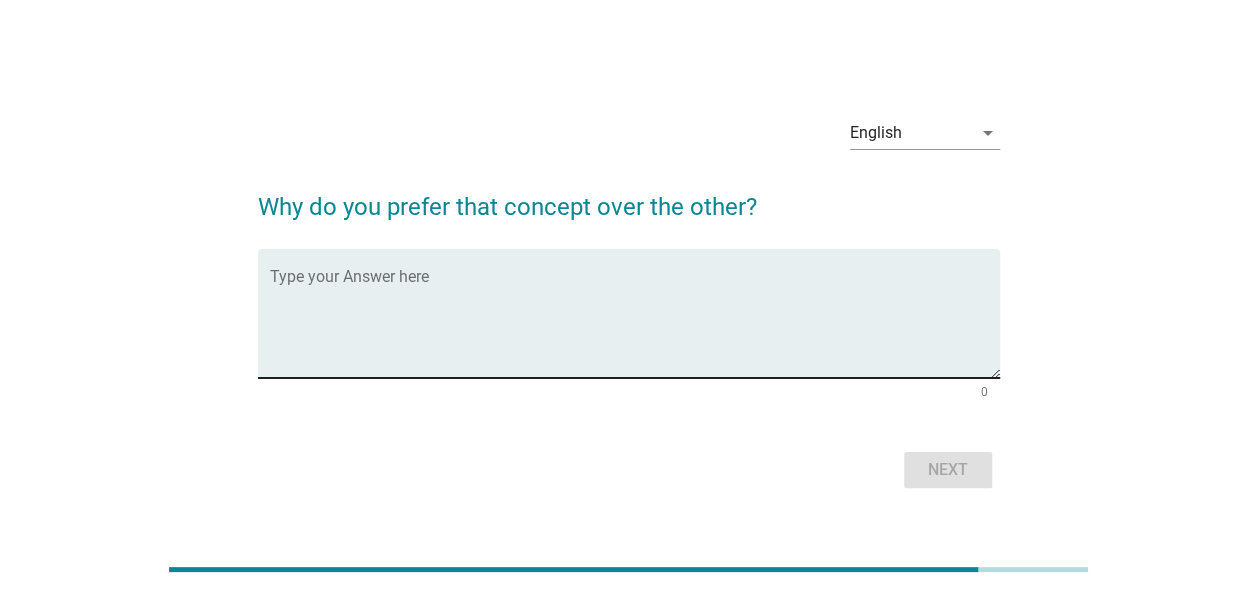 click at bounding box center (635, 325) 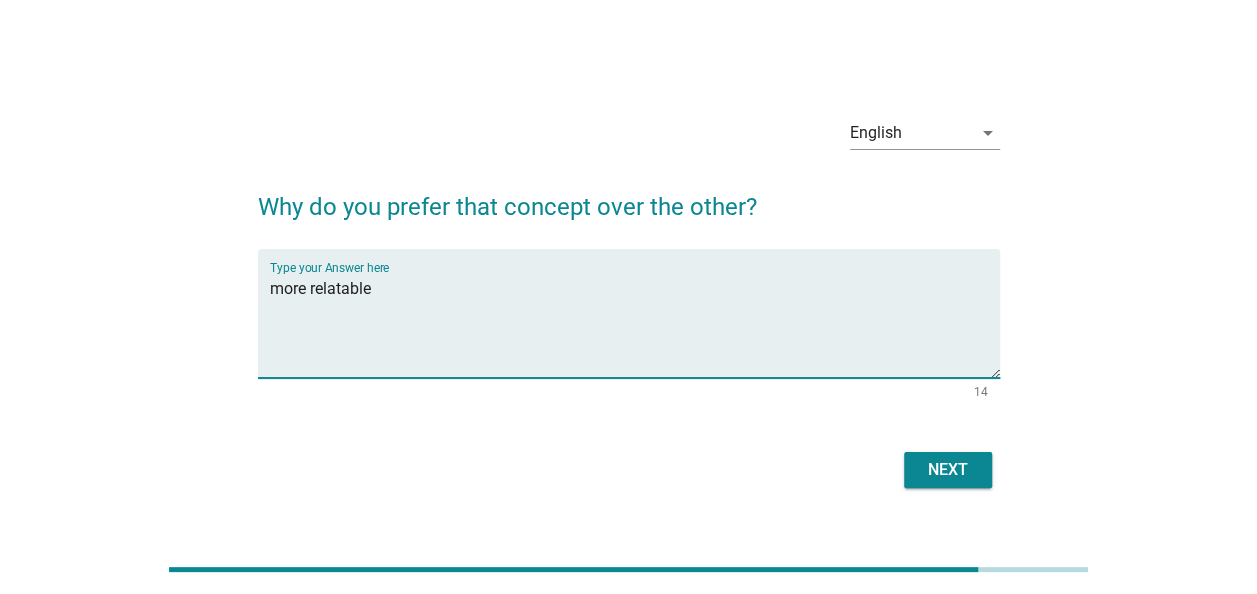 type on "more relatable" 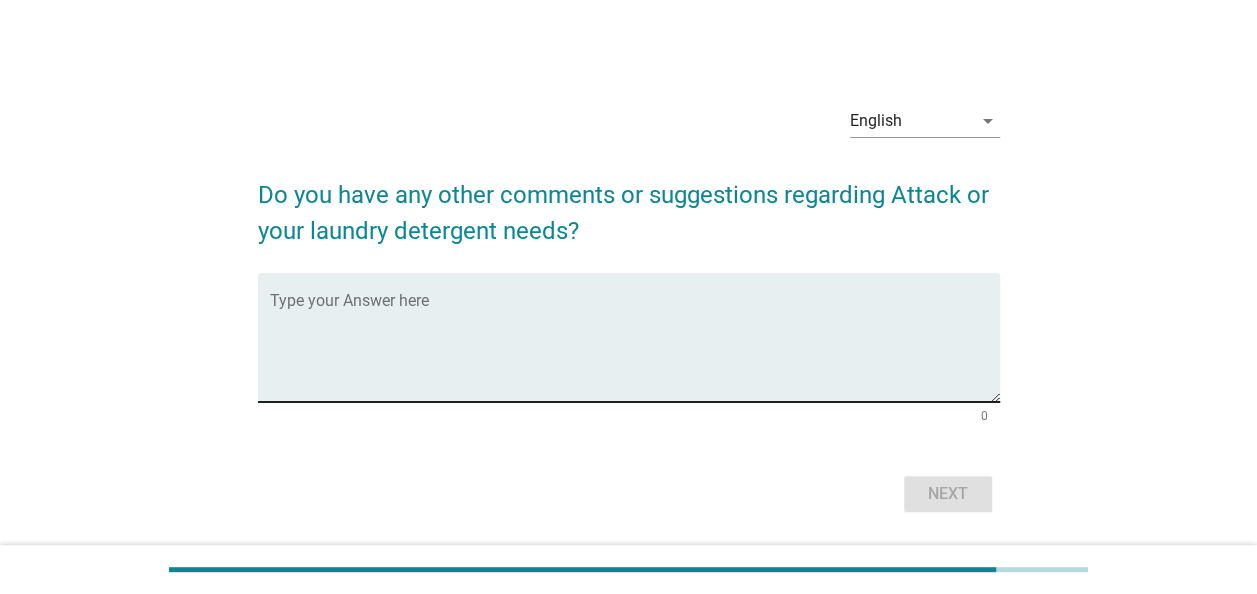 click at bounding box center [635, 349] 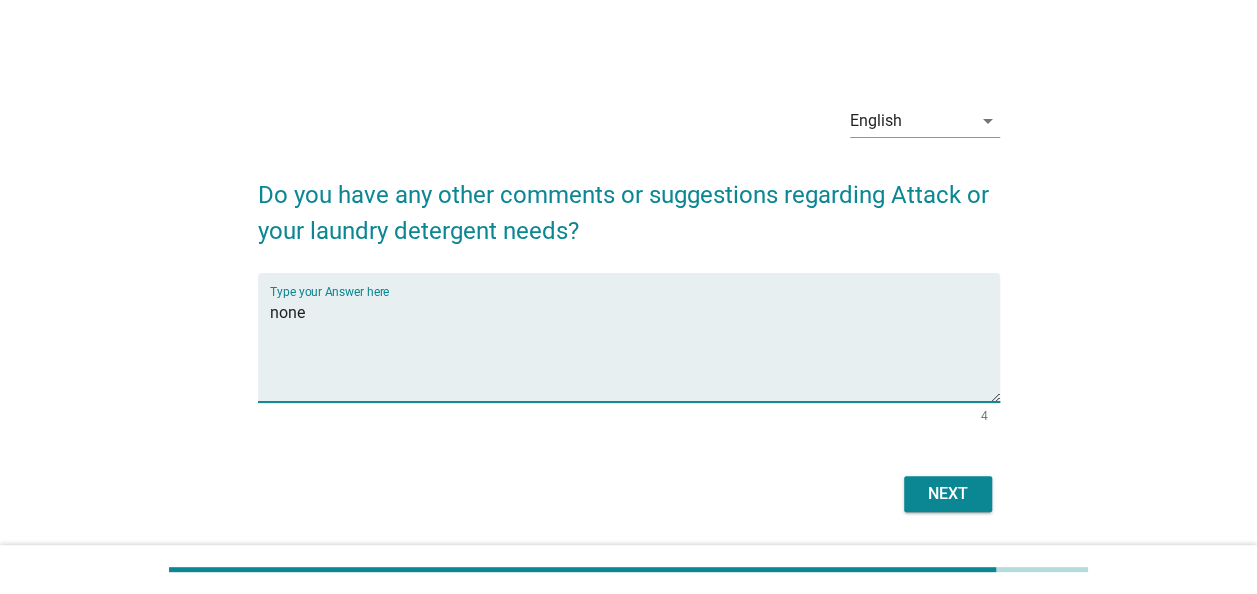 type on "none" 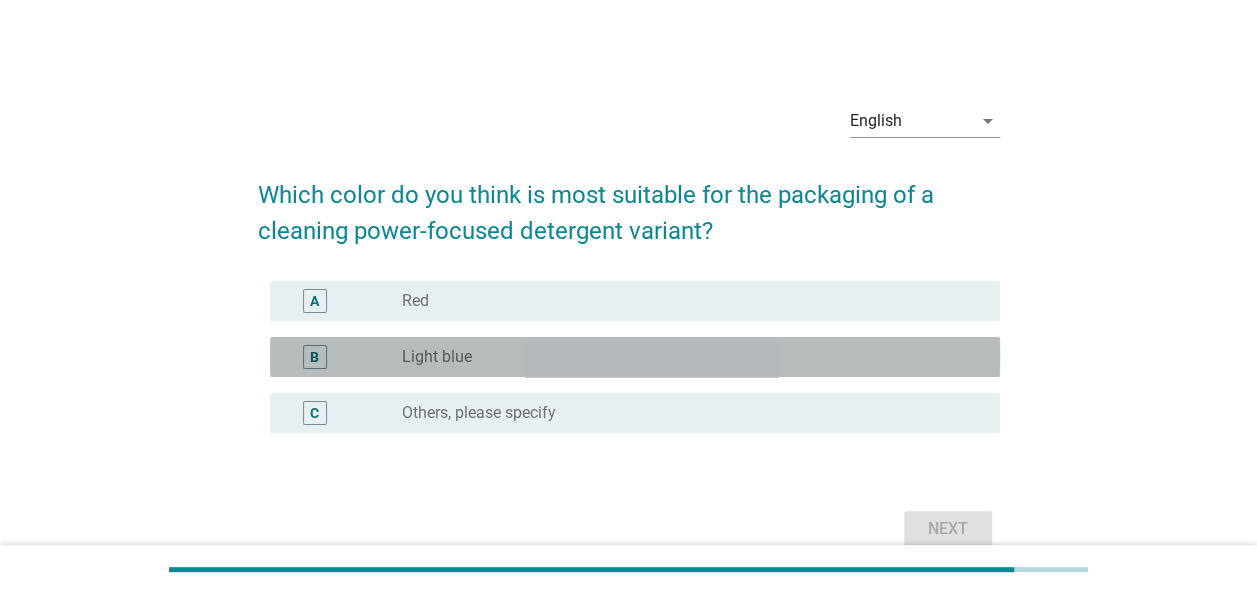 click on "radio_button_unchecked Light blue" at bounding box center [693, 357] 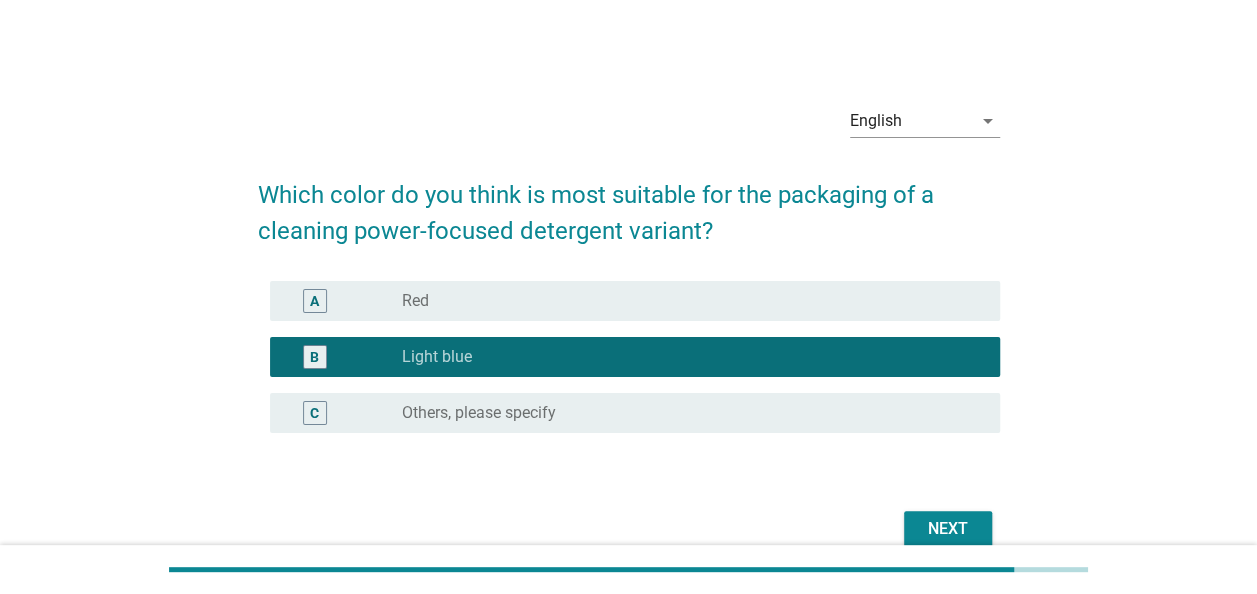 click on "Next" at bounding box center (948, 529) 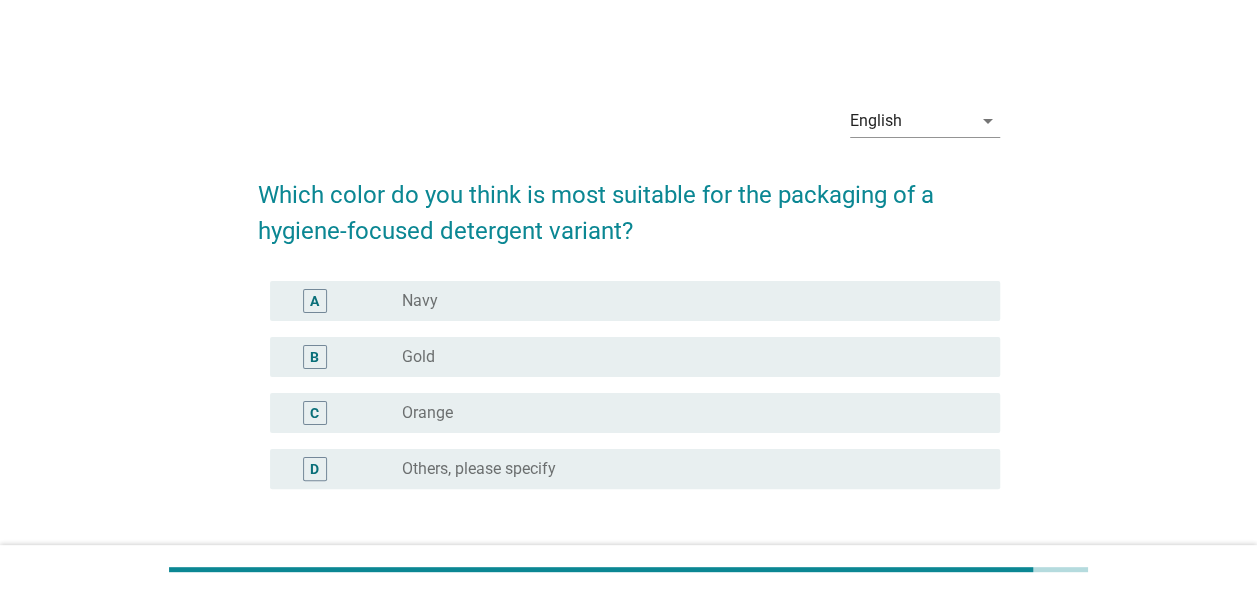 click on "radio_button_unchecked Navy" at bounding box center (685, 301) 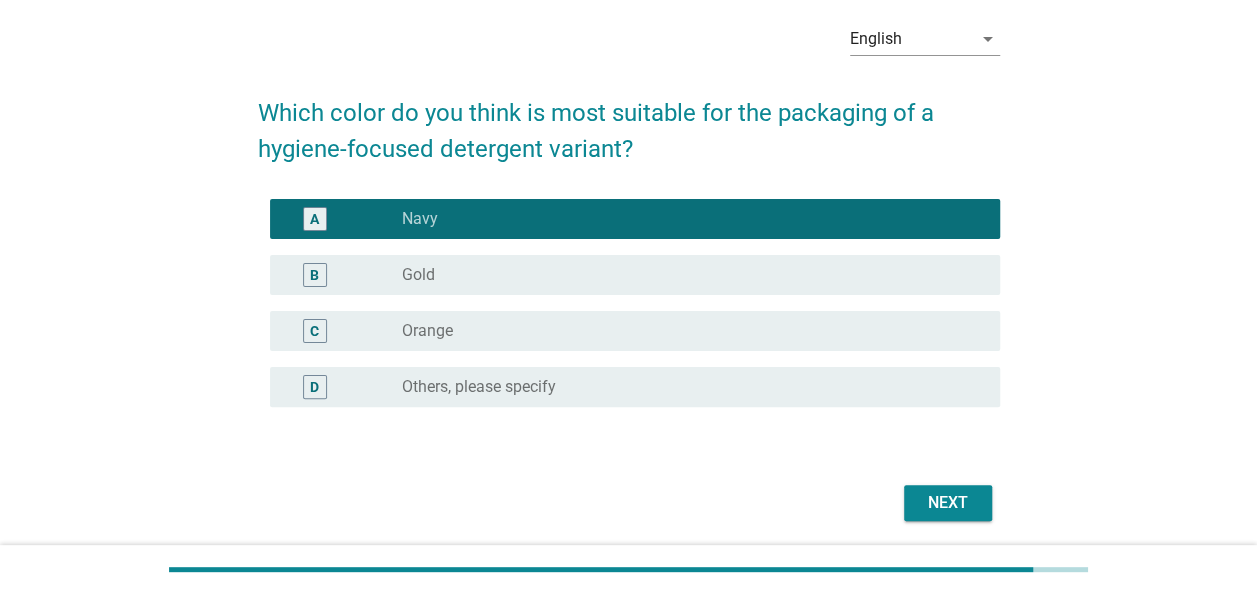 scroll, scrollTop: 152, scrollLeft: 0, axis: vertical 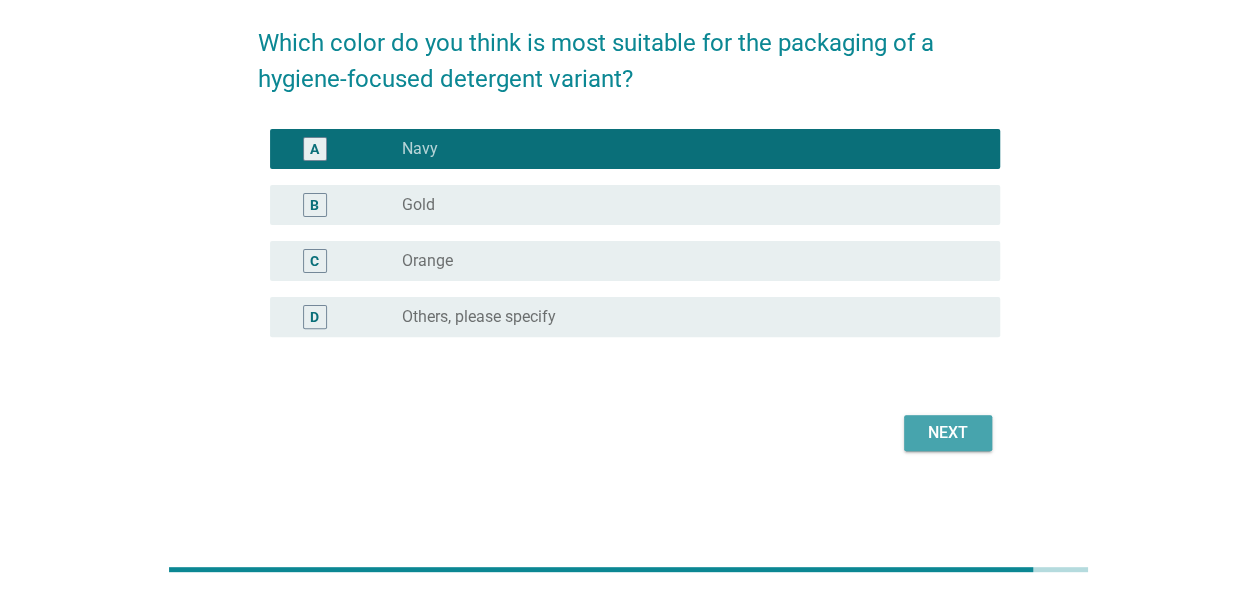 click on "Next" at bounding box center [948, 433] 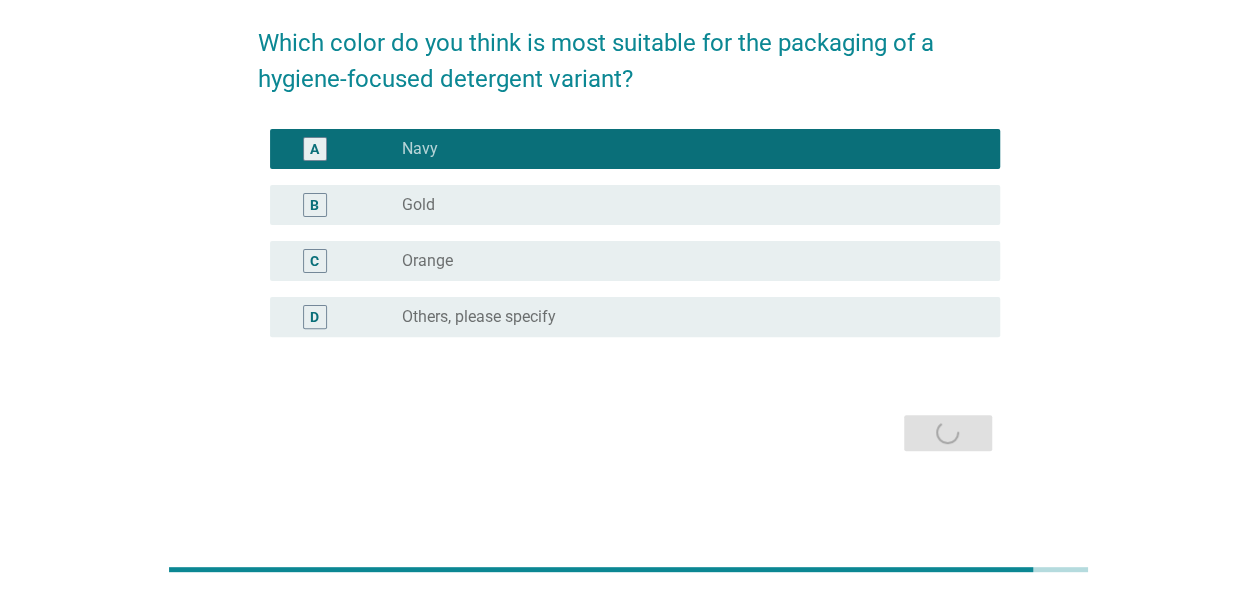 scroll, scrollTop: 0, scrollLeft: 0, axis: both 